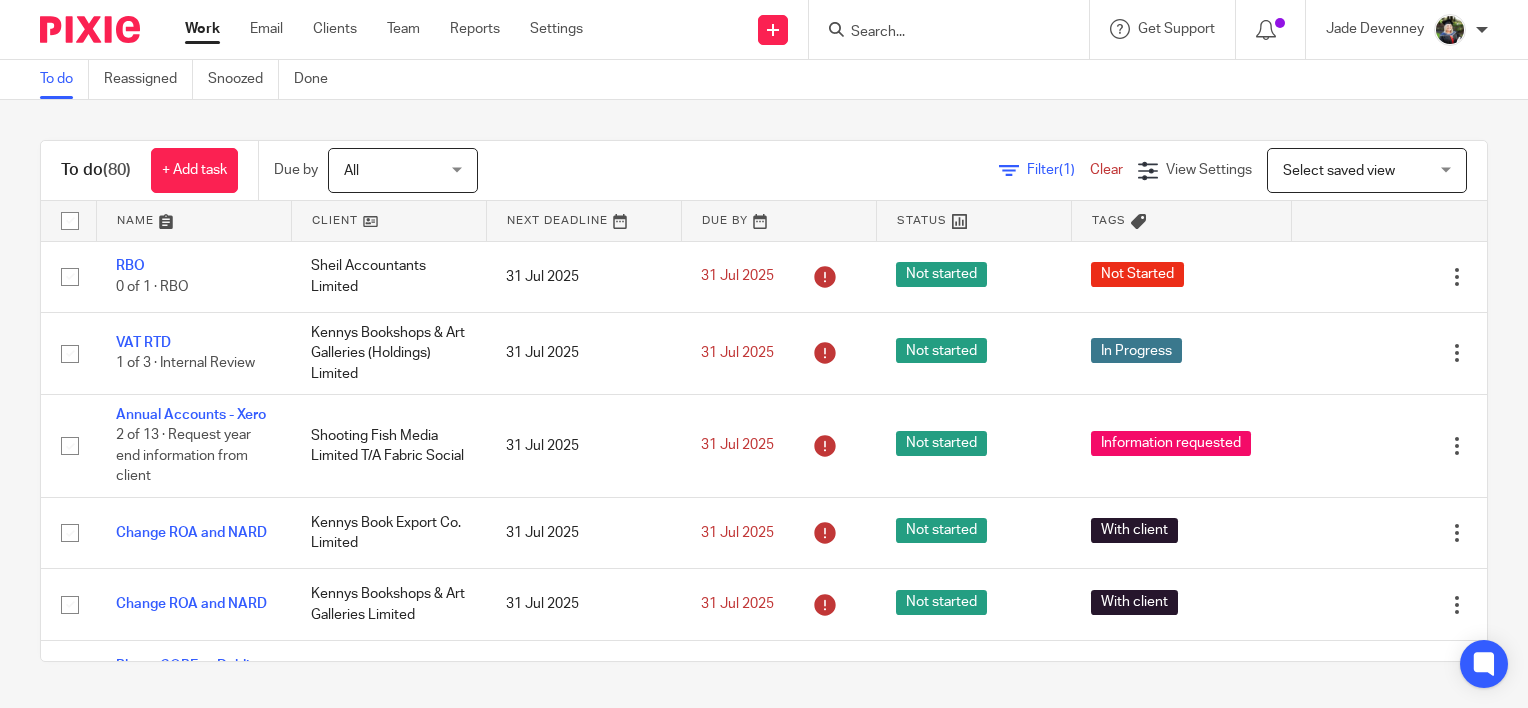 scroll, scrollTop: 0, scrollLeft: 0, axis: both 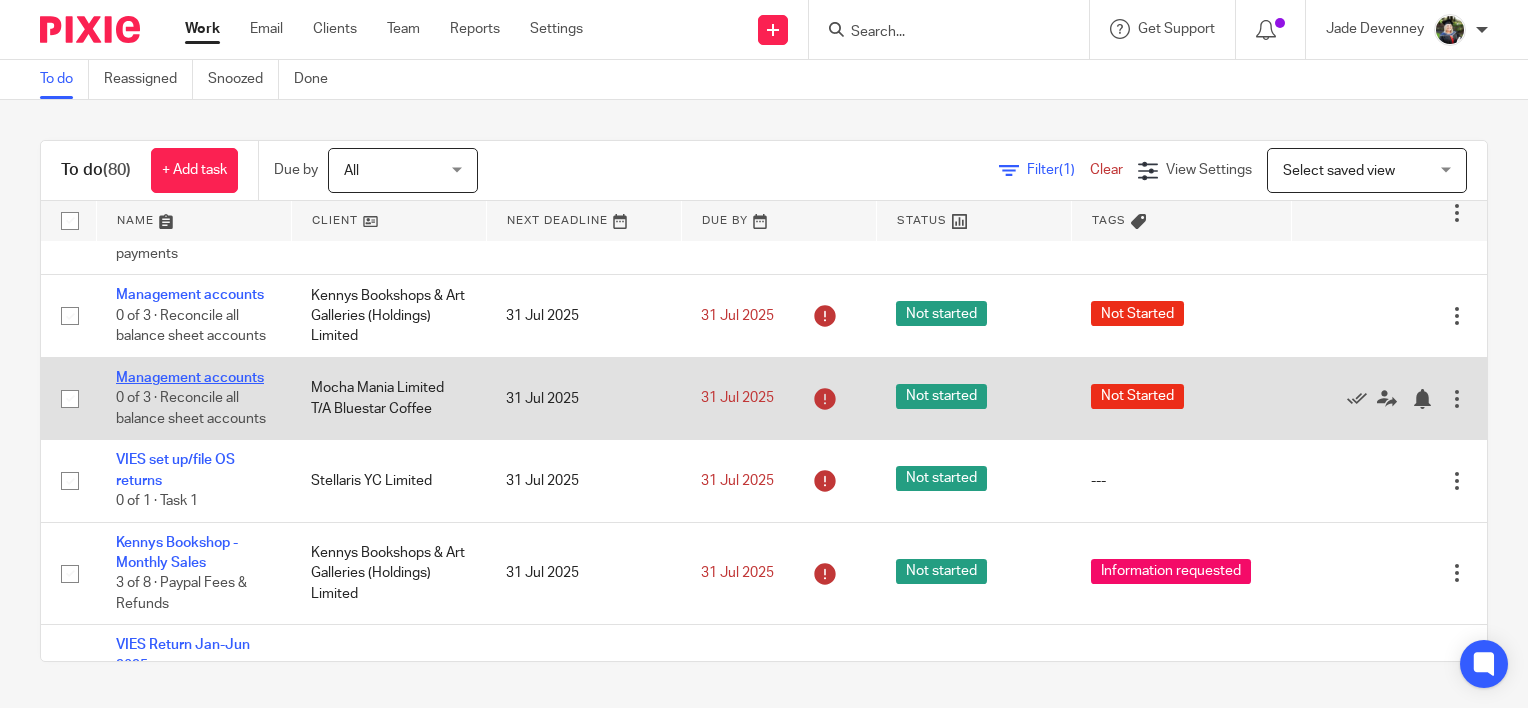 click on "Management accounts" at bounding box center (190, 378) 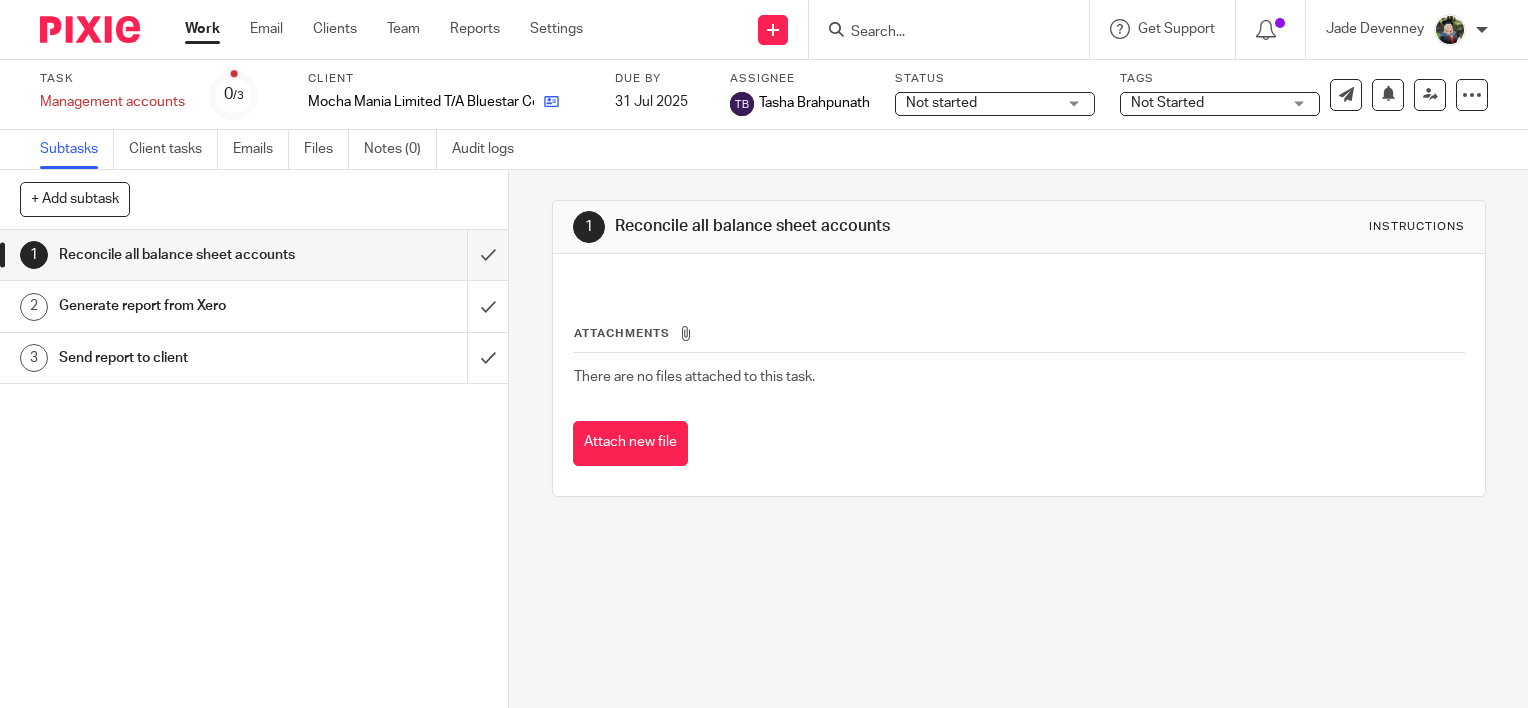 scroll, scrollTop: 0, scrollLeft: 0, axis: both 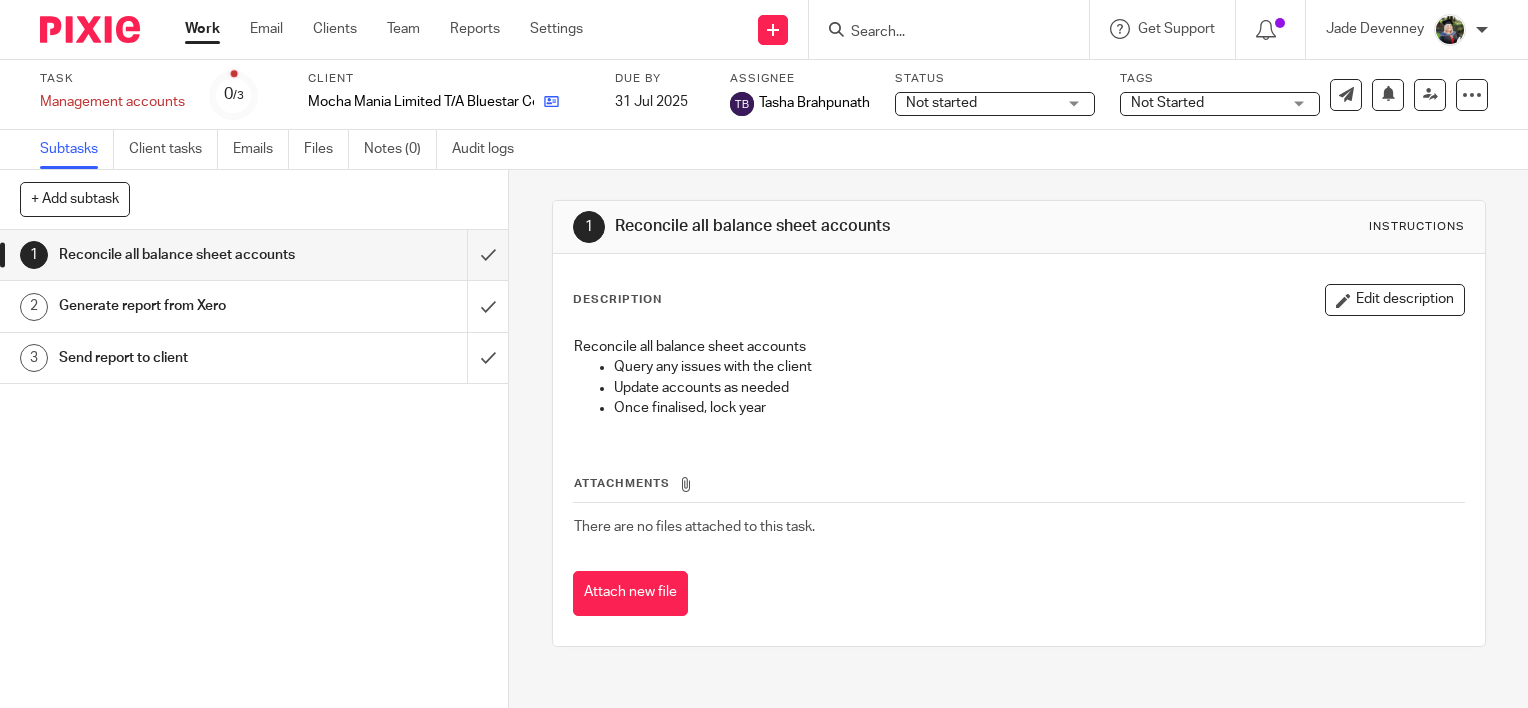 click at bounding box center (551, 101) 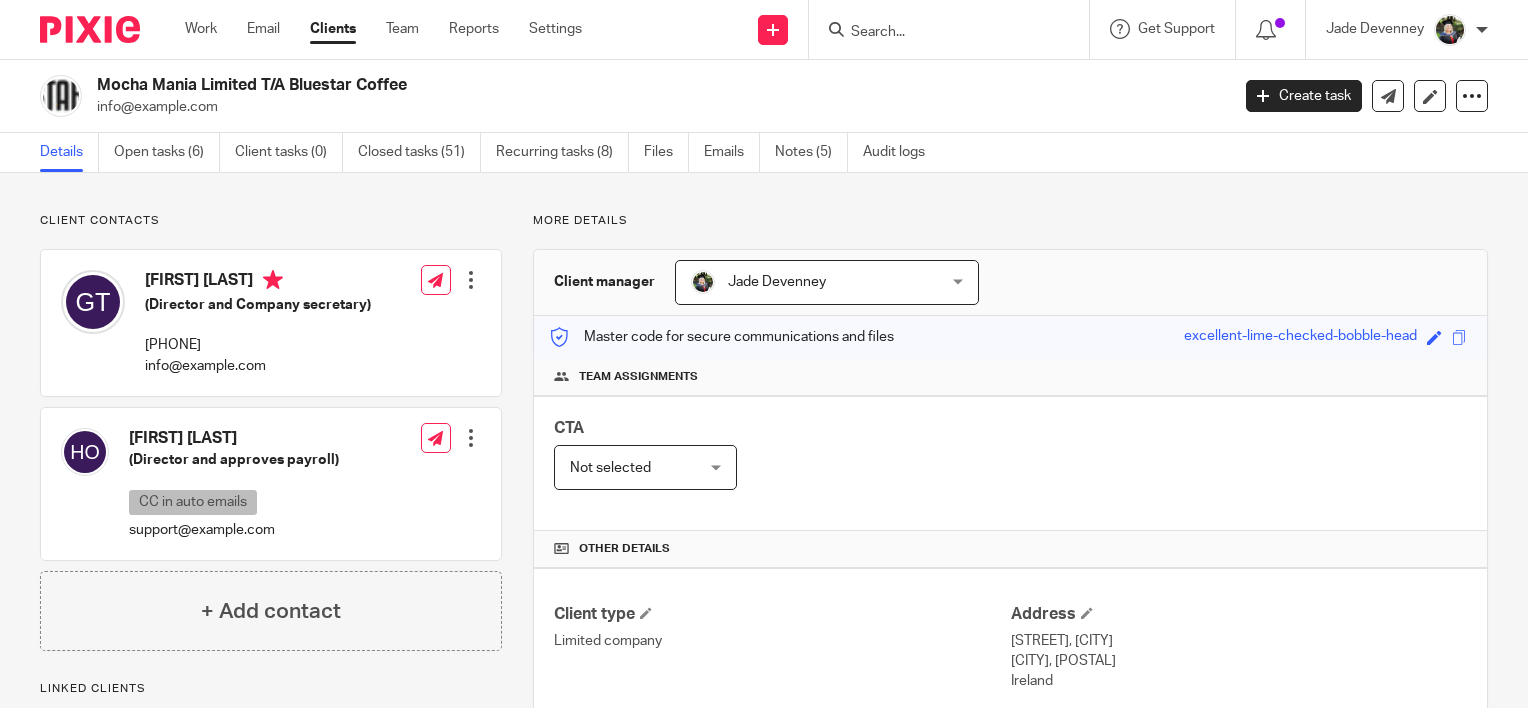 scroll, scrollTop: 0, scrollLeft: 0, axis: both 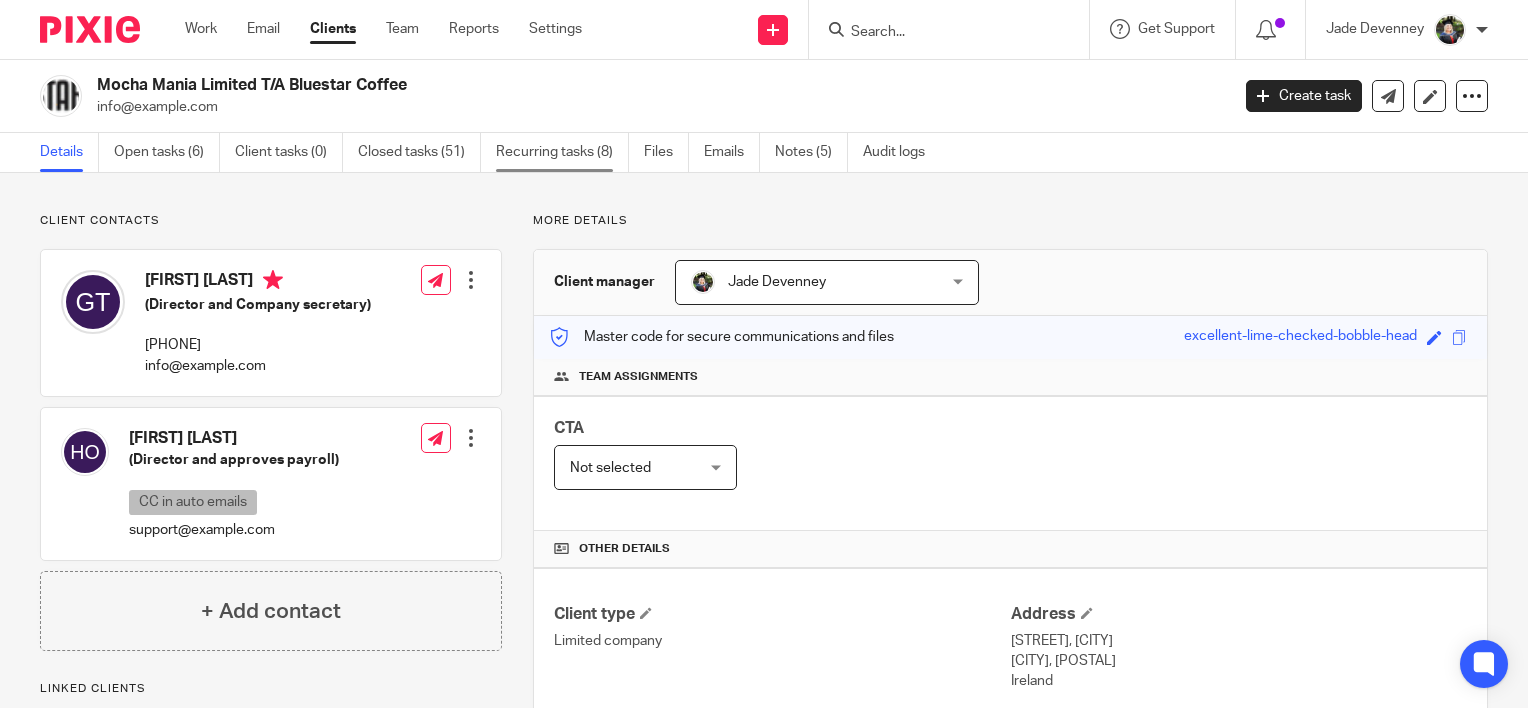 click on "Recurring tasks (8)" at bounding box center [562, 152] 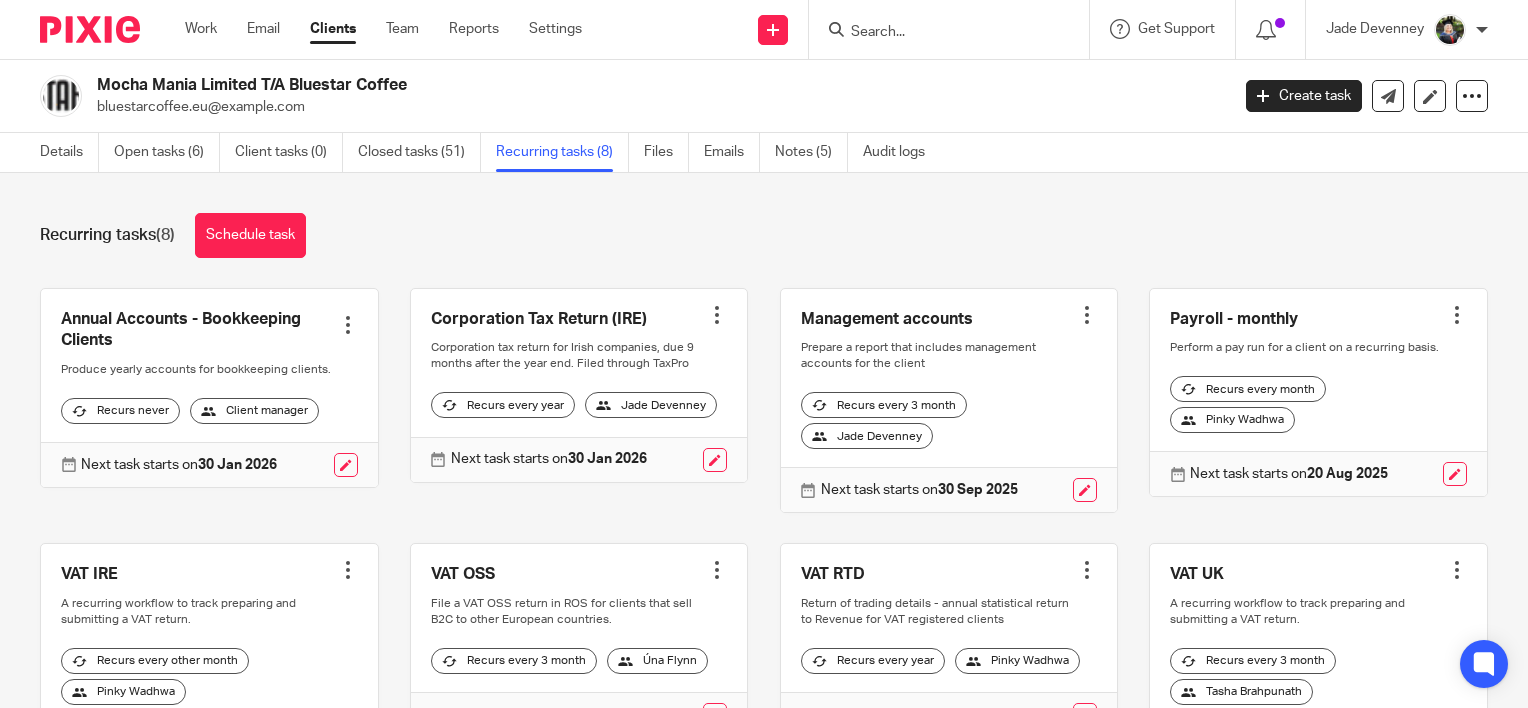 scroll, scrollTop: 0, scrollLeft: 0, axis: both 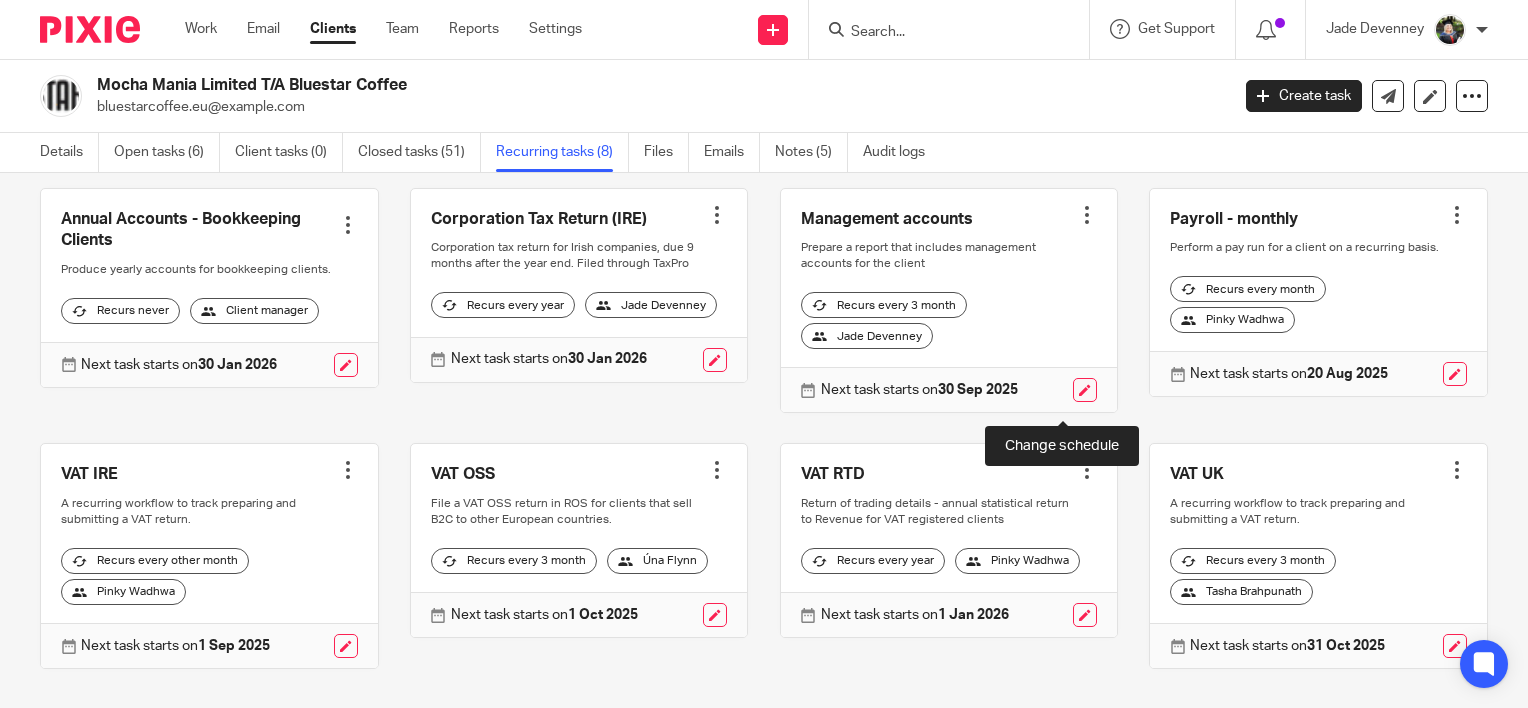 click at bounding box center [1085, 390] 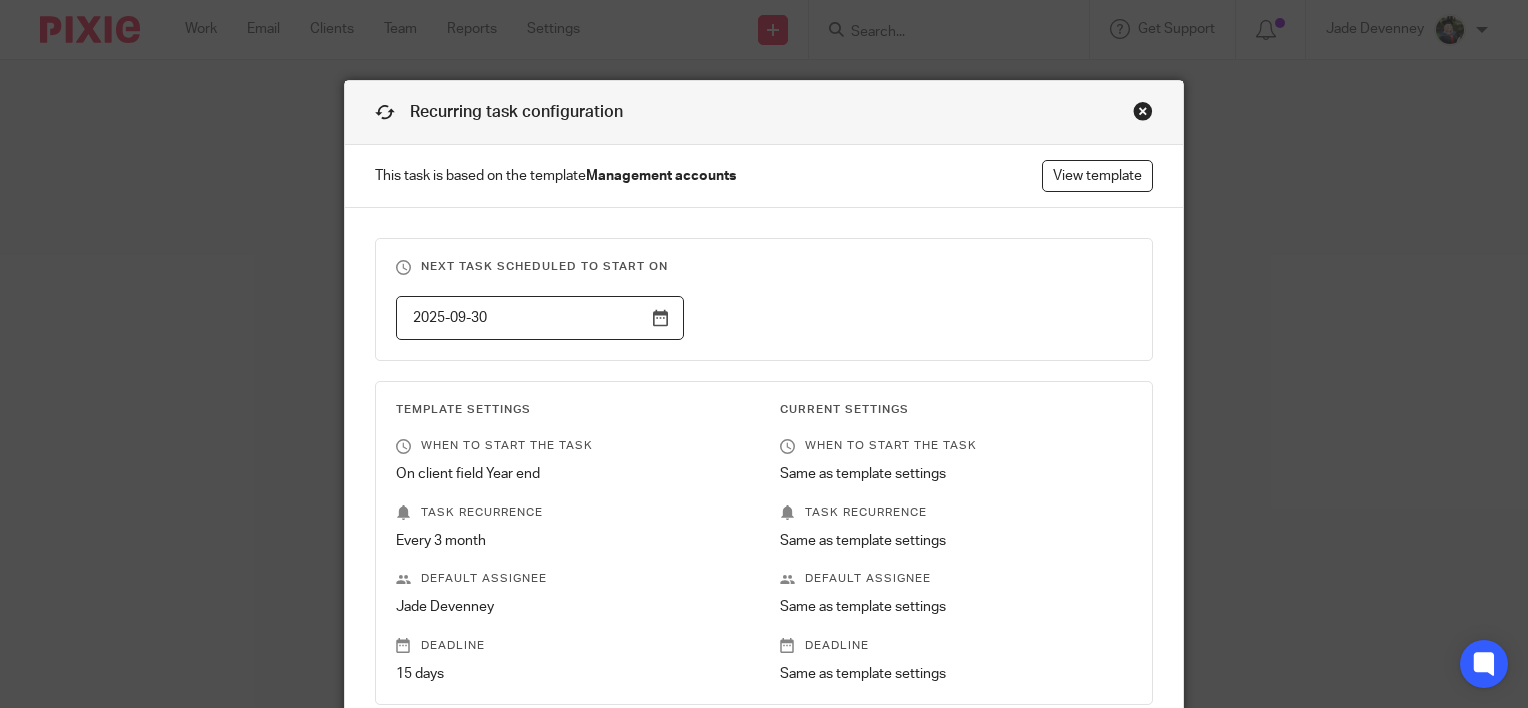 scroll, scrollTop: 0, scrollLeft: 0, axis: both 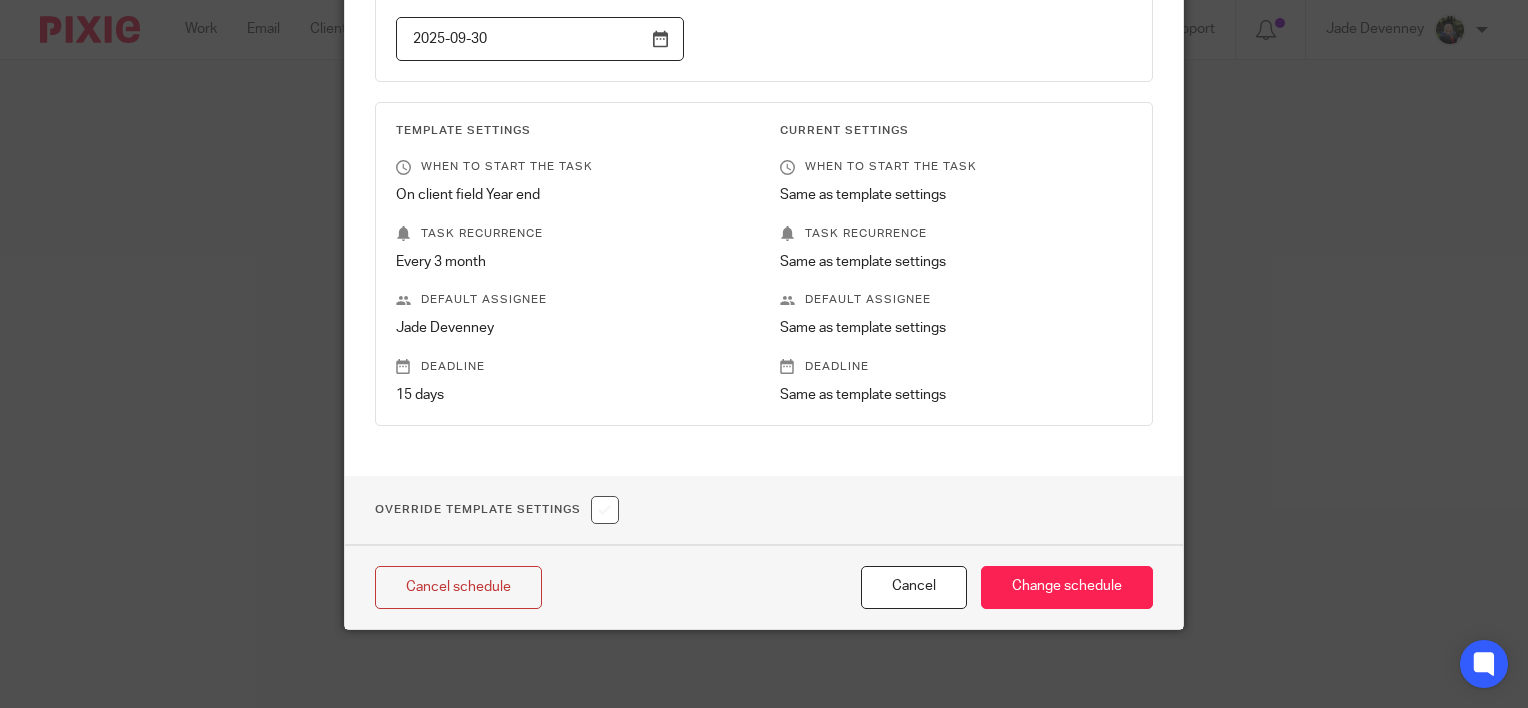 click at bounding box center [605, 510] 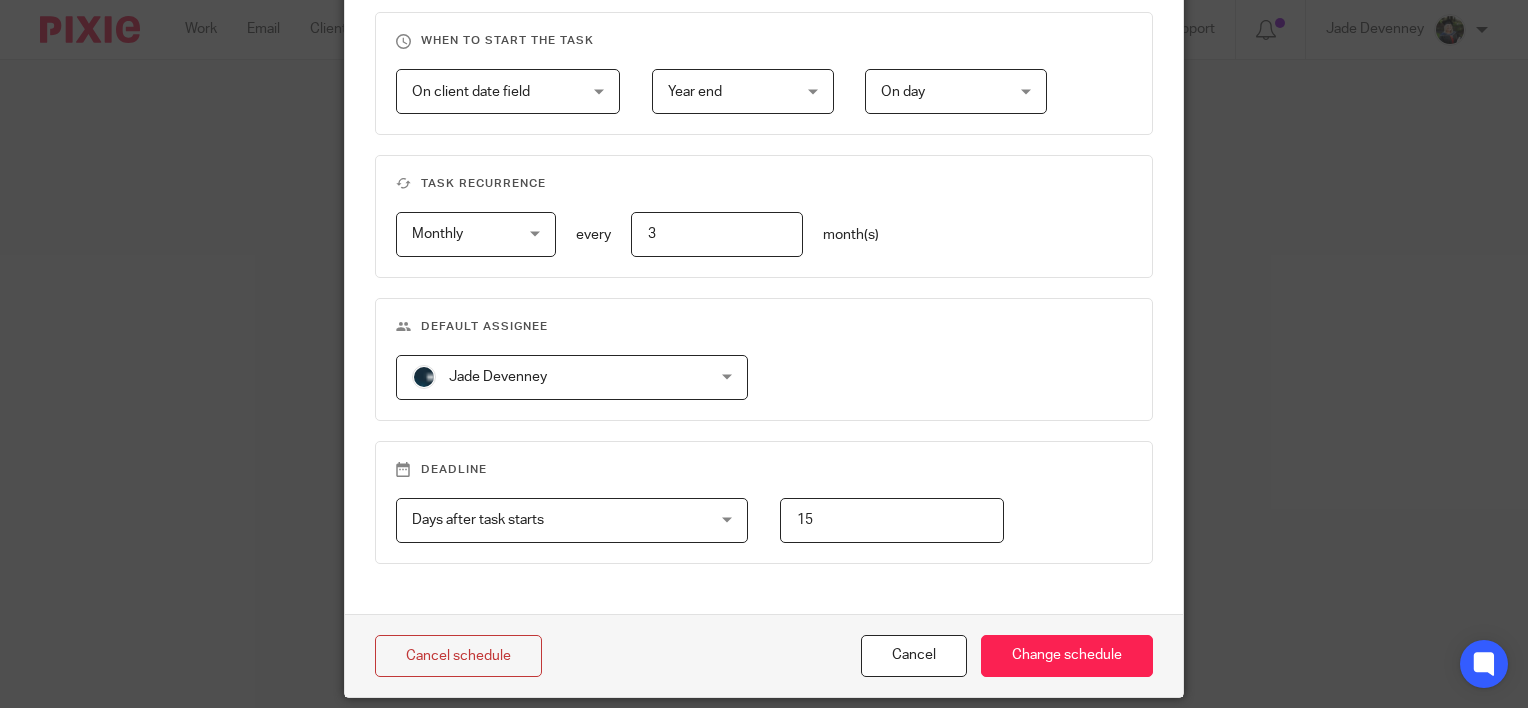 scroll, scrollTop: 843, scrollLeft: 0, axis: vertical 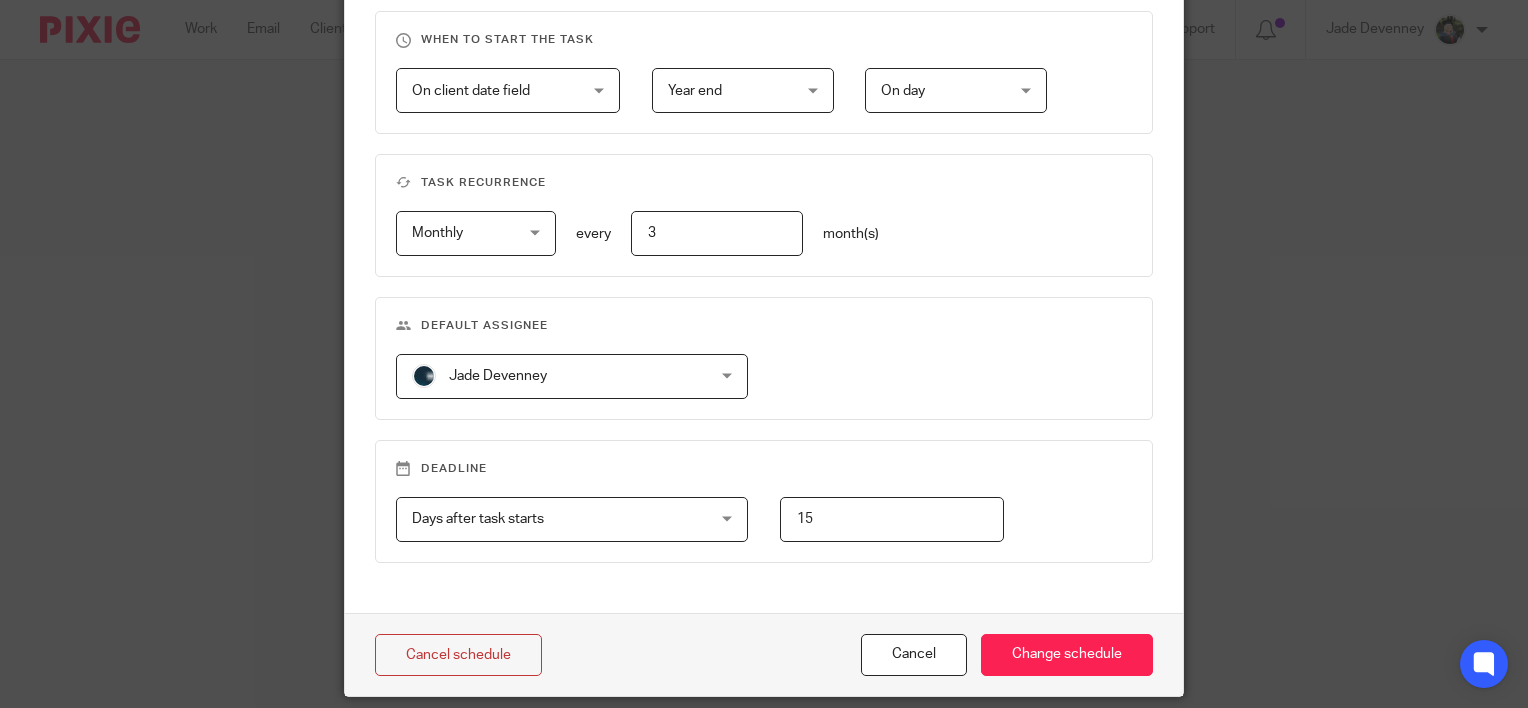click on "Jade Devenney" at bounding box center [546, 376] 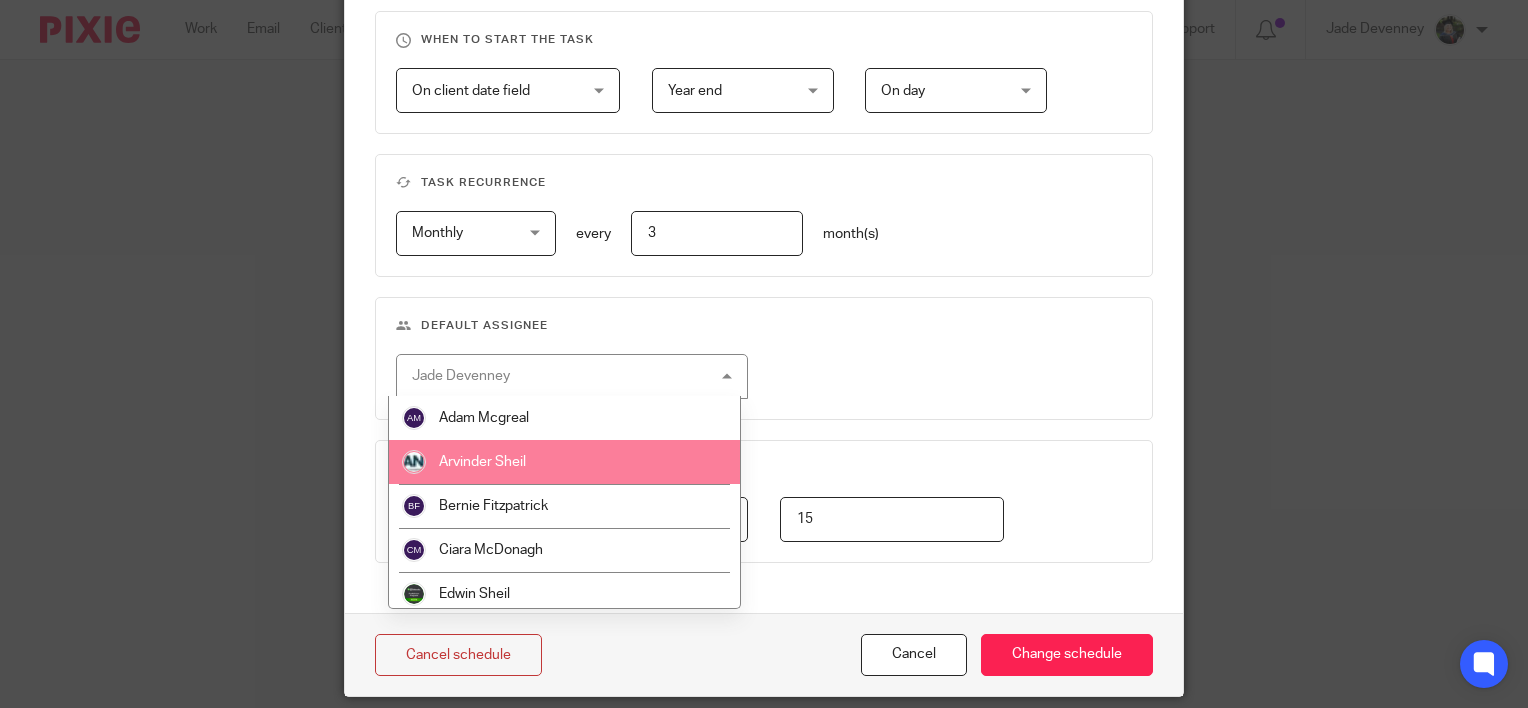 scroll, scrollTop: 359, scrollLeft: 0, axis: vertical 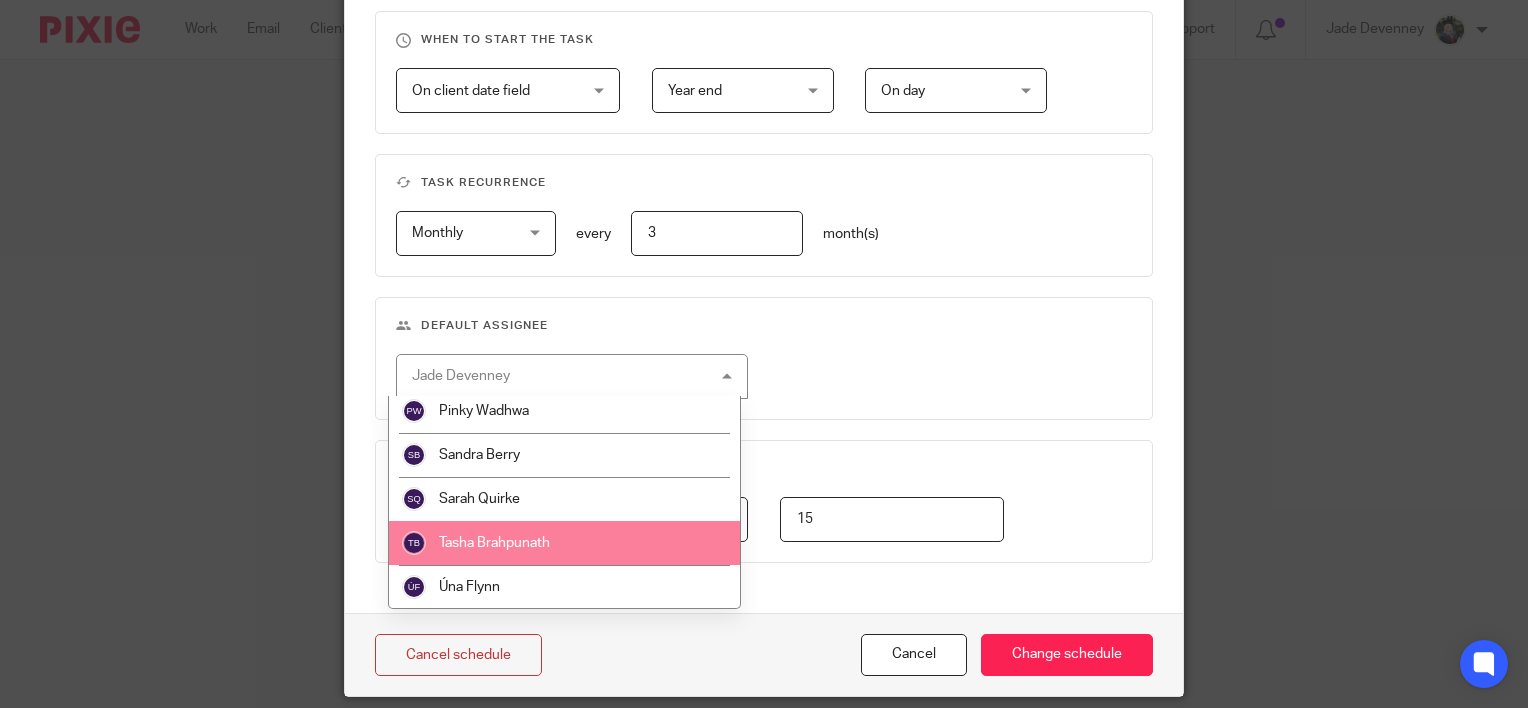 click on "Tasha Brahpunath" at bounding box center [564, 543] 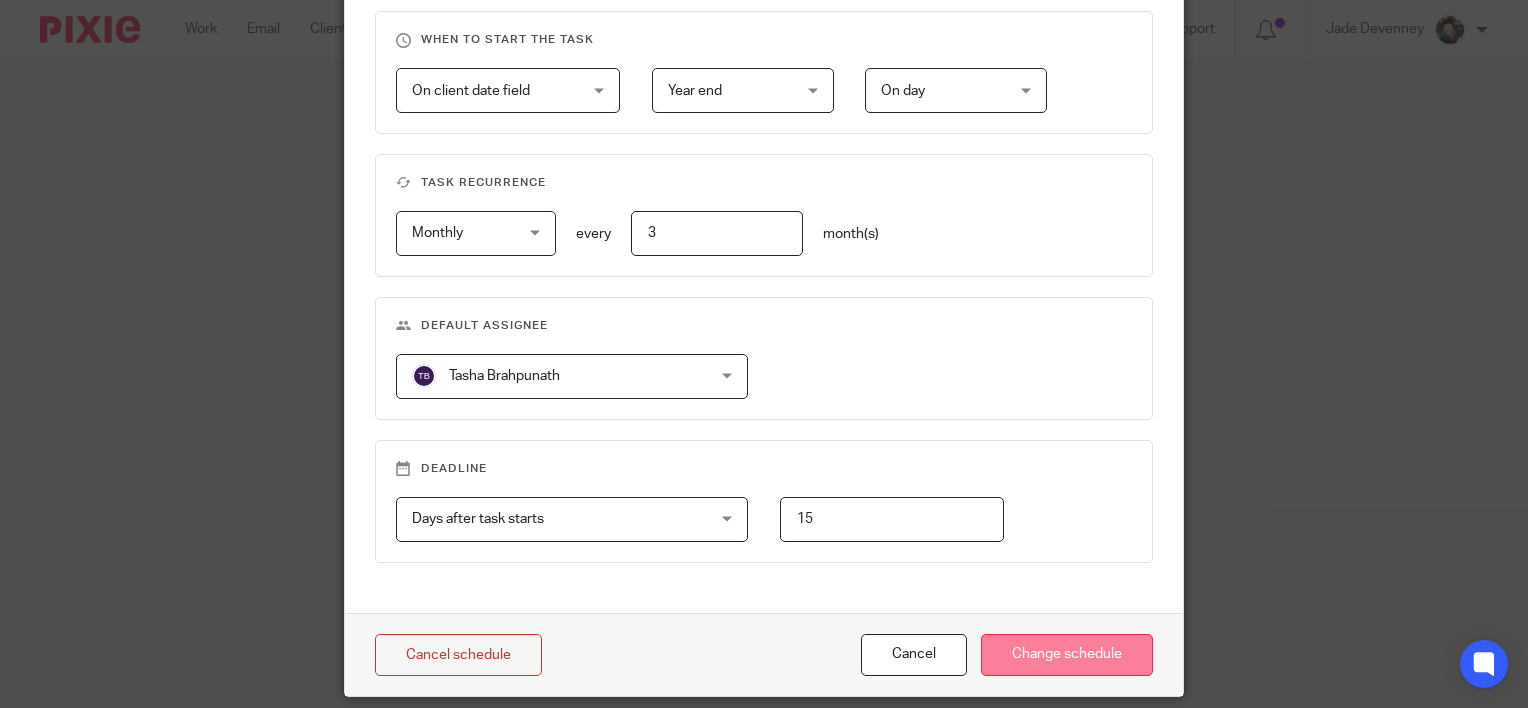 click on "Change schedule" at bounding box center [1067, 655] 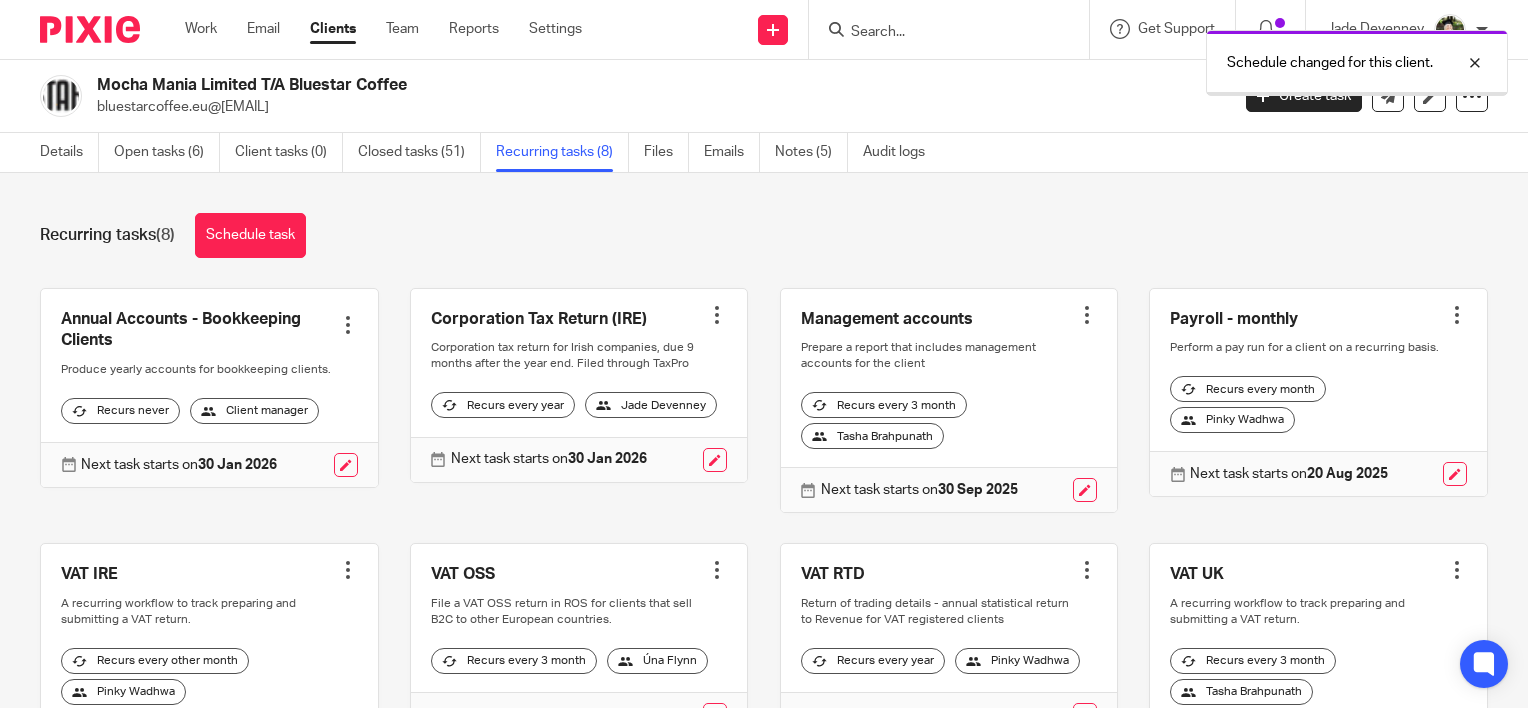 scroll, scrollTop: 0, scrollLeft: 0, axis: both 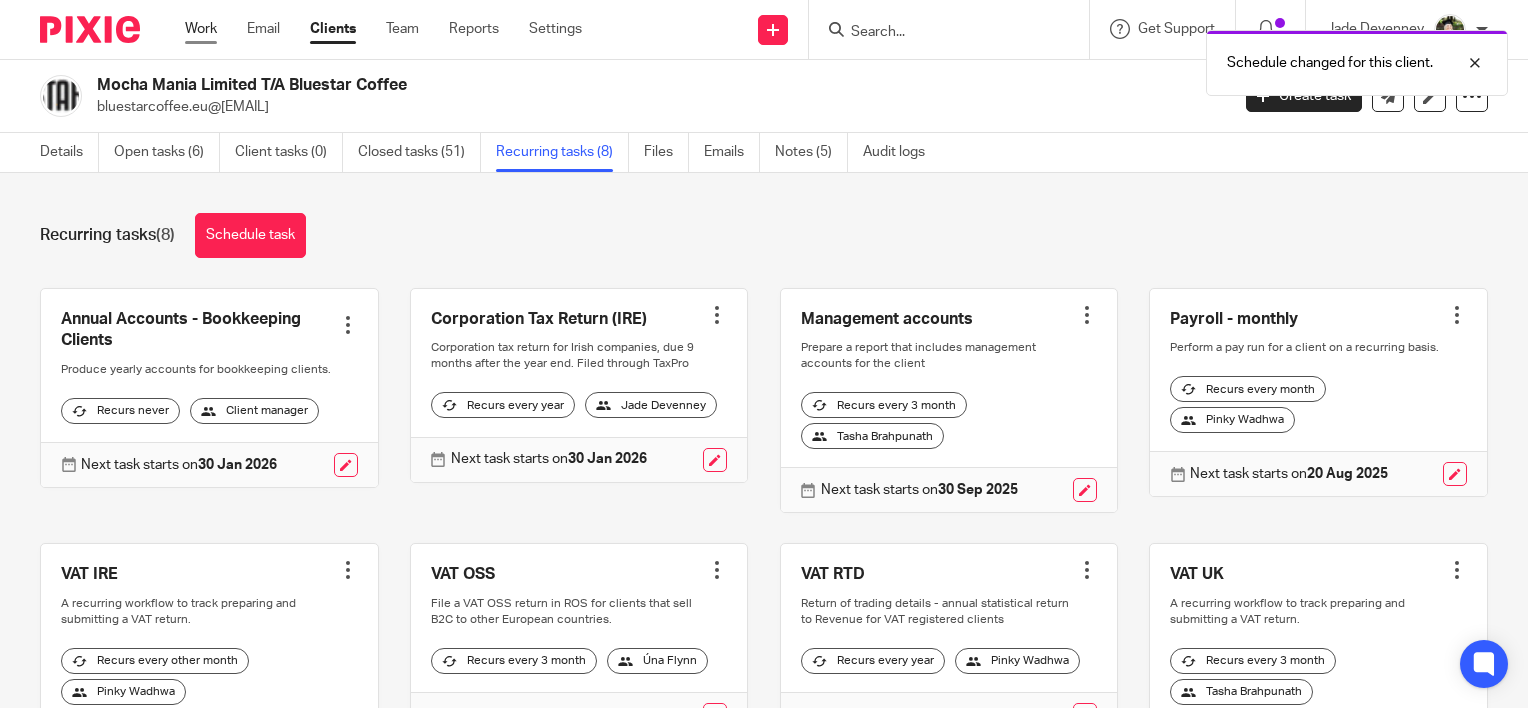 click on "Work" at bounding box center (201, 29) 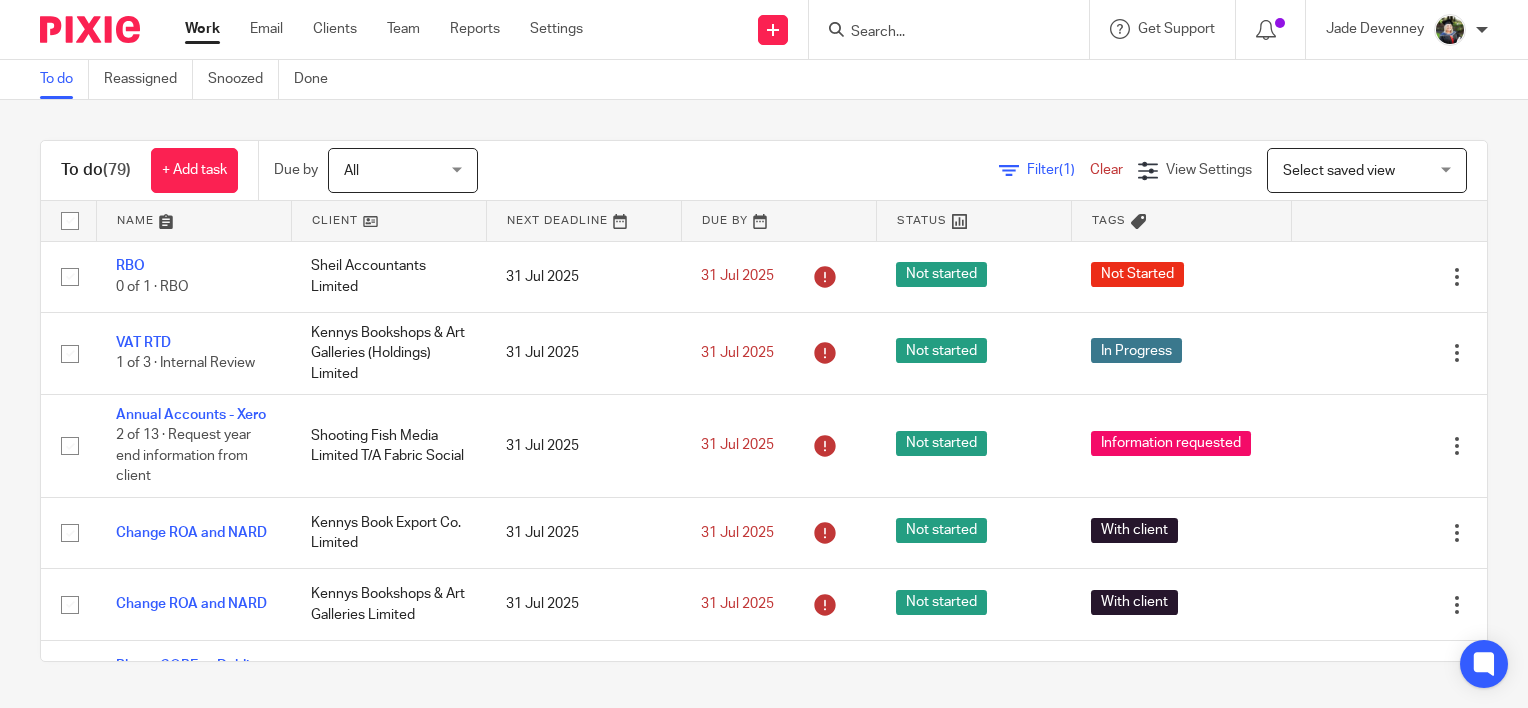 scroll, scrollTop: 0, scrollLeft: 0, axis: both 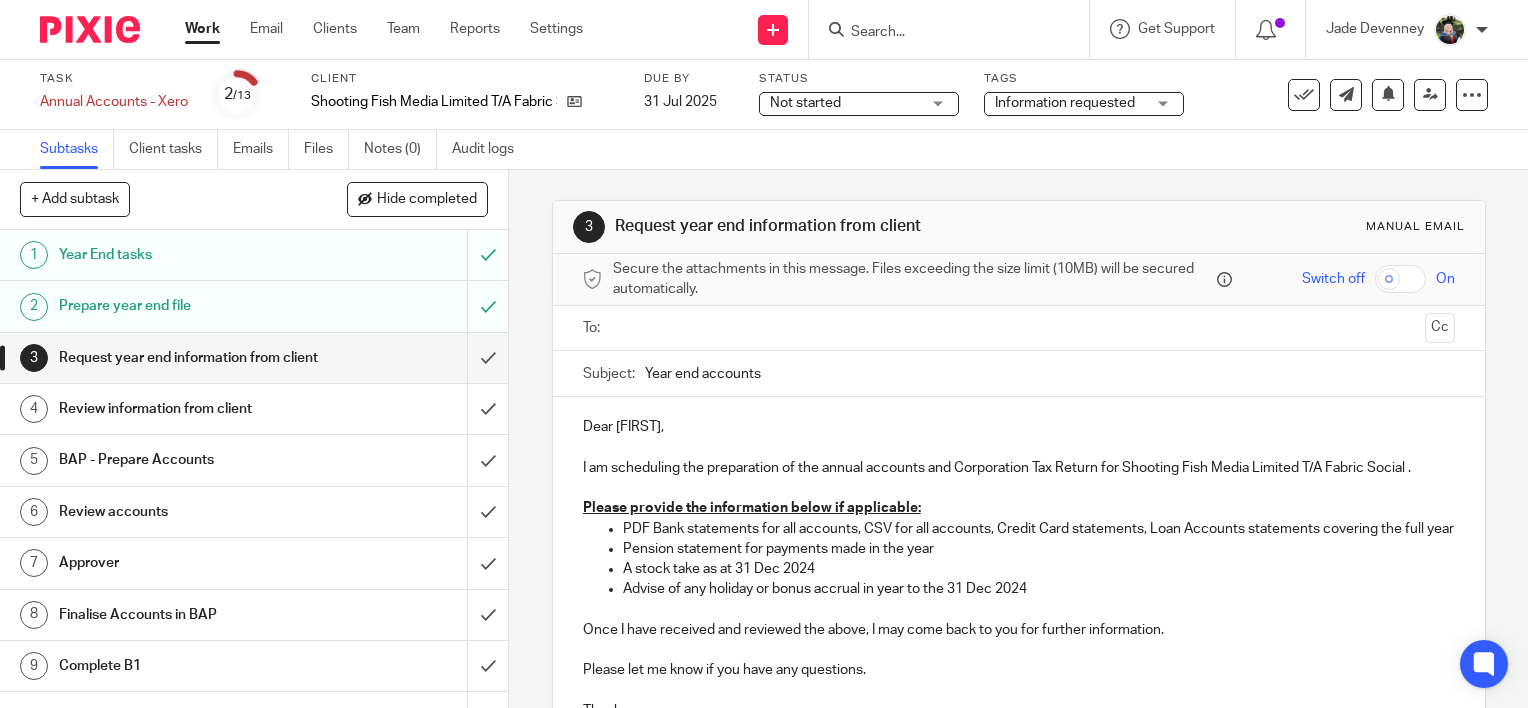 click on "Not started" at bounding box center [845, 103] 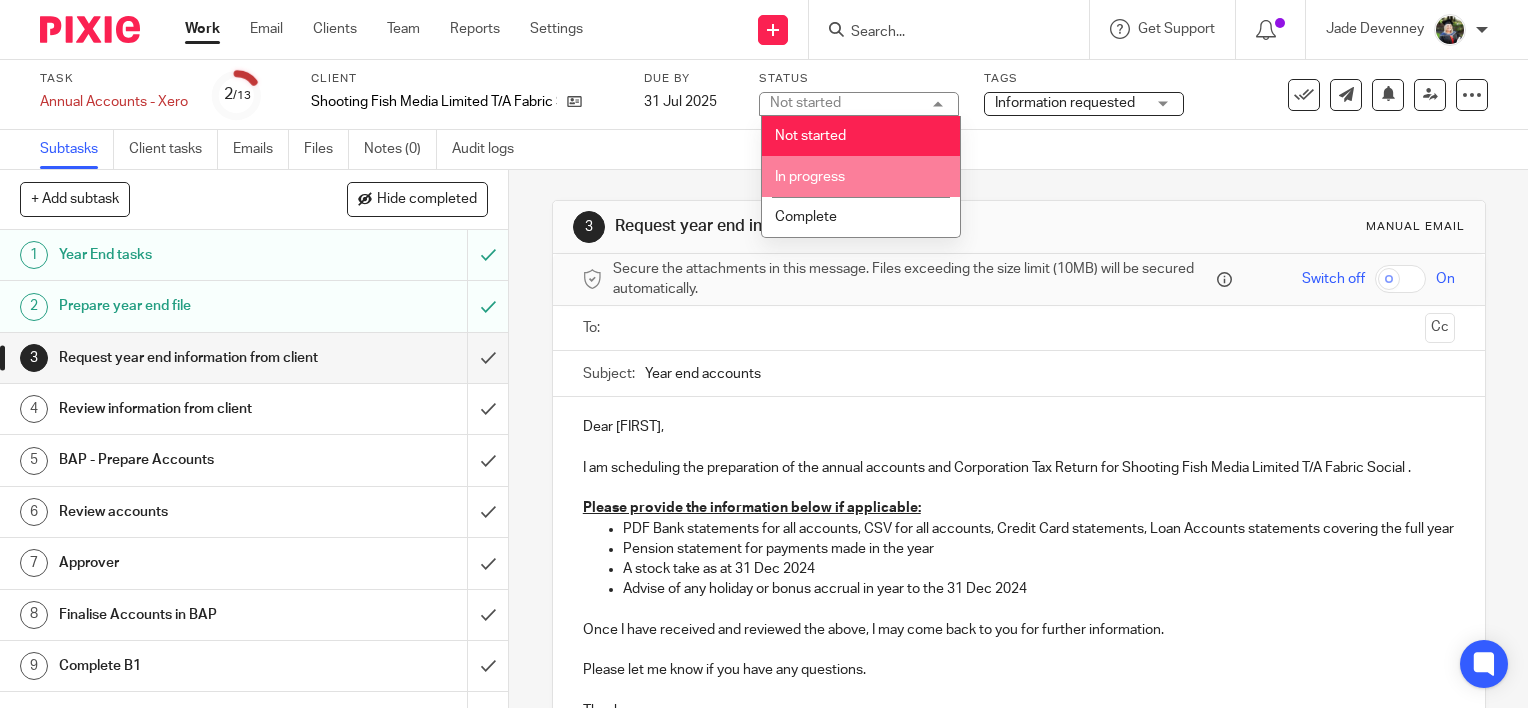 click on "In progress" at bounding box center (810, 177) 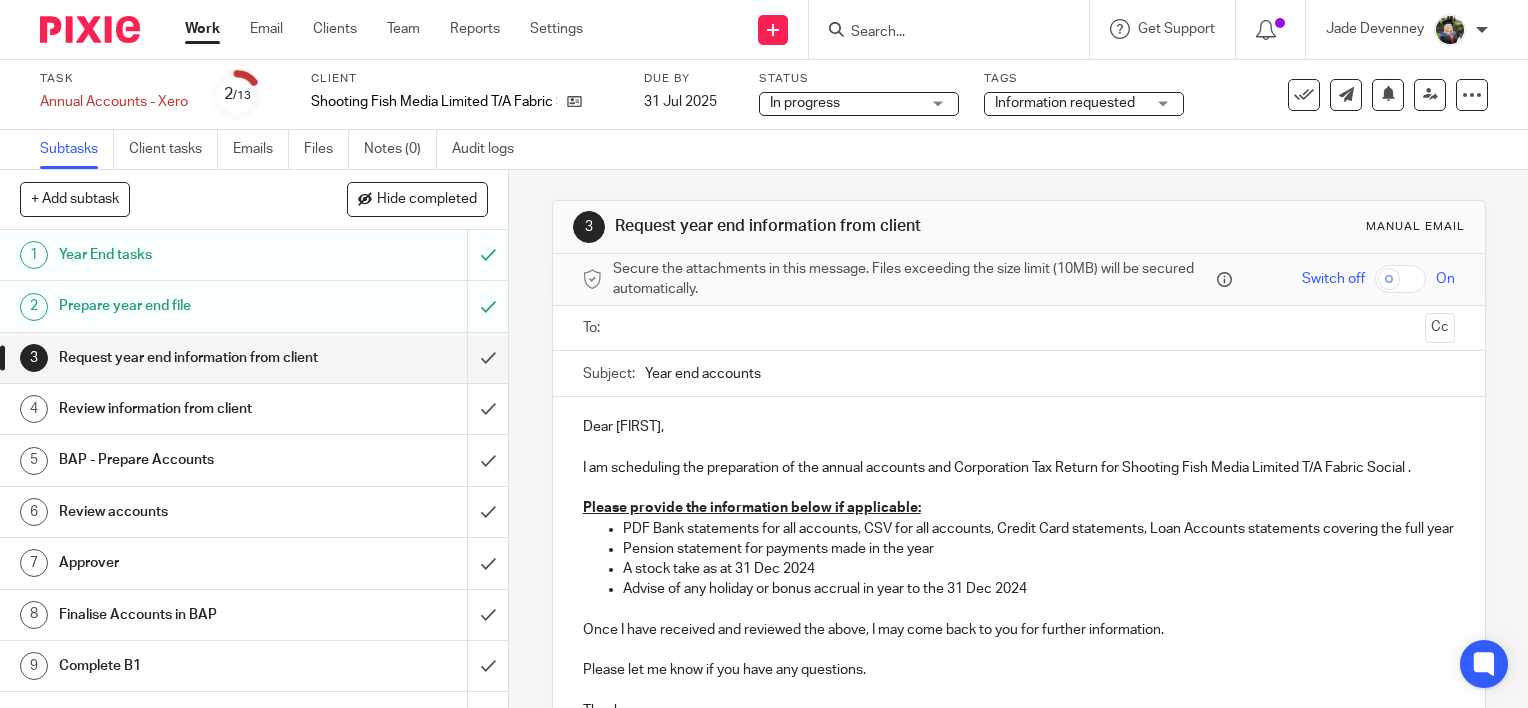 click on "Subtasks
Client tasks
Emails
Files
Notes (0)
Audit logs" at bounding box center (764, 150) 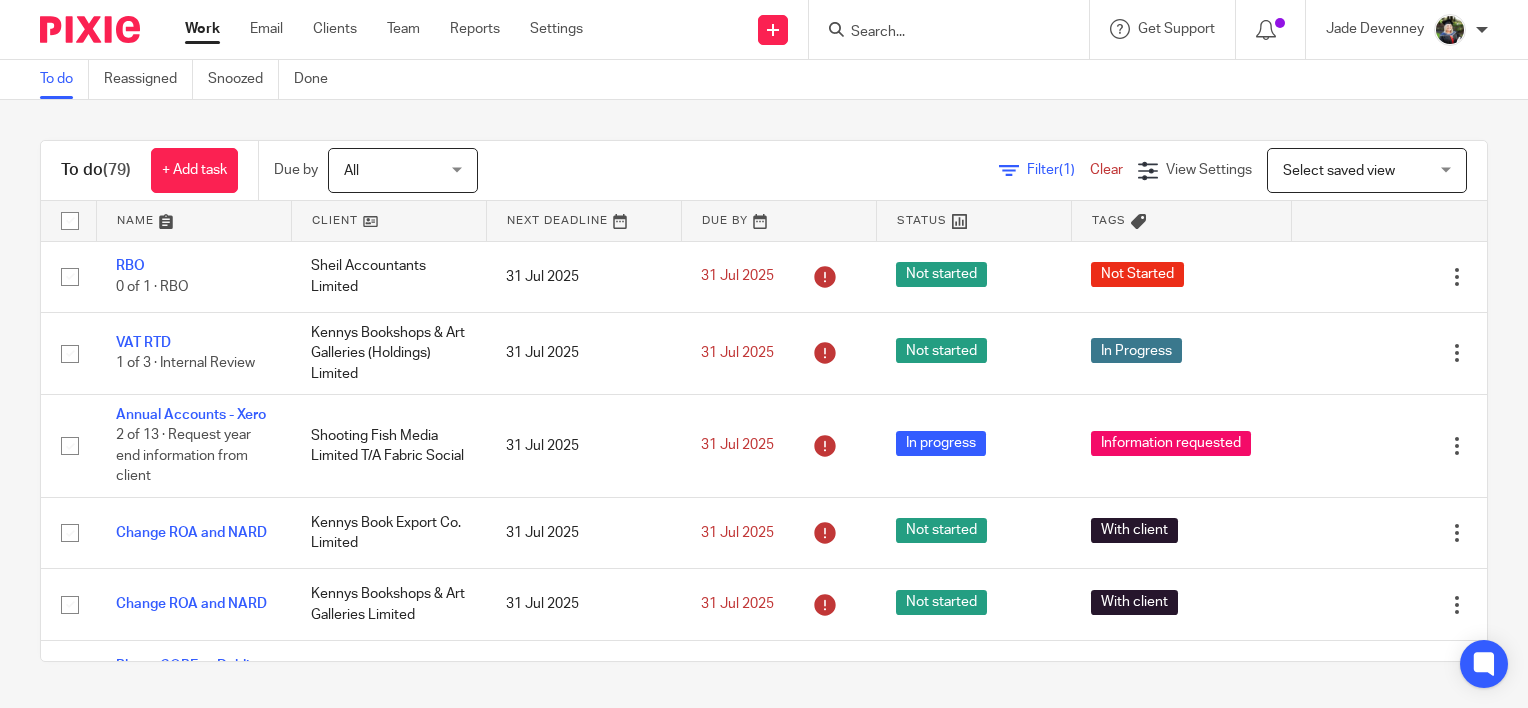 scroll, scrollTop: 0, scrollLeft: 0, axis: both 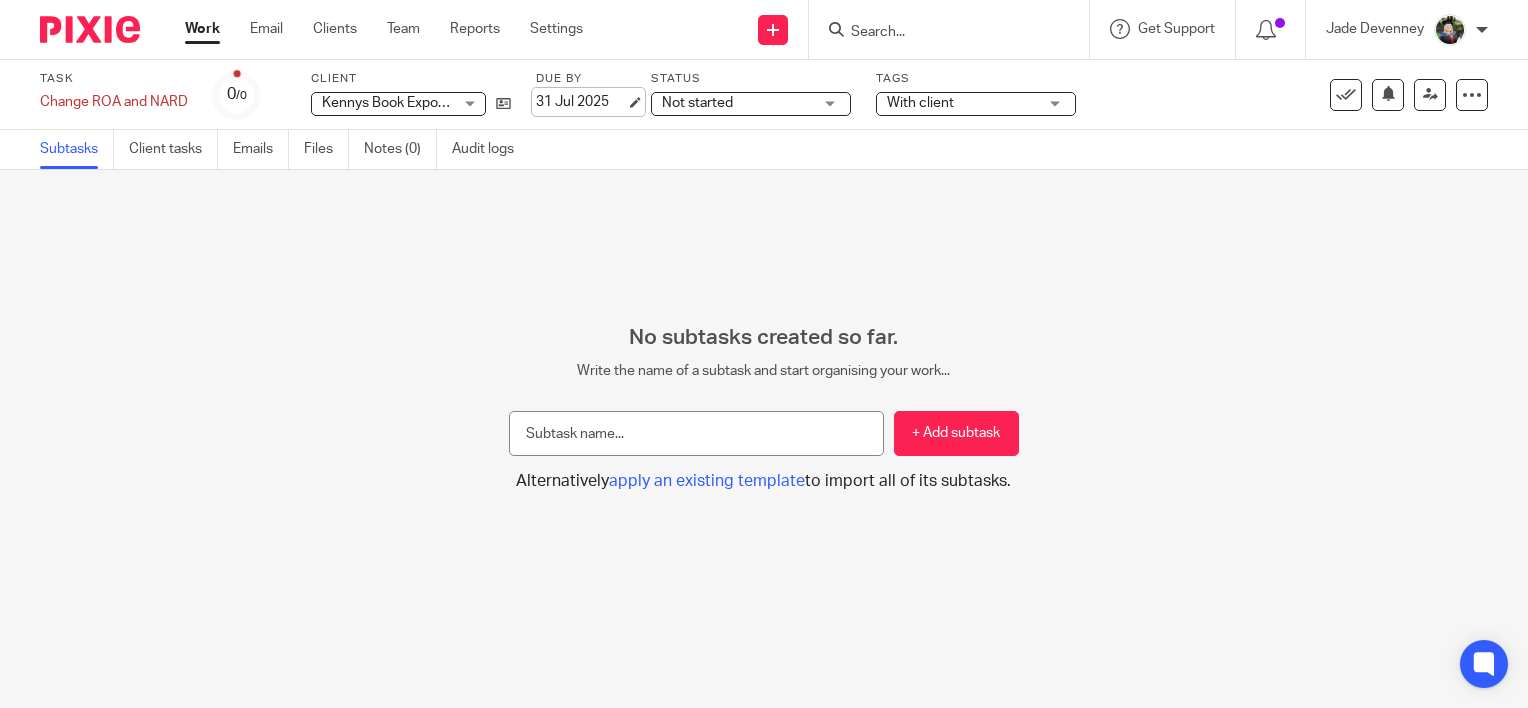 click on "31 Jul 2025" at bounding box center (581, 102) 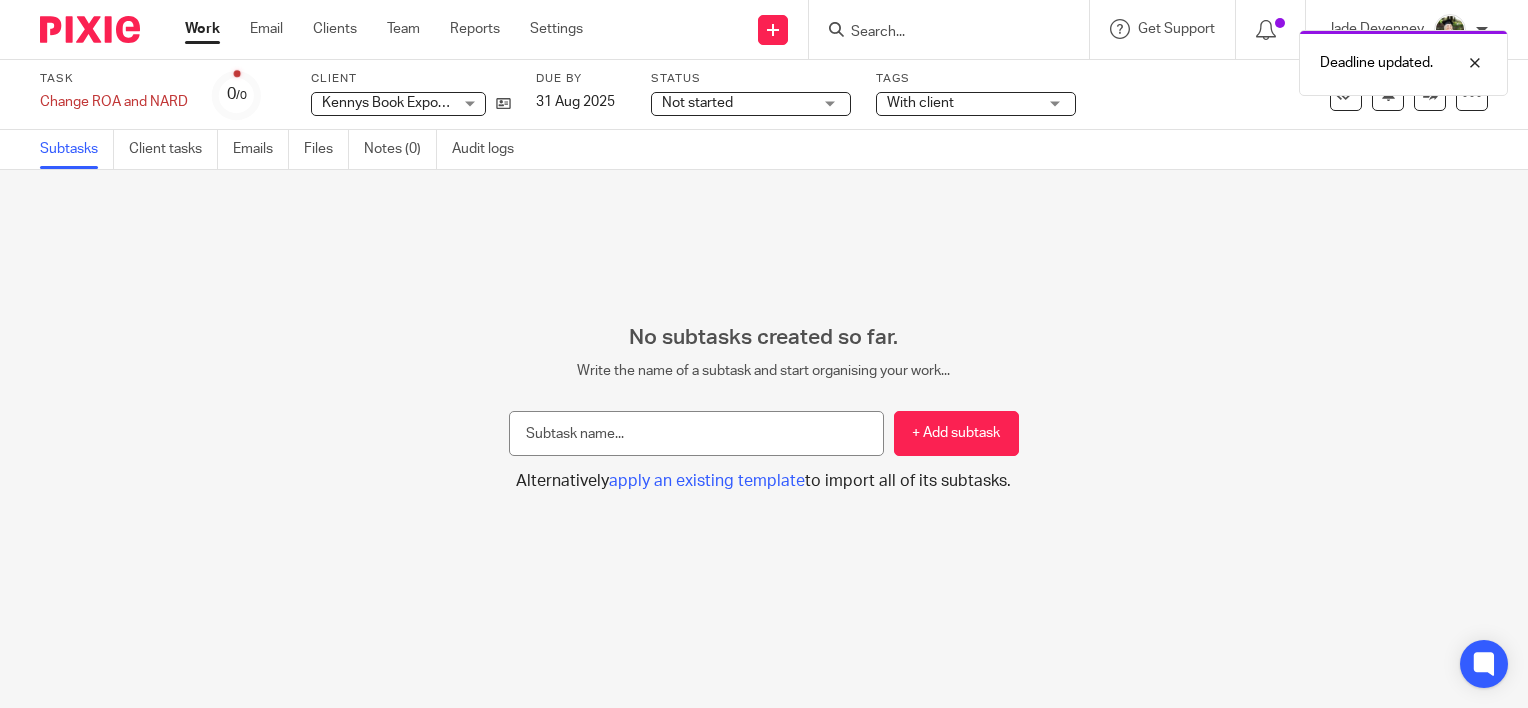 click on "No subtasks created so far.
Write the name of a subtask and start organising your work...
+ Add subtask
Alternatively   apply an existing template  to import all of its subtasks.
Apply template
Select one of the following templates to apply to your task
Task templates
Annual Accounts - Bookkeeping Clients
Months
Annual Accounts - Non-bookkeeping
Months
Annual Accounts - UK
Months
Bank Payments
Days" at bounding box center [764, 439] 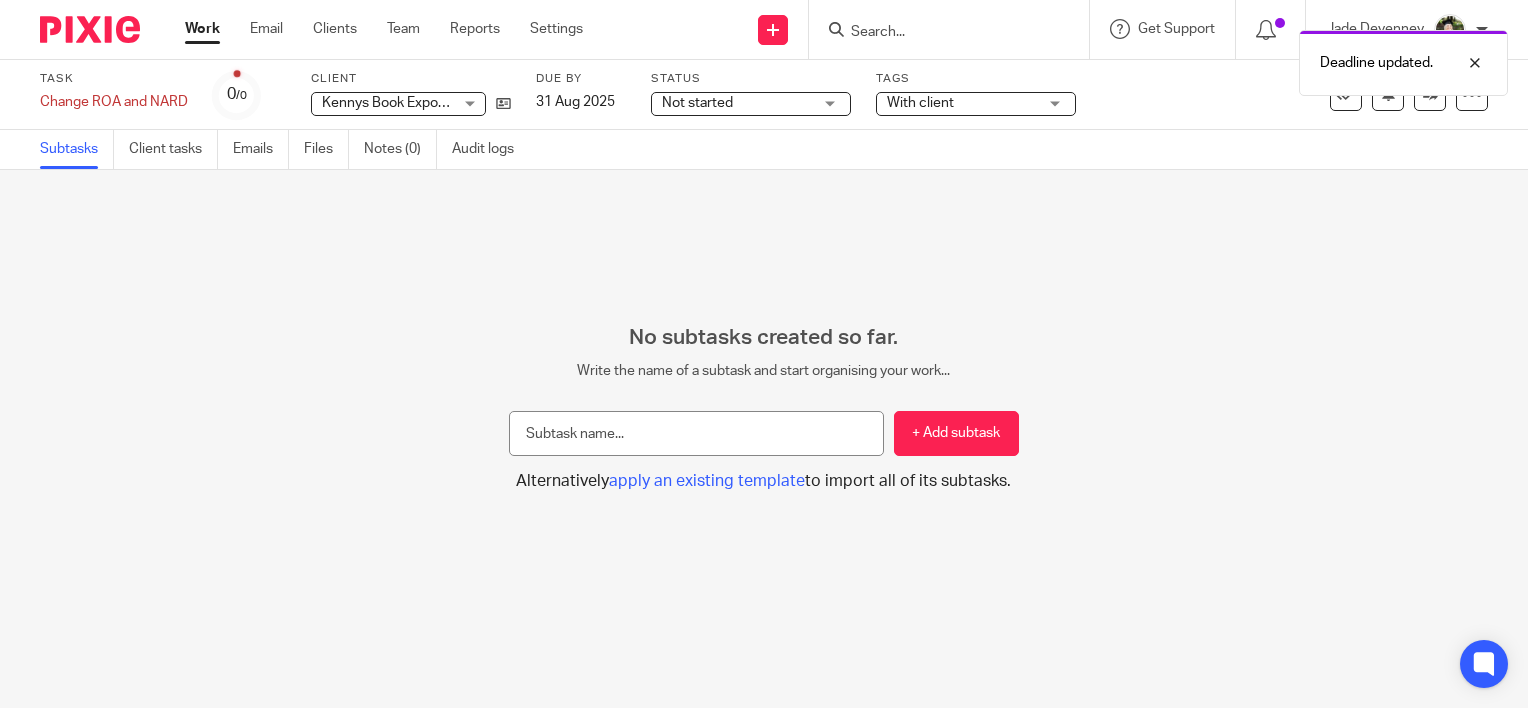 click on "Not started" at bounding box center [697, 103] 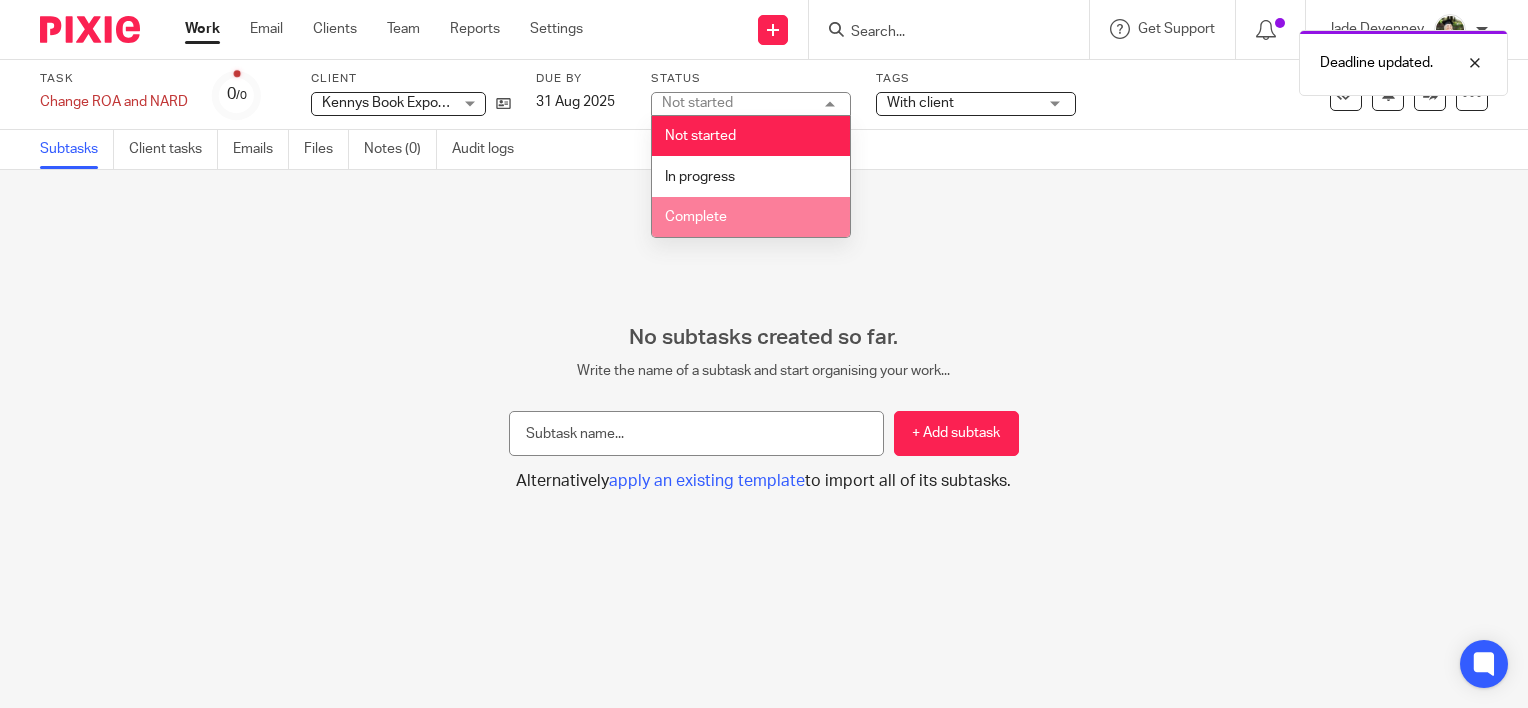 click on "Complete" at bounding box center [751, 217] 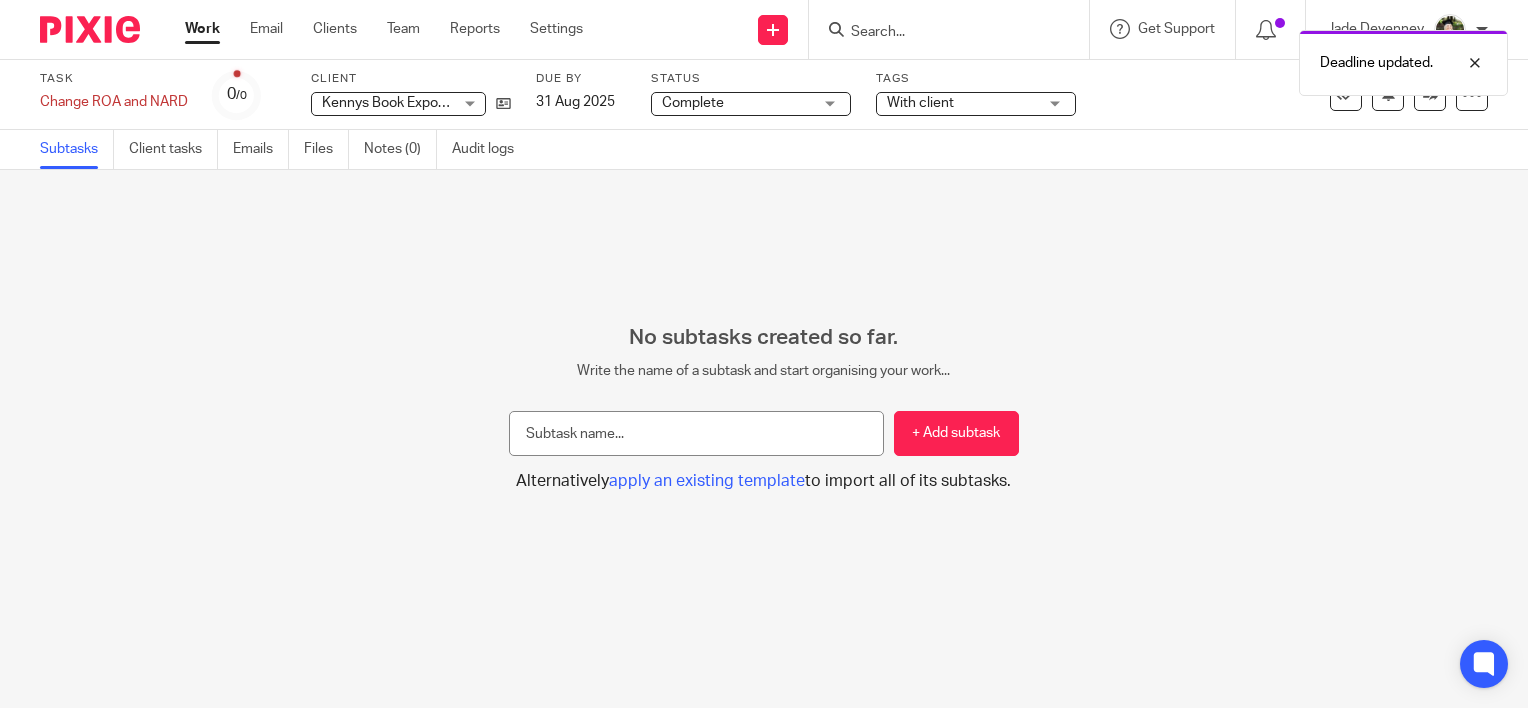 click on "No subtasks created so far.
Write the name of a subtask and start organising your work...
+ Add subtask
Alternatively   apply an existing template  to import all of its subtasks.
Apply template
Select one of the following templates to apply to your task
Task templates
Annual Accounts - Bookkeeping Clients
Months
Annual Accounts - Non-bookkeeping
Months
Annual Accounts - UK
Months
Bank Payments
Days" at bounding box center (764, 439) 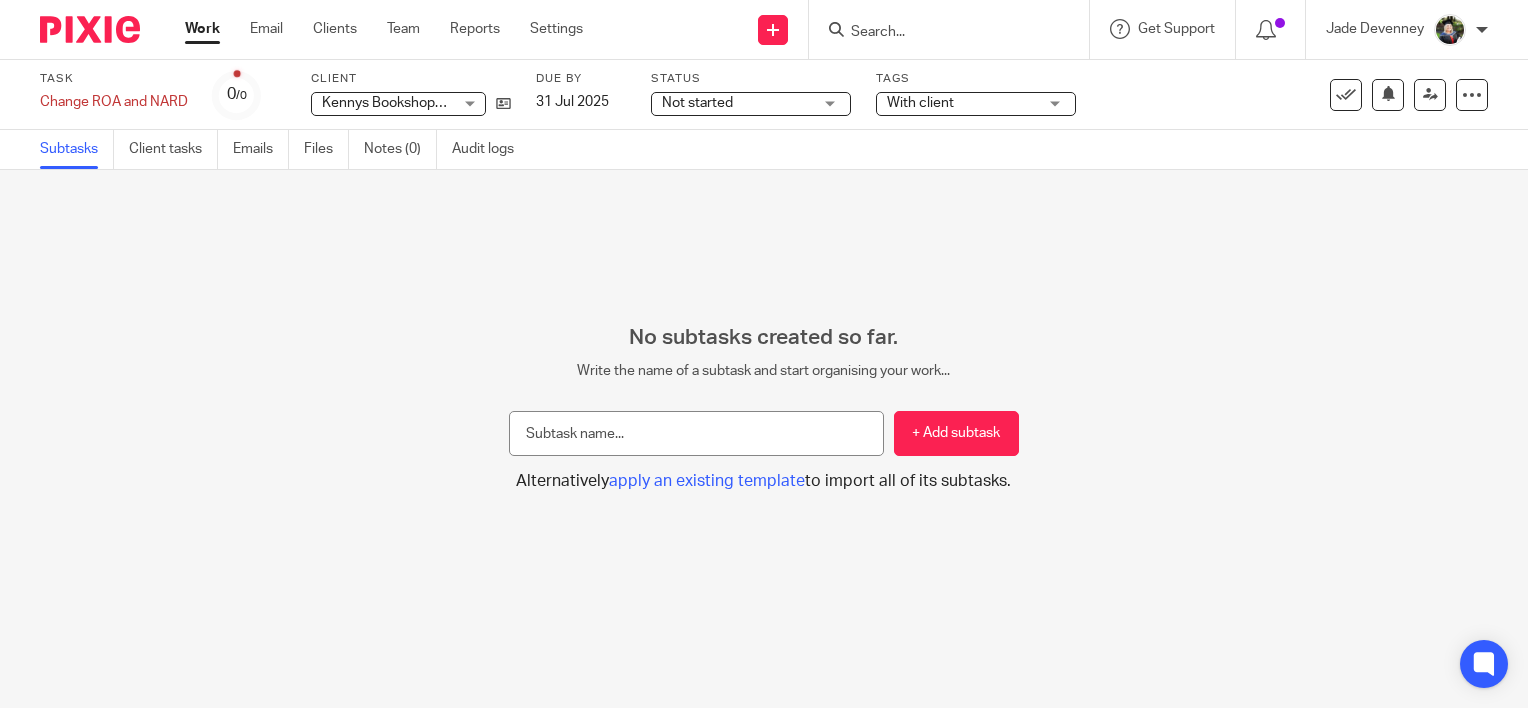 scroll, scrollTop: 0, scrollLeft: 0, axis: both 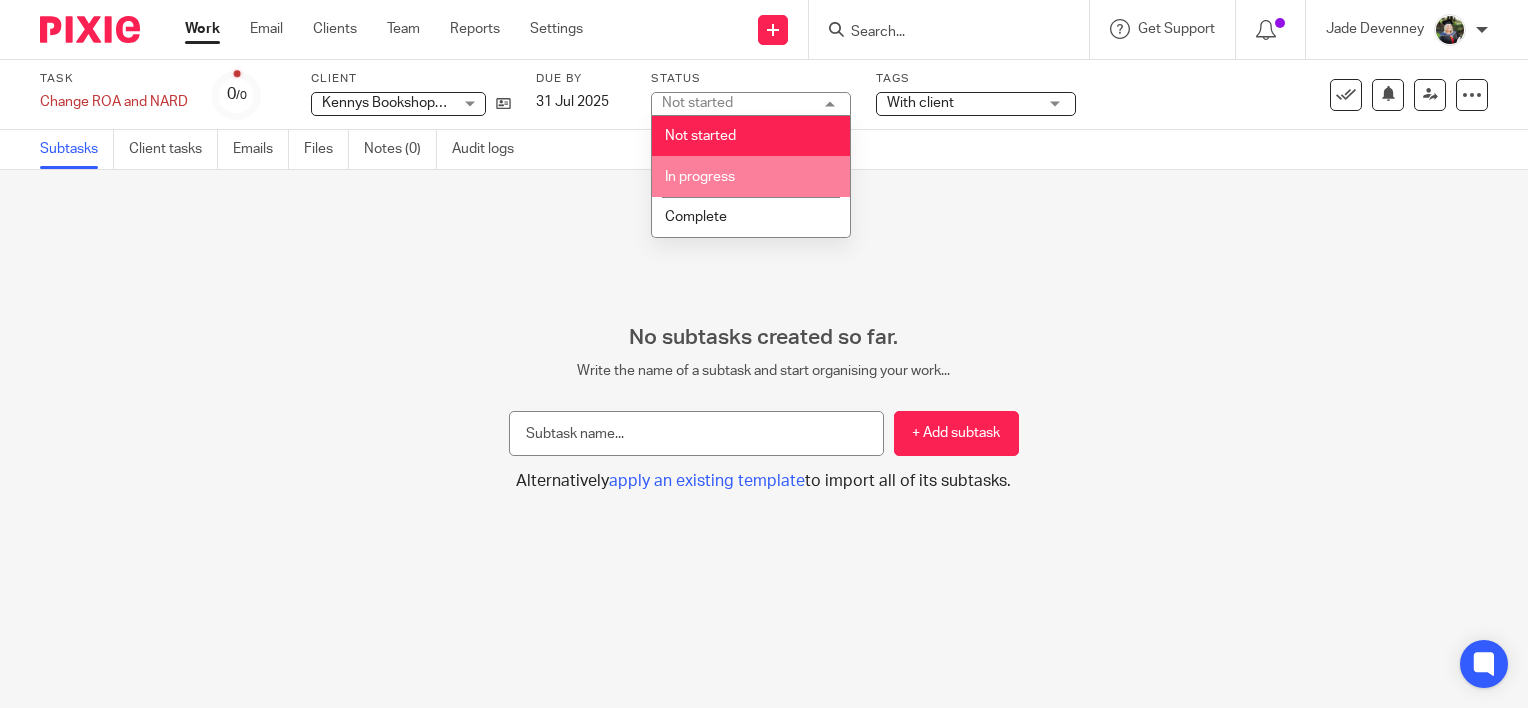 click on "In progress" at bounding box center (700, 177) 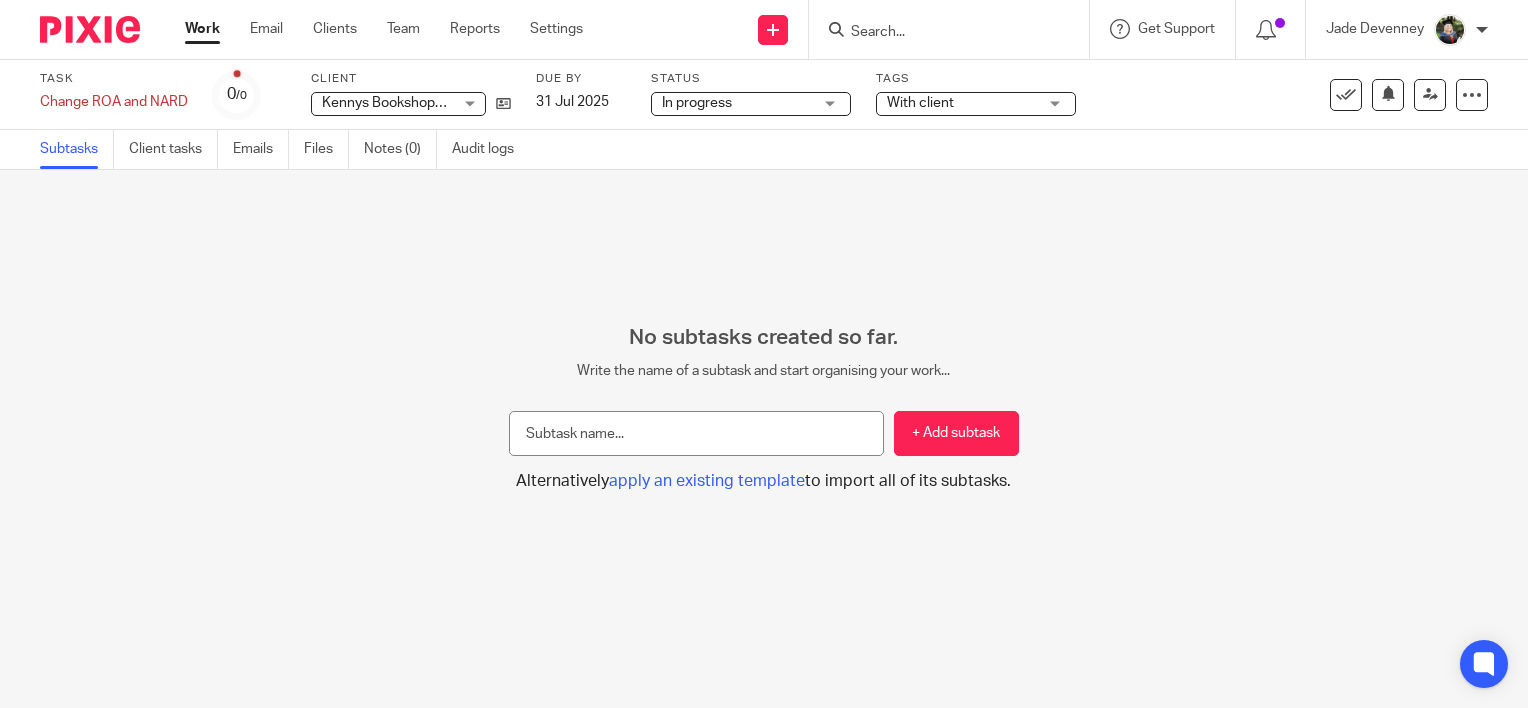 click on "Change ROA and NARD Save Change ROA and NARD 0 /0 Client Kennys Bookshops & Art Galleries Limited Kennys Bookshops & Art Galleries Limited No client selected A1 Linux Limited Adam Leadbetter ADCS Limited Admin Galway Office Ahmed Almamajmaie Aidan Hartnett Aidan John Kelly Aileen James AISLING O HALLORAN Alan Cronin Alan Douglas Alan H Privett and Hilda Privett Alan Marks Alan Mee Alan Mee Architects Limited Alan Quinn" at bounding box center [643, 95] 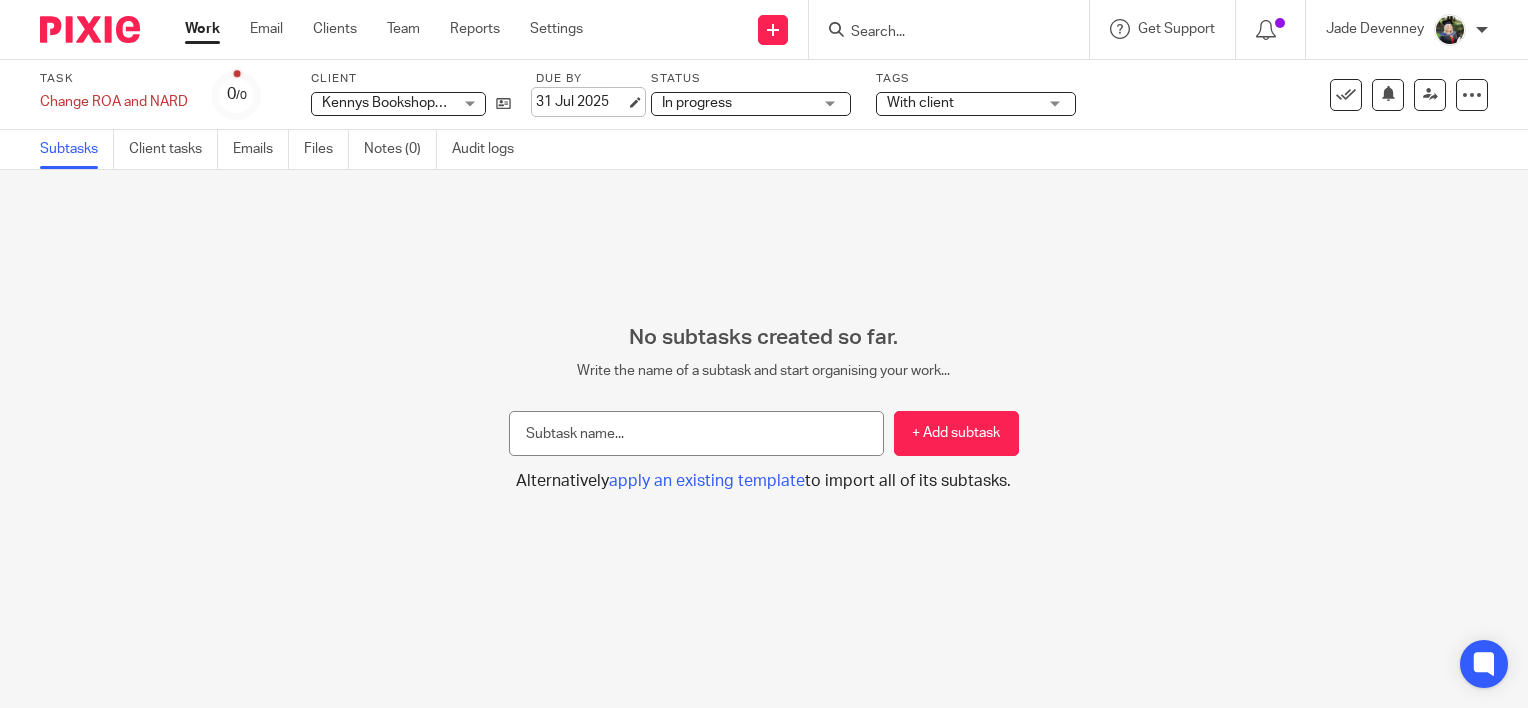 click on "31 Jul 2025" at bounding box center [581, 102] 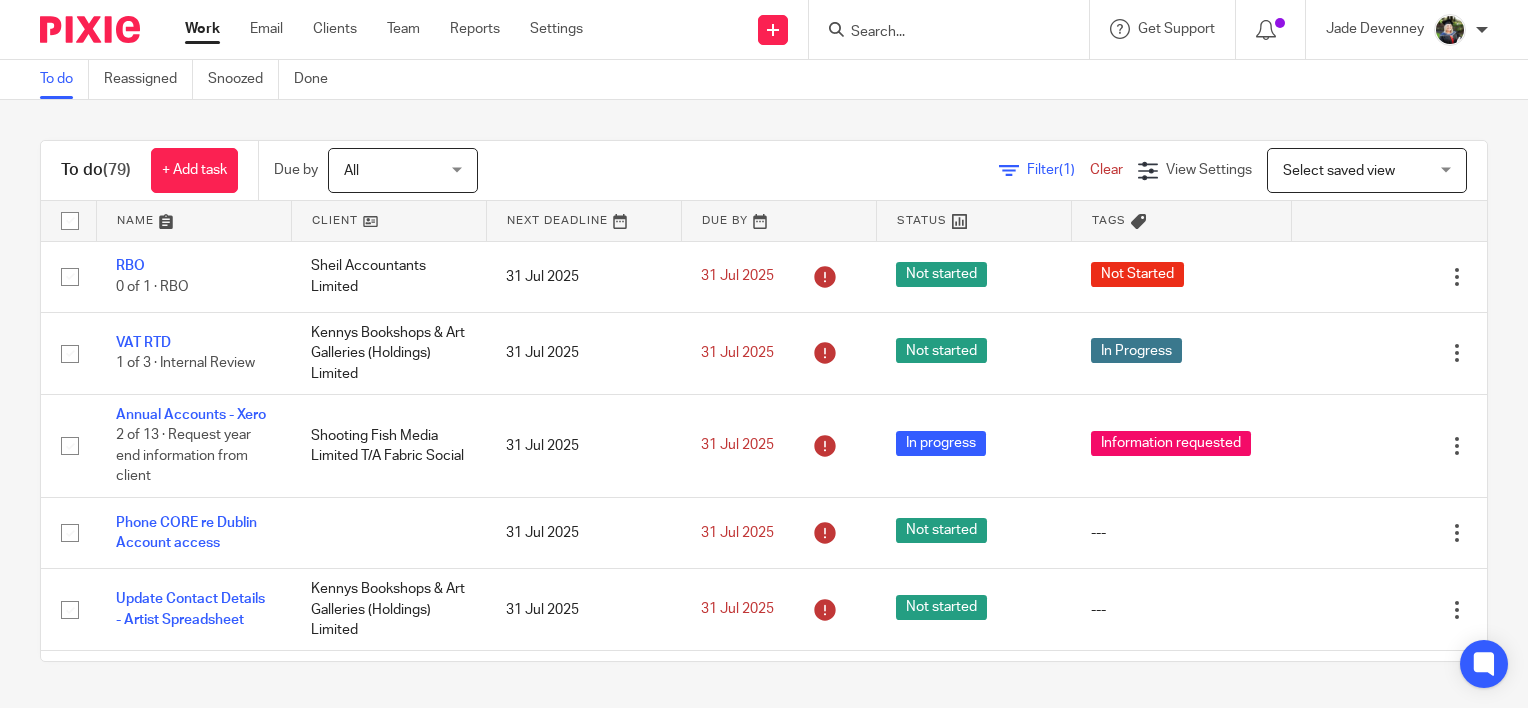 scroll, scrollTop: 0, scrollLeft: 0, axis: both 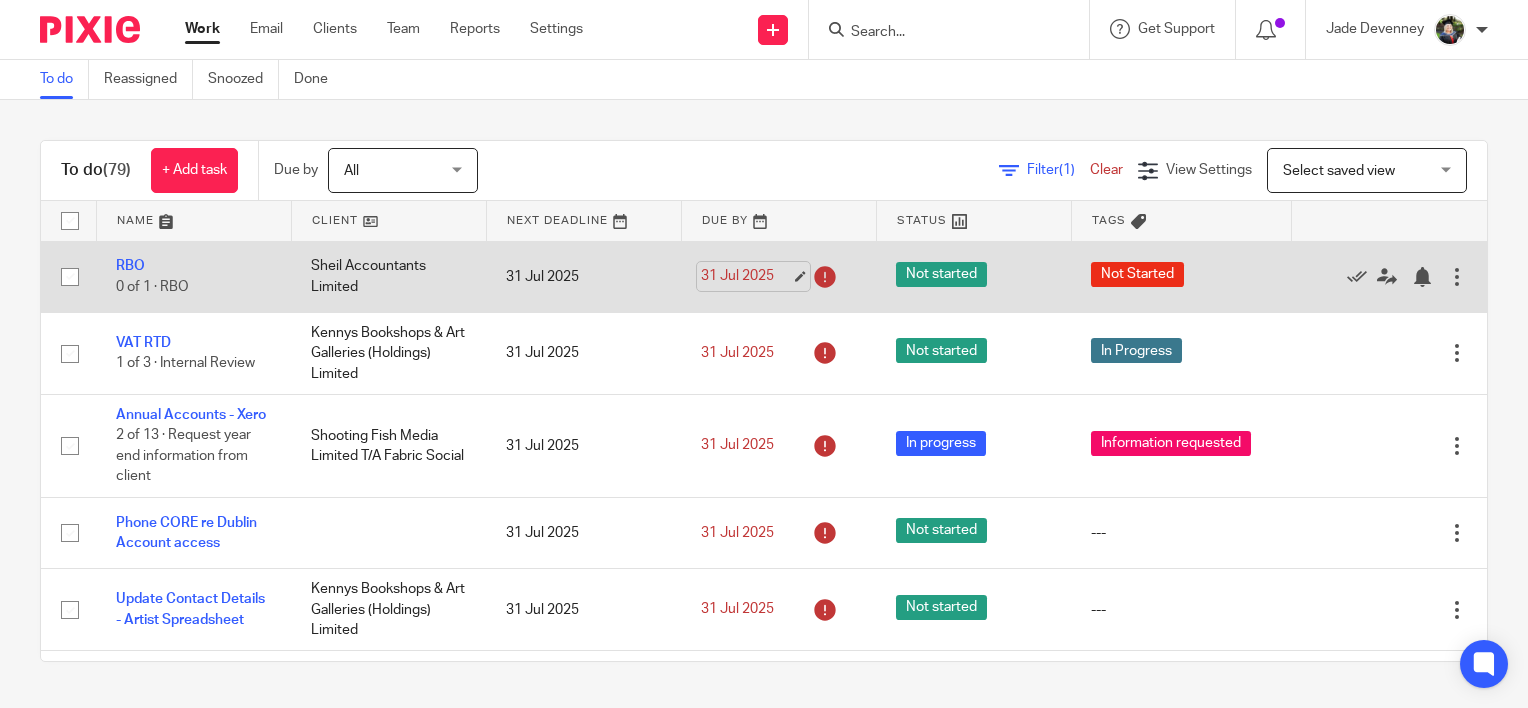 click on "31 Jul 2025" at bounding box center [746, 276] 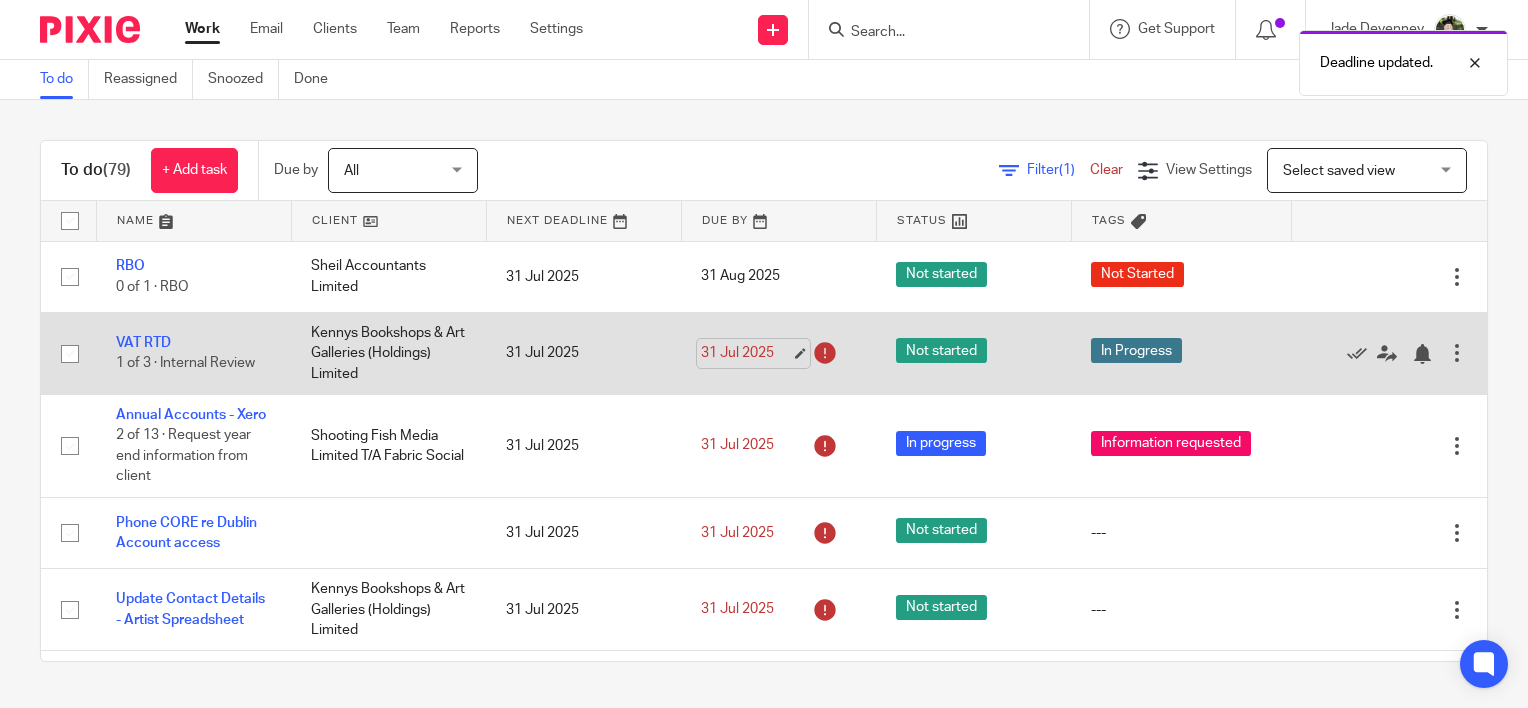 click on "31 Jul 2025" at bounding box center [746, 353] 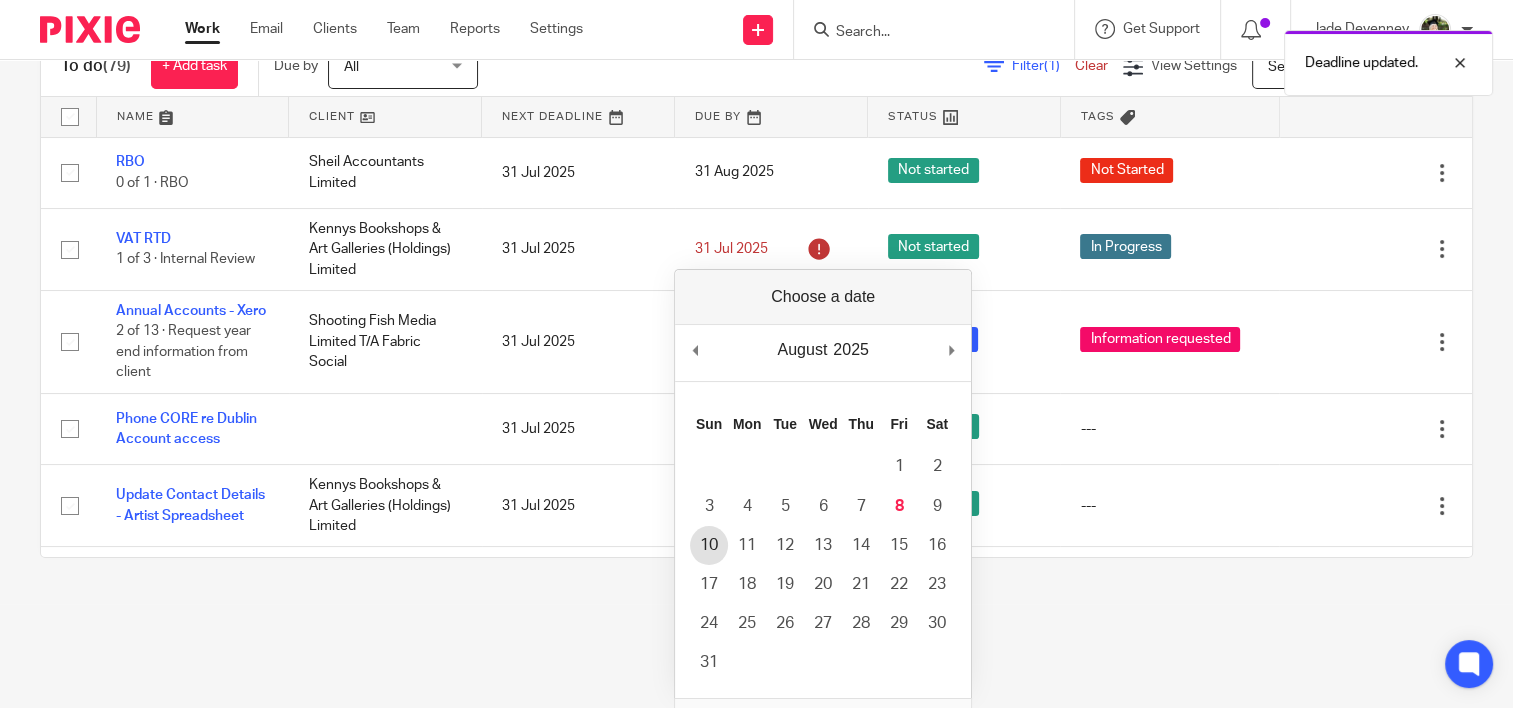 scroll, scrollTop: 116, scrollLeft: 0, axis: vertical 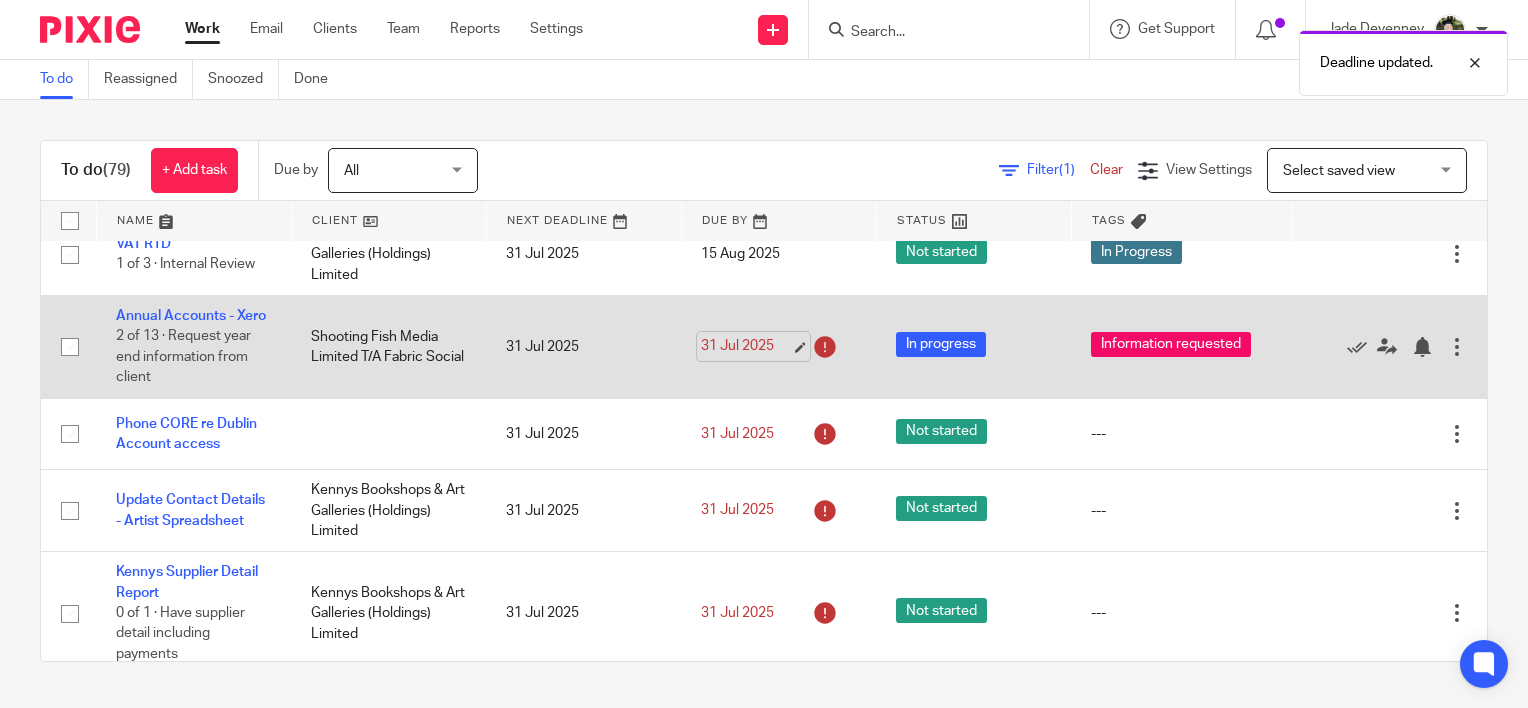 click on "31 Jul 2025" at bounding box center (746, 346) 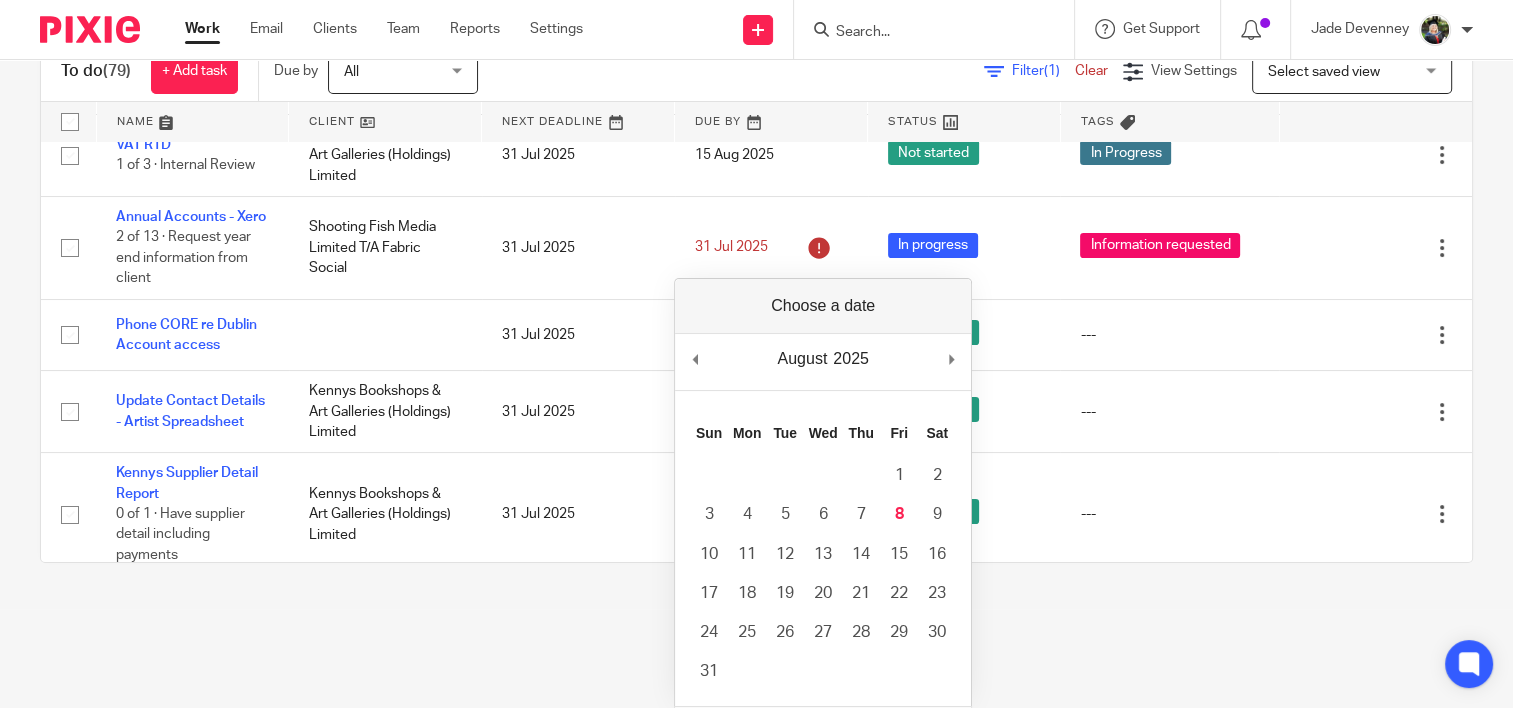 scroll, scrollTop: 135, scrollLeft: 0, axis: vertical 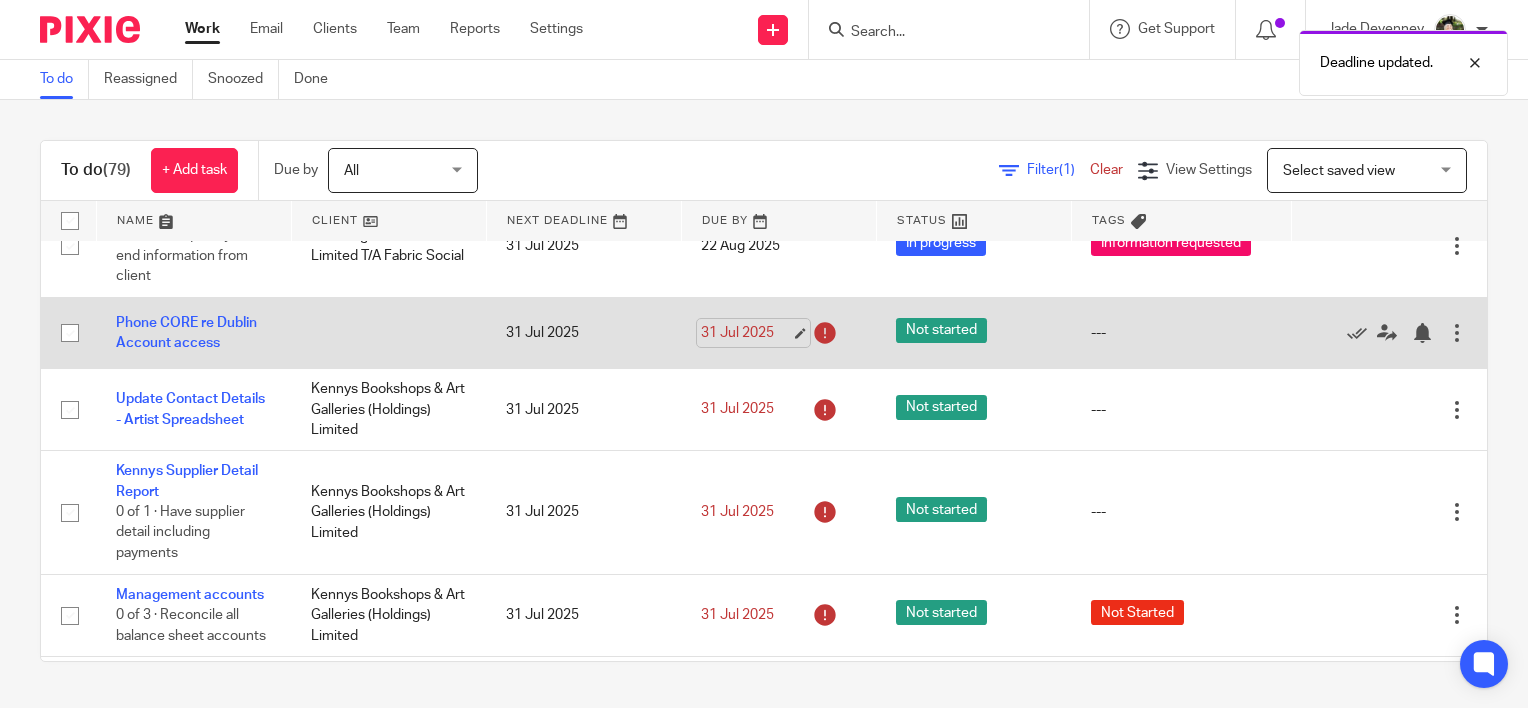 click on "31 Jul 2025" at bounding box center (746, 333) 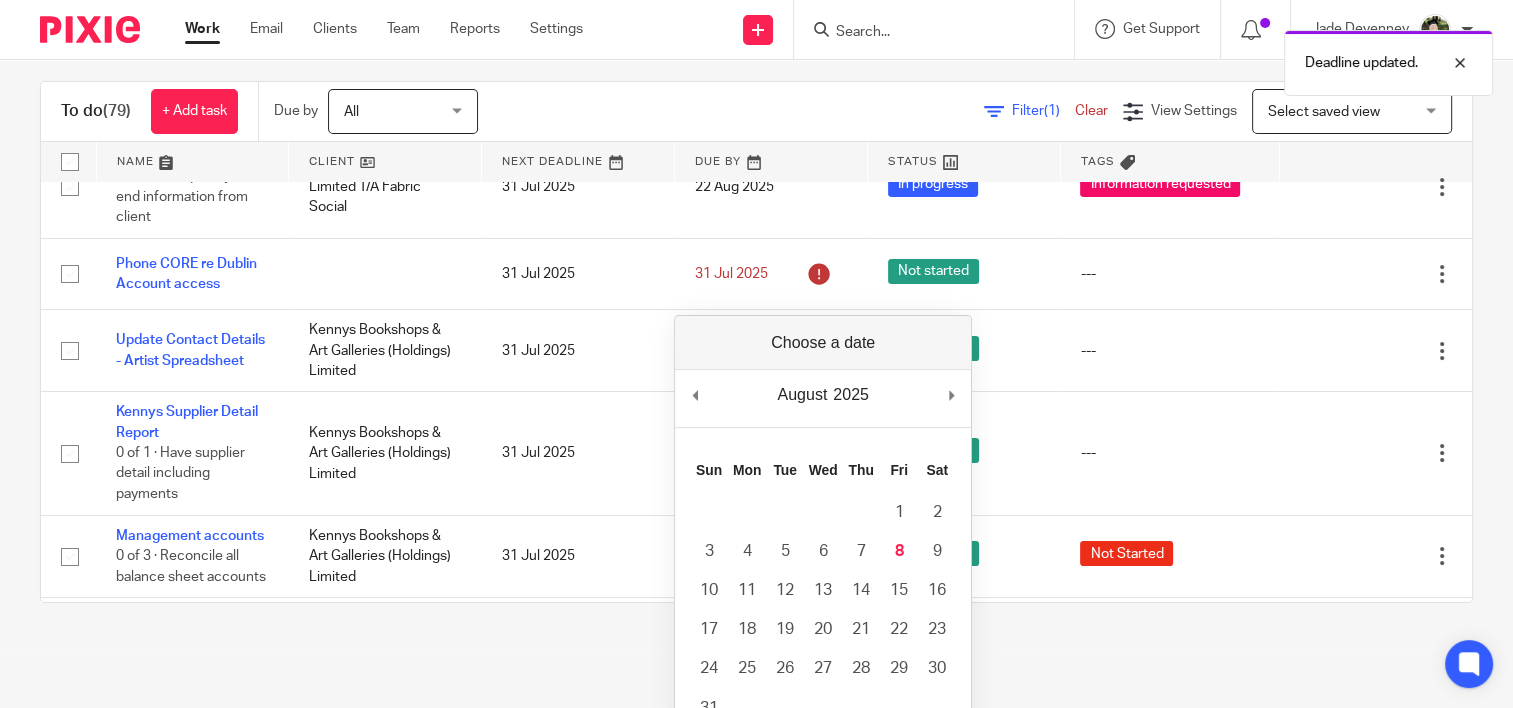 scroll, scrollTop: 60, scrollLeft: 0, axis: vertical 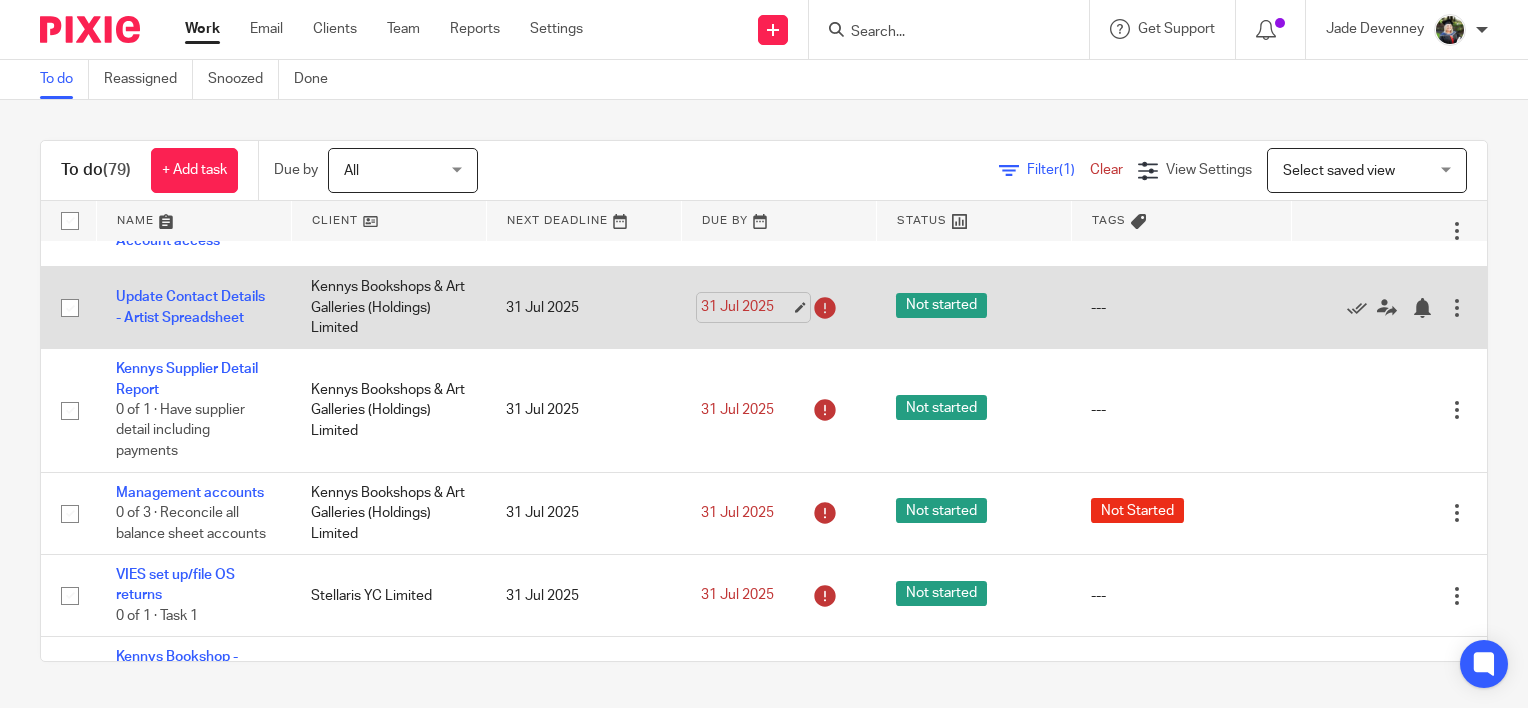 click on "31 Jul 2025" at bounding box center (746, 307) 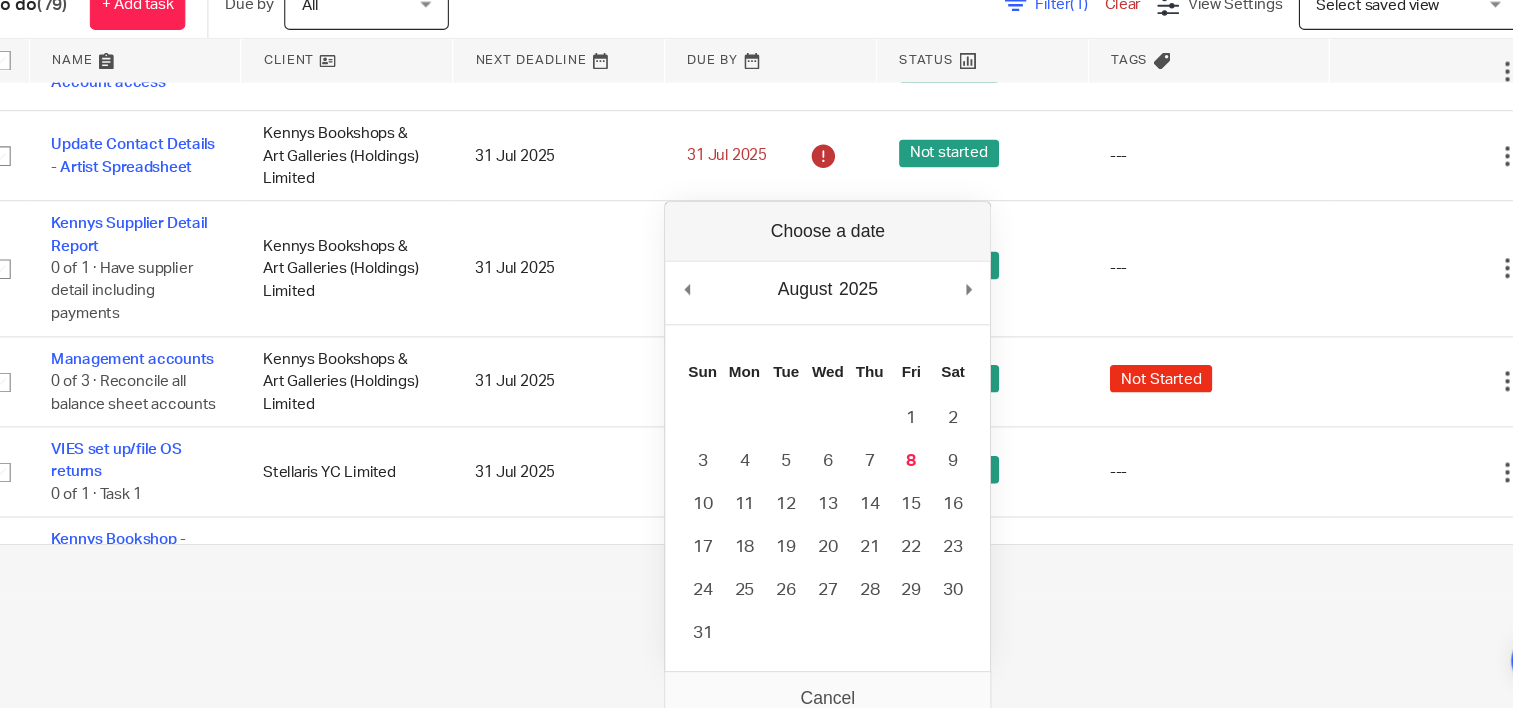 scroll, scrollTop: 118, scrollLeft: 0, axis: vertical 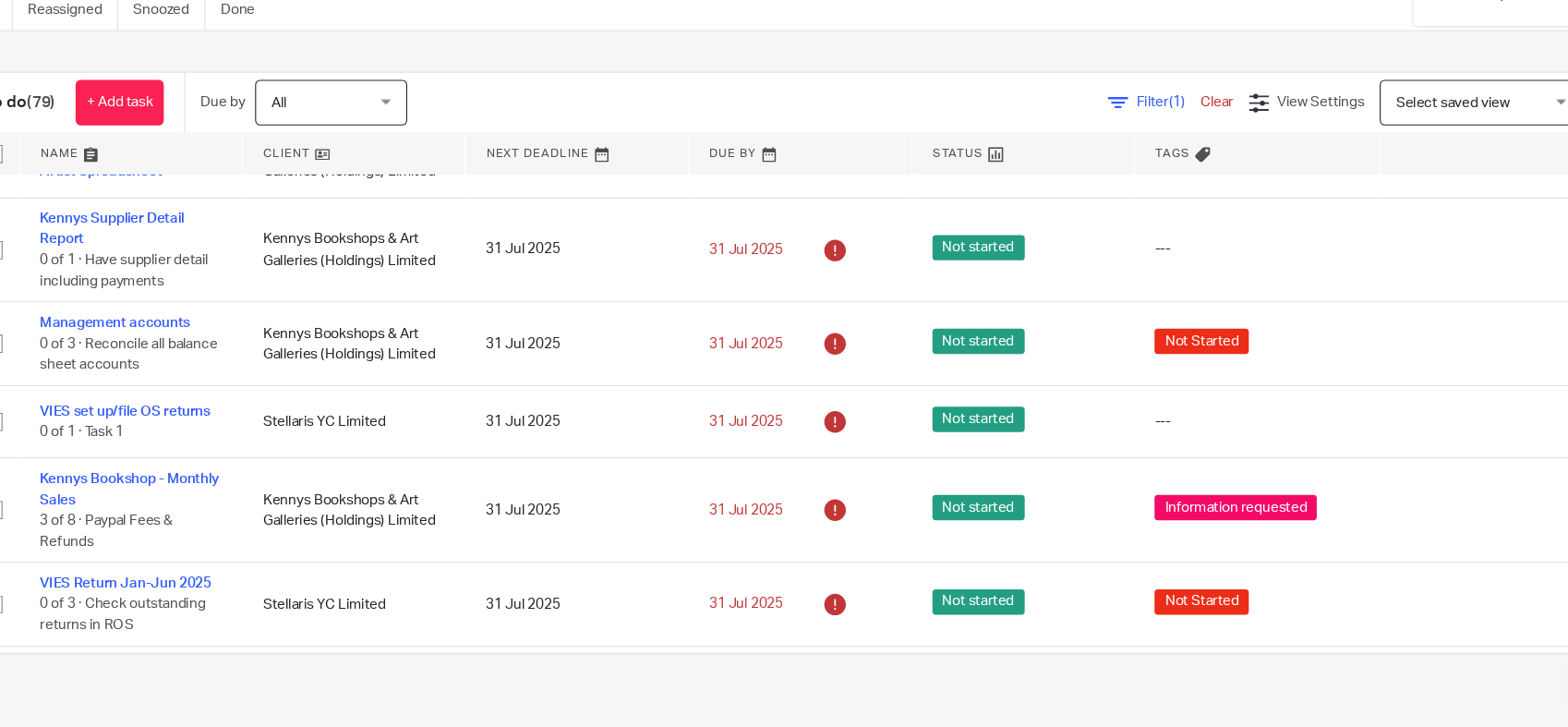 drag, startPoint x: 1231, startPoint y: 58, endPoint x: 822, endPoint y: 139, distance: 416.94364 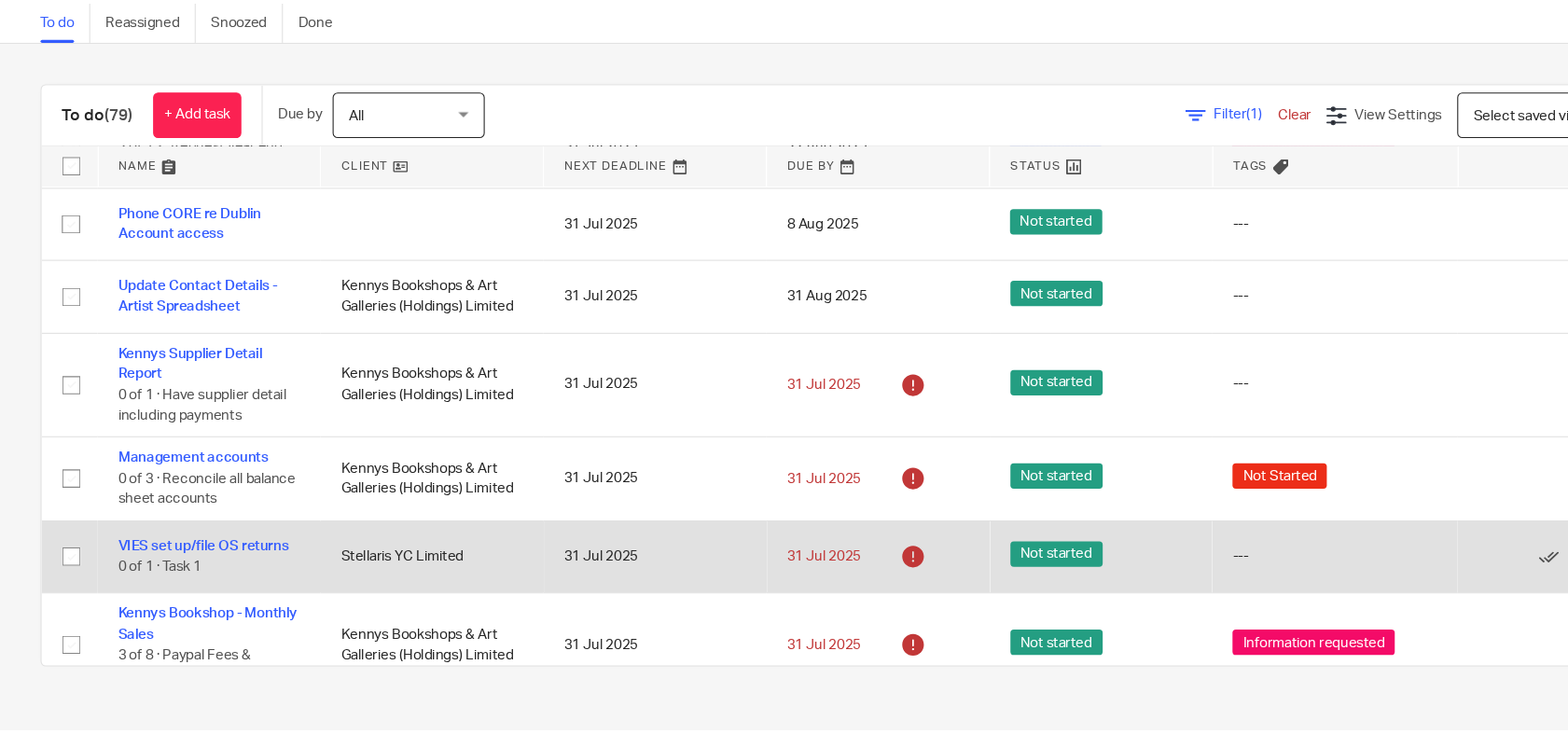 scroll, scrollTop: 209, scrollLeft: 0, axis: vertical 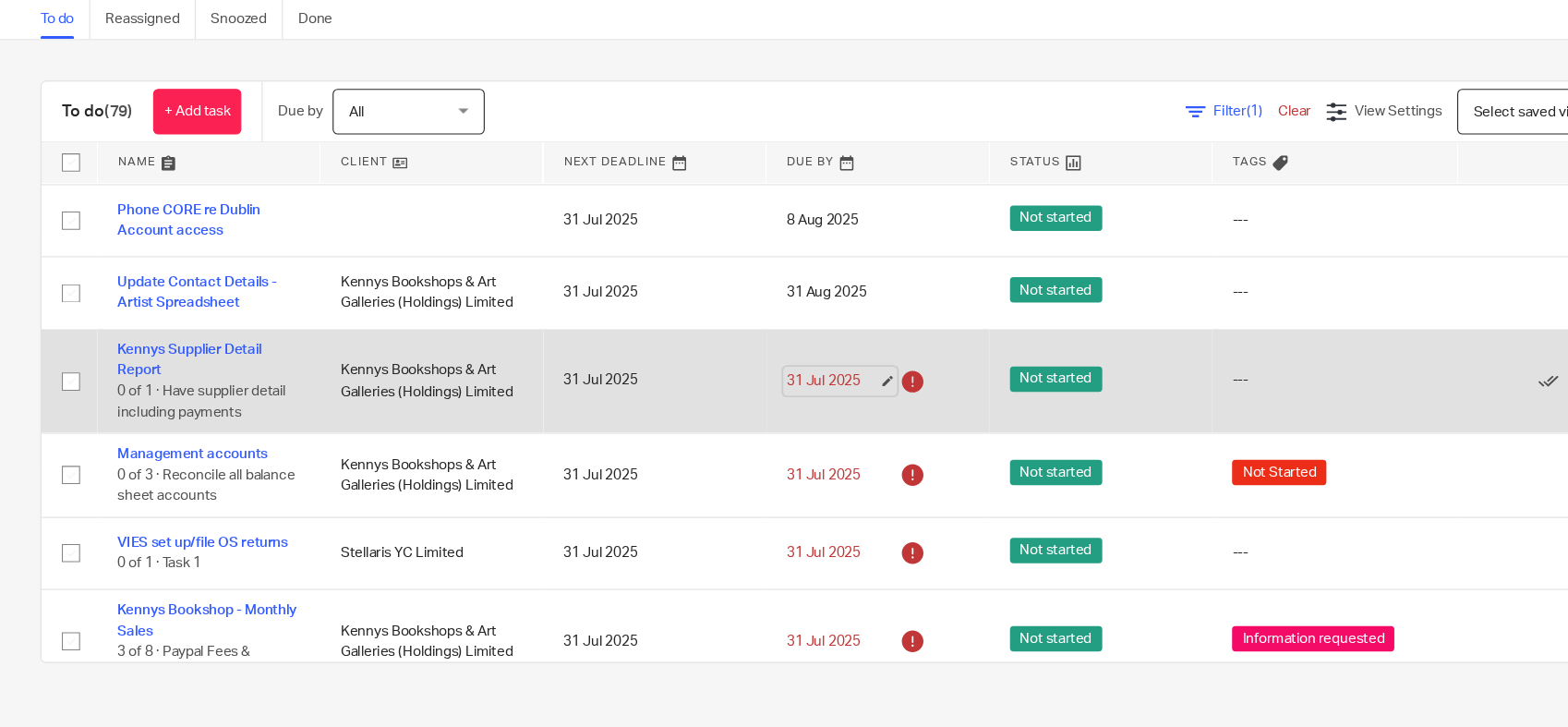 click on "31 Jul 2025" at bounding box center (758, 403) 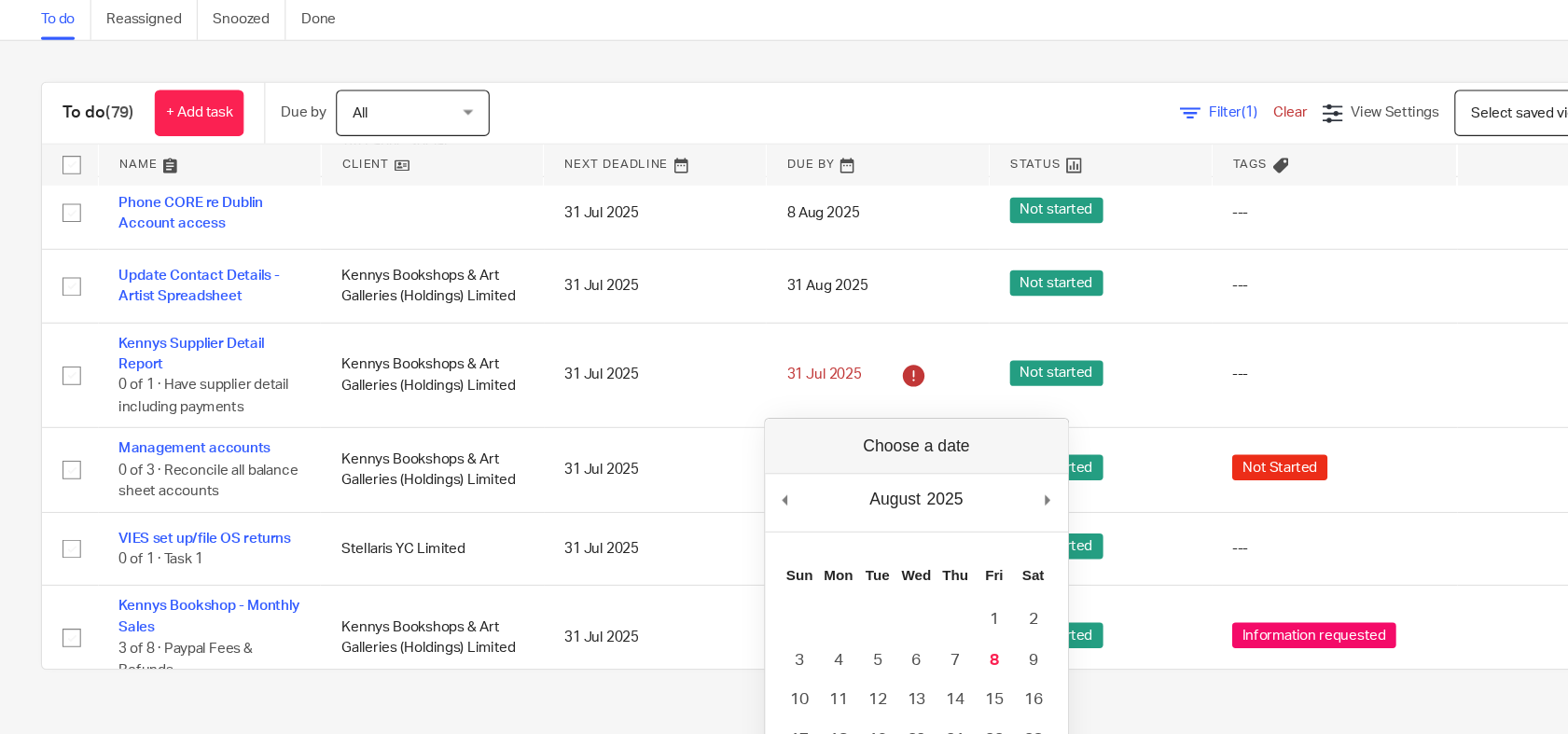 scroll, scrollTop: 351, scrollLeft: 0, axis: vertical 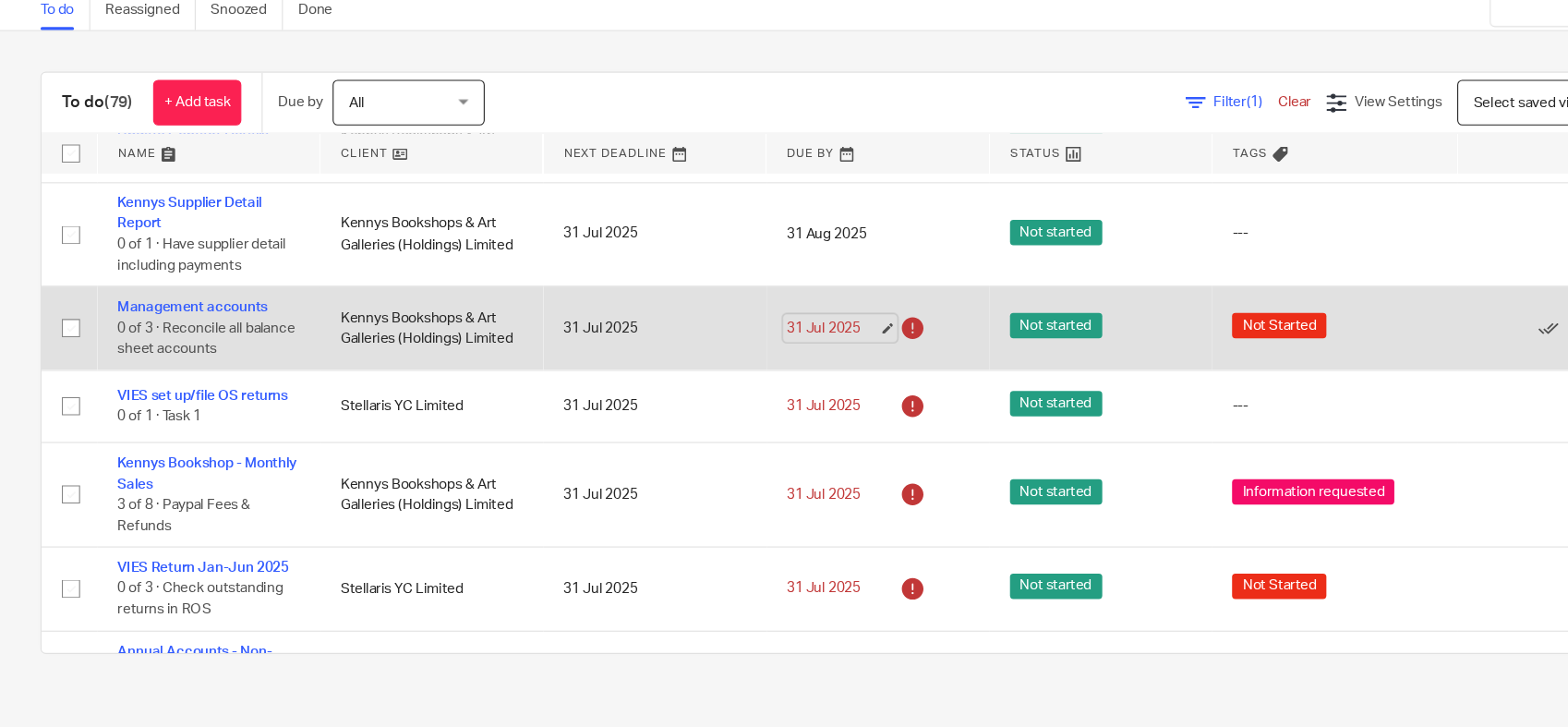 click on "31 Jul 2025" at bounding box center (758, 363) 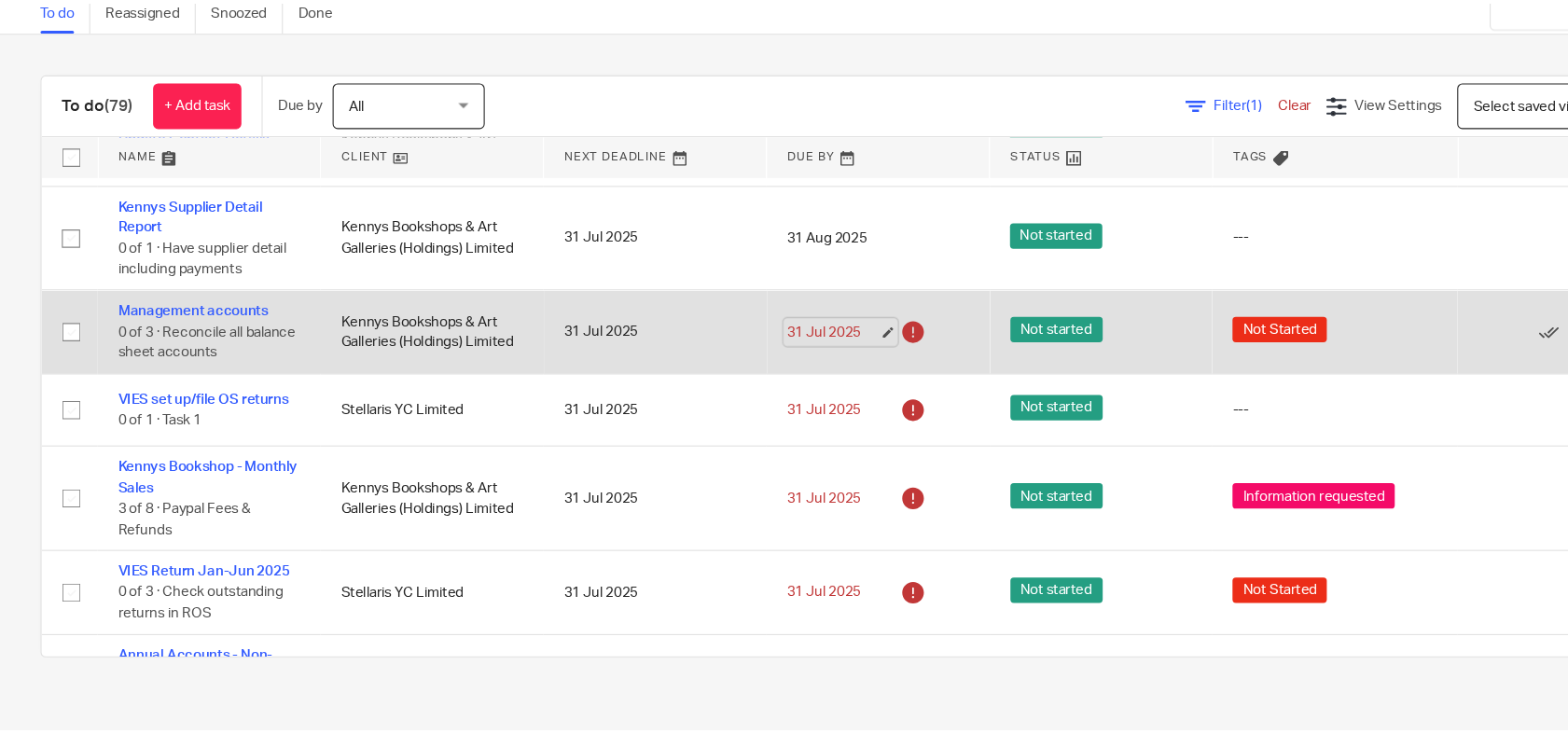 scroll, scrollTop: 103, scrollLeft: 0, axis: vertical 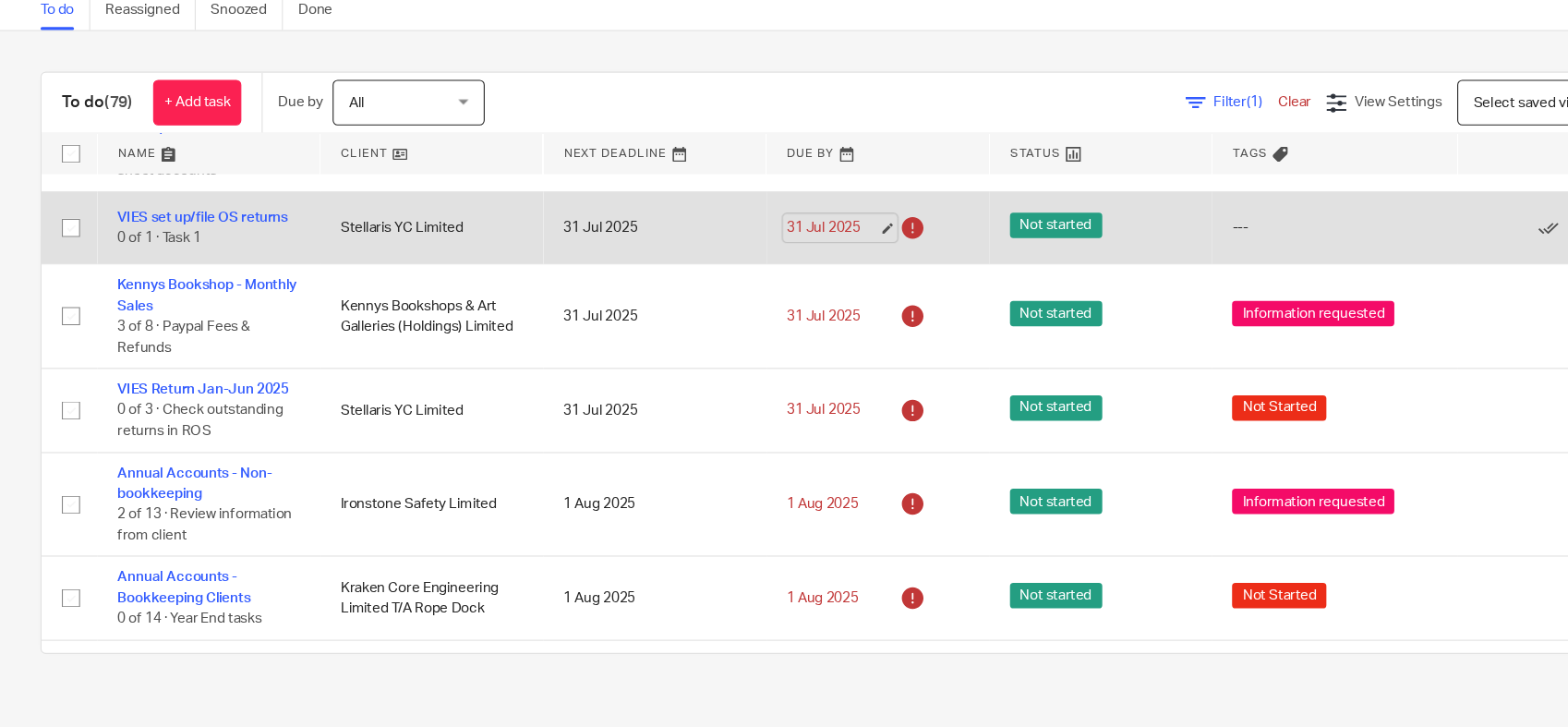 click on "31 Jul 2025" at bounding box center [758, 272] 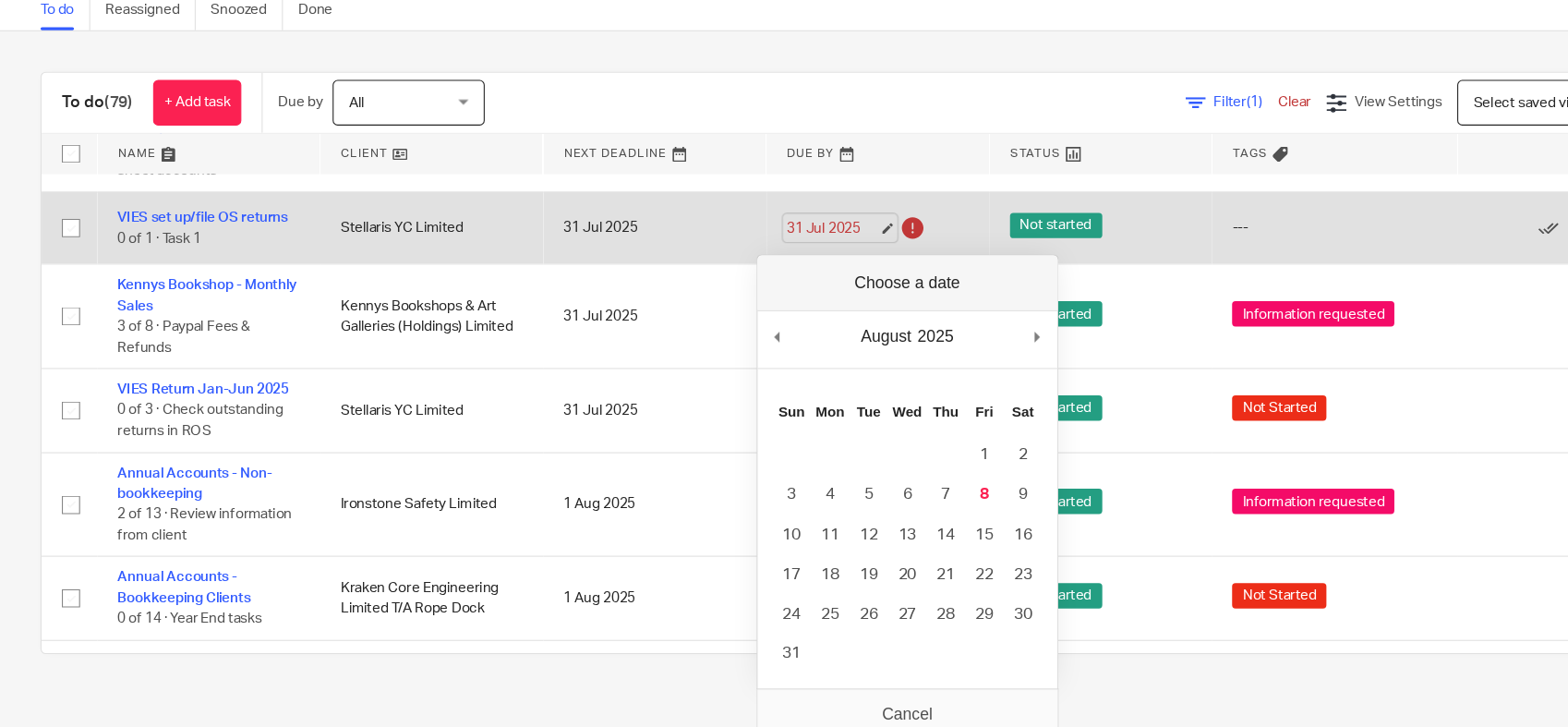 scroll, scrollTop: 515, scrollLeft: 0, axis: vertical 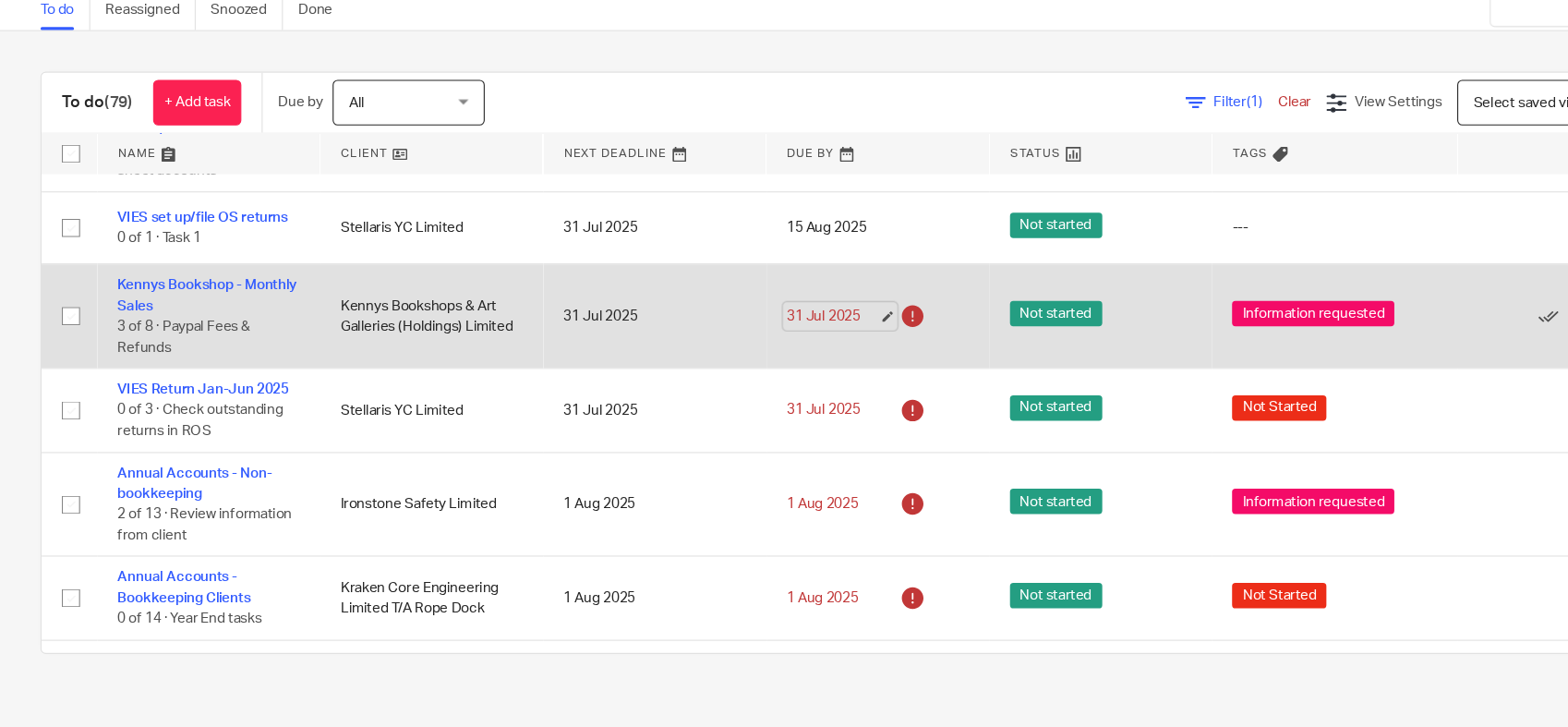 click on "31 Jul 2025" at bounding box center (758, 352) 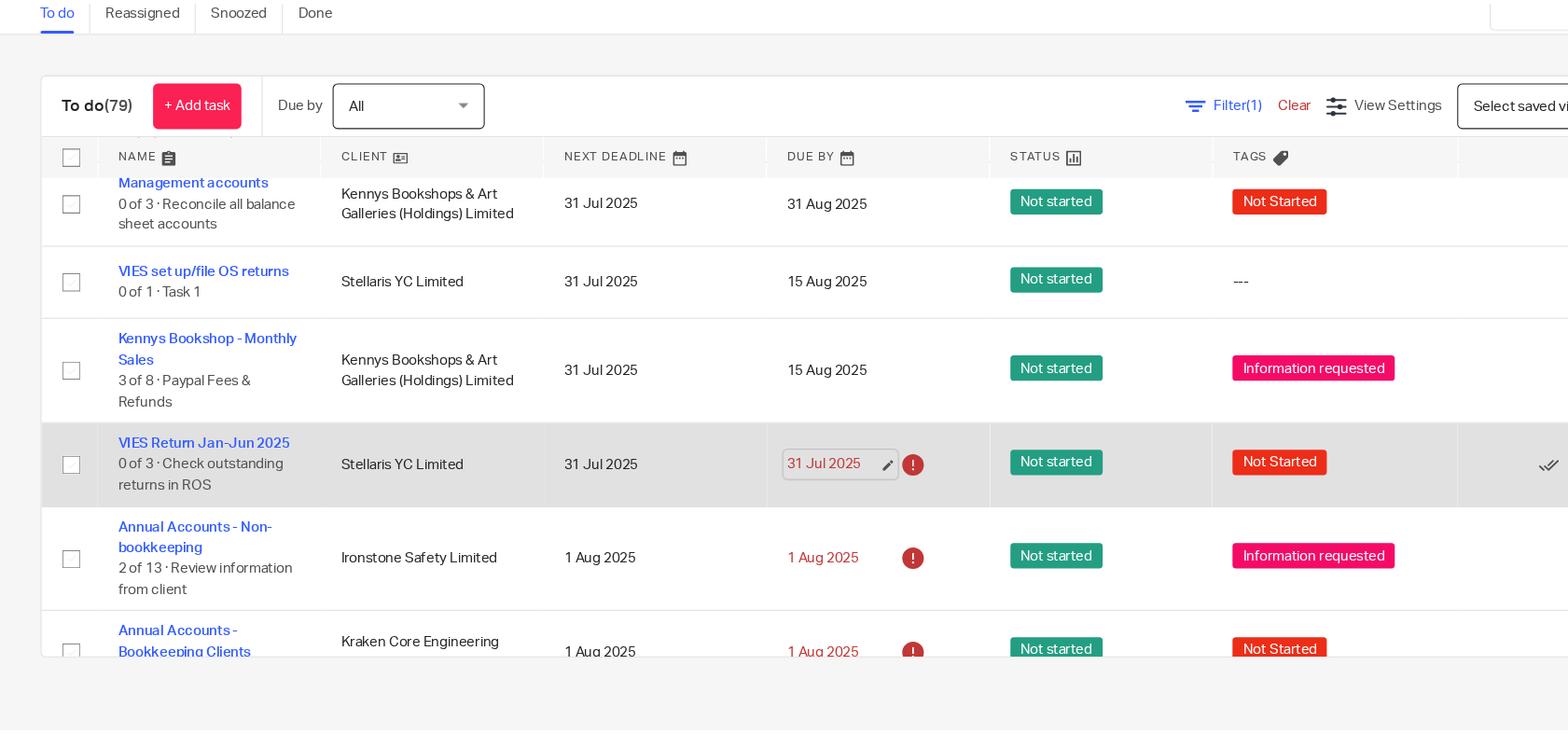 scroll, scrollTop: 452, scrollLeft: 0, axis: vertical 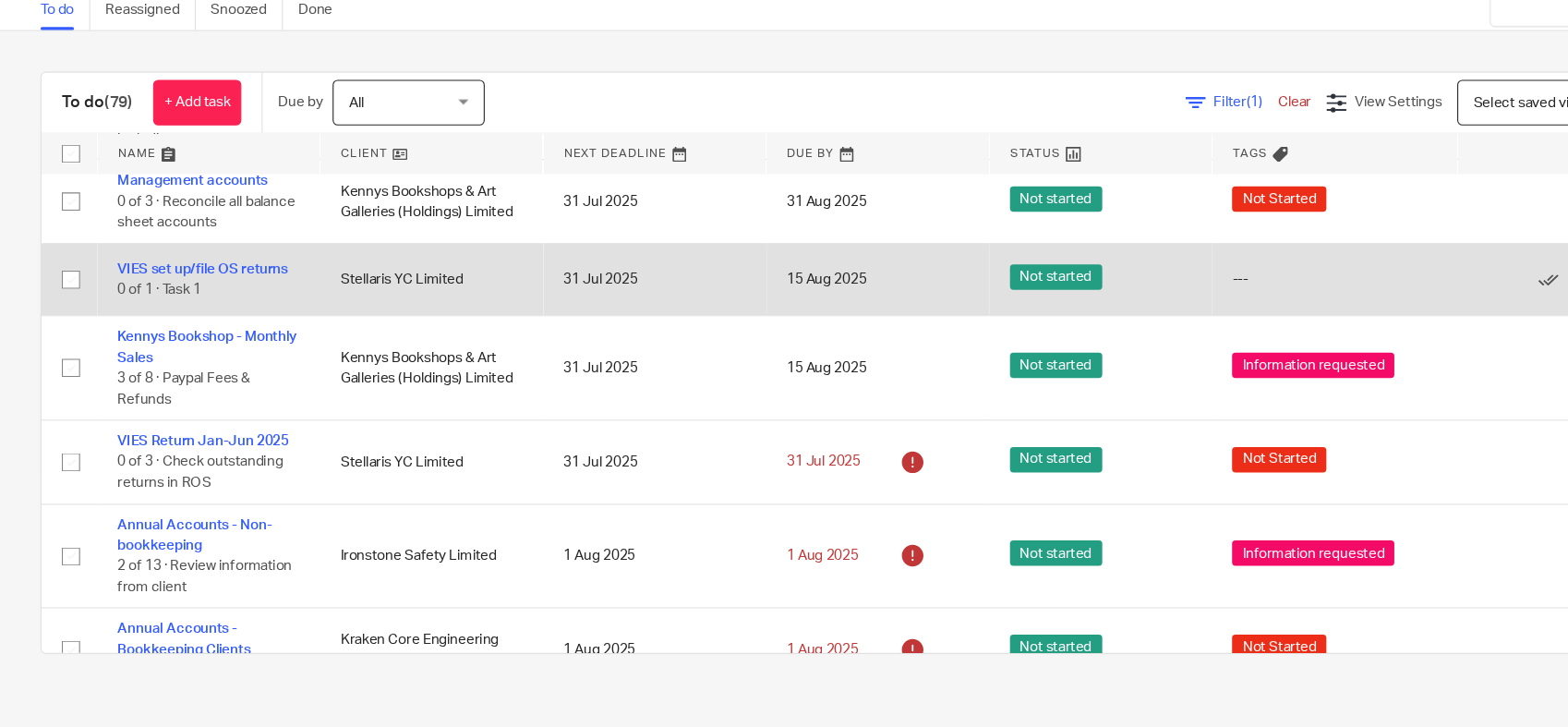click at bounding box center [65, 319] 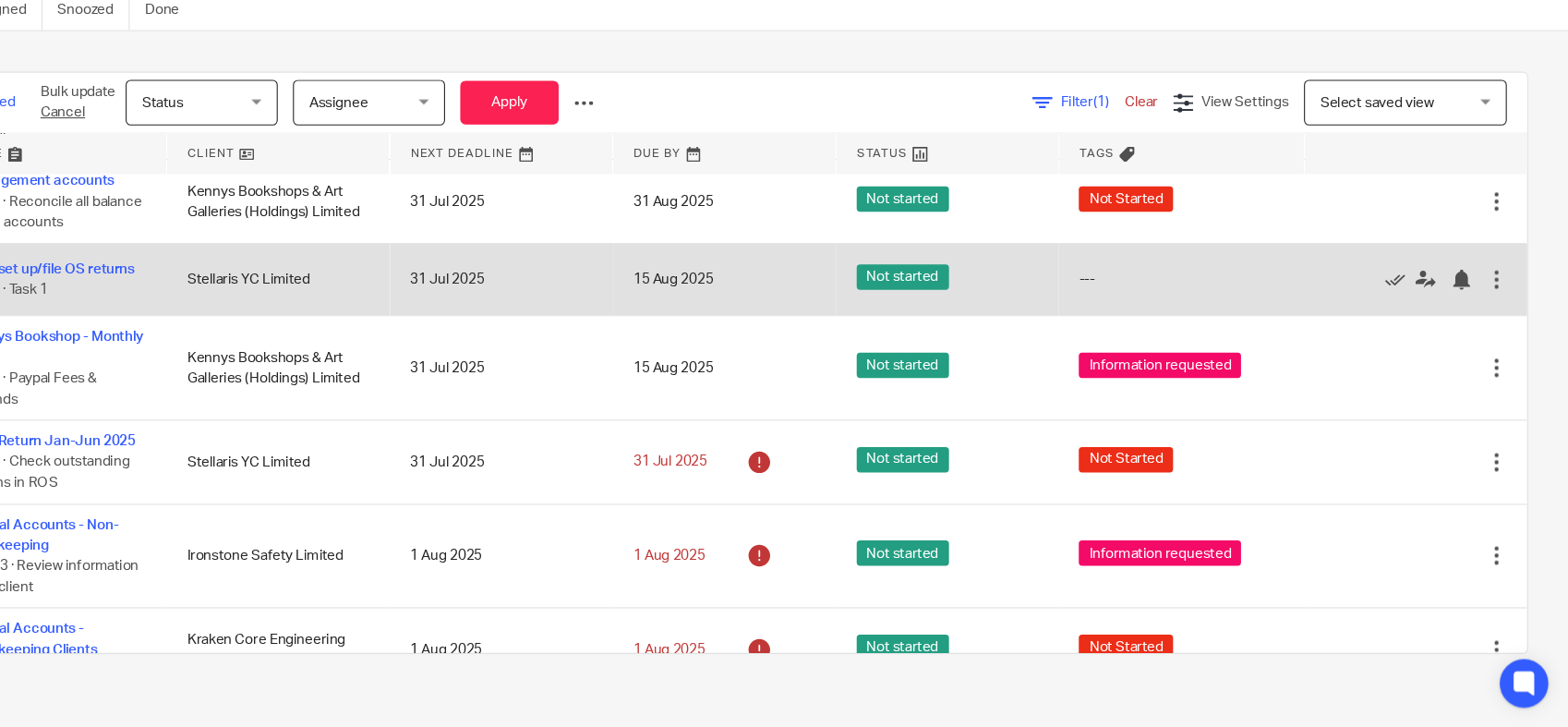click at bounding box center [1502, 319] 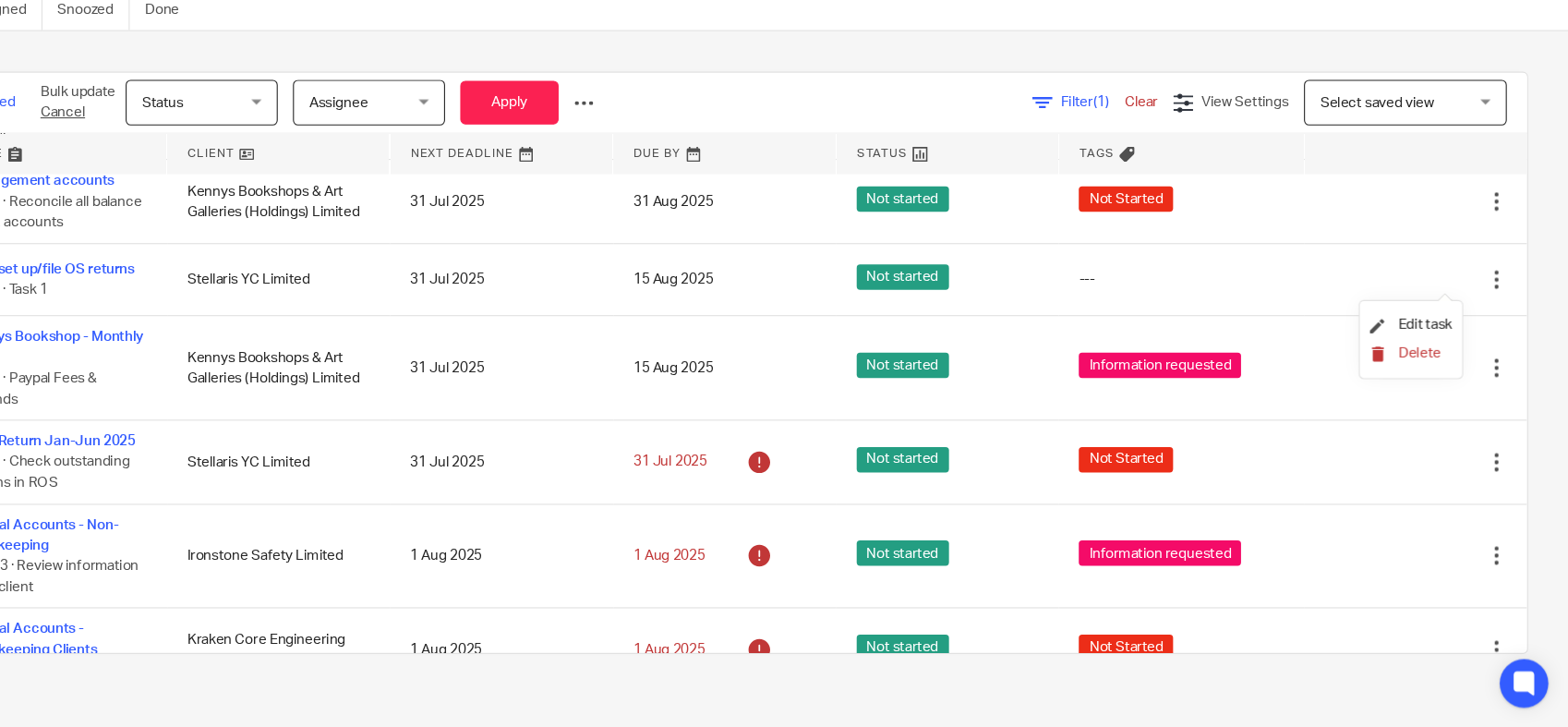 click on "Delete" at bounding box center [1424, 387] 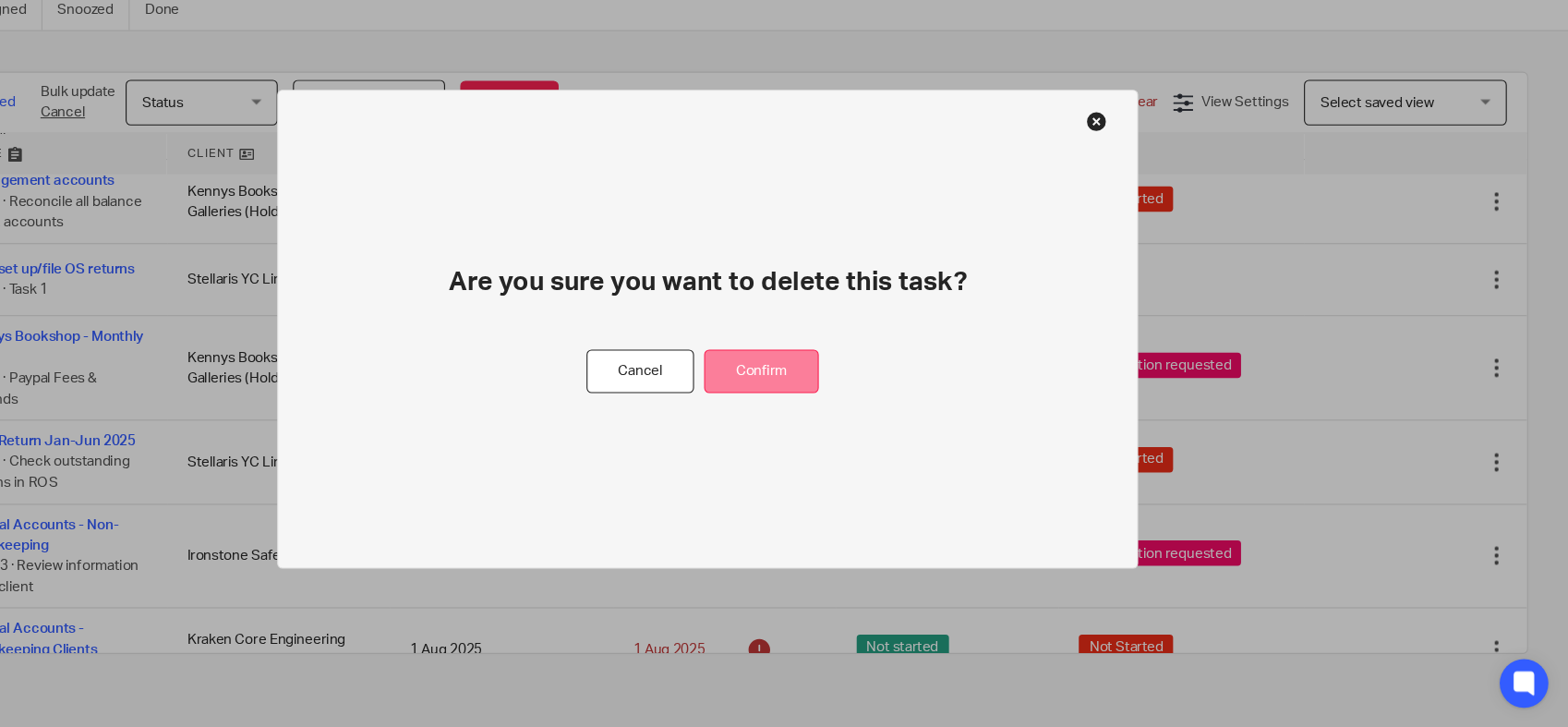 click on "Confirm" at bounding box center (833, 402) 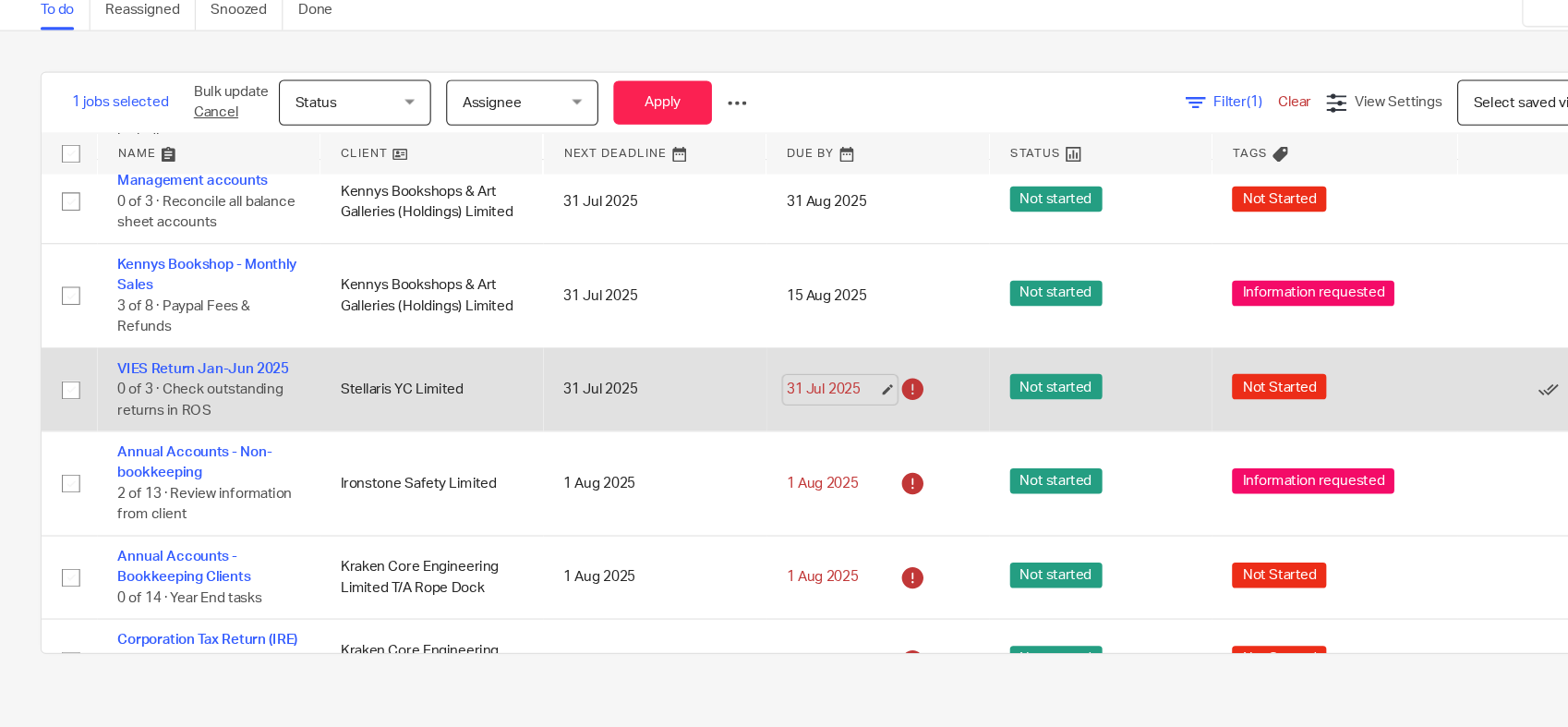 click on "31 Jul 2025" at bounding box center [758, 418] 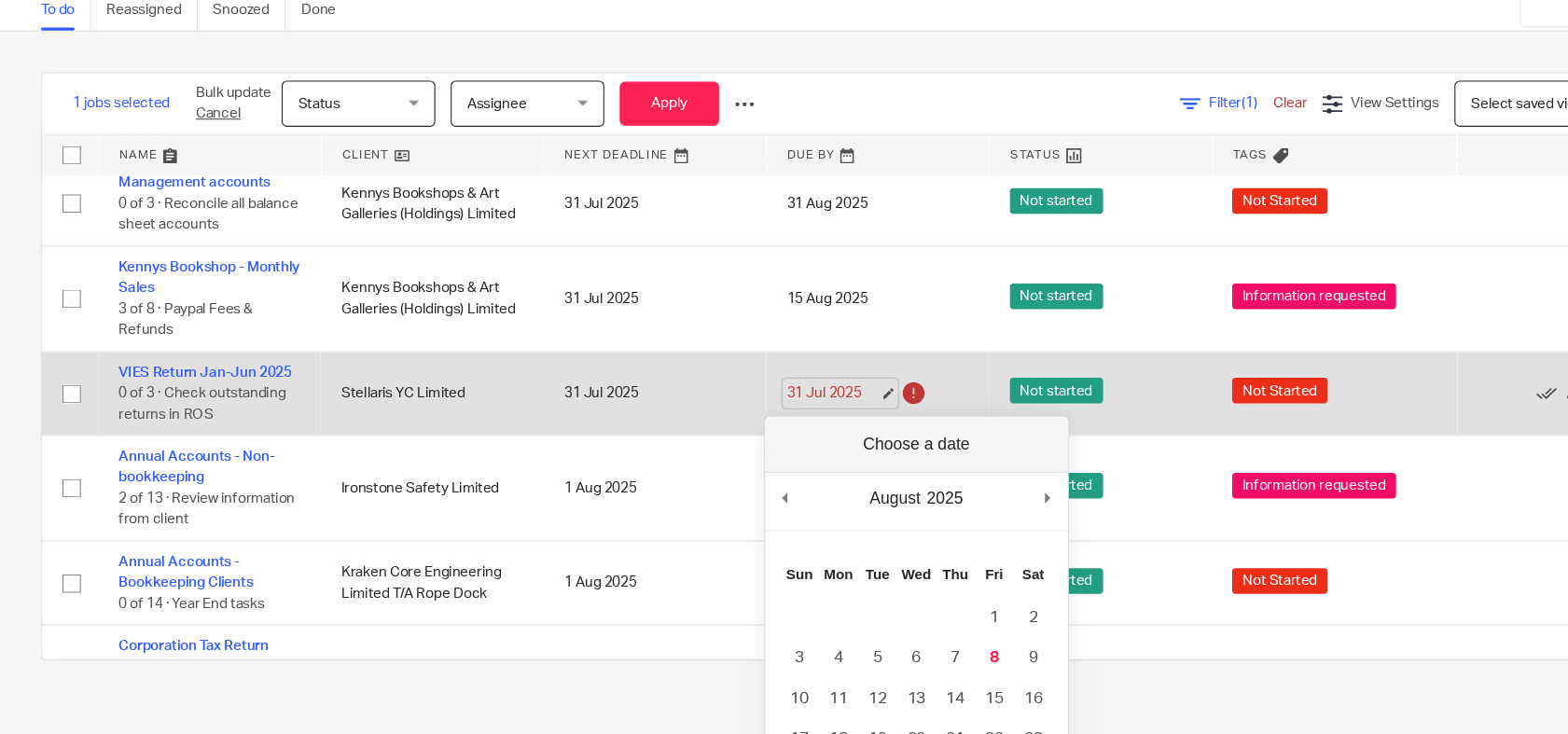 scroll, scrollTop: 471, scrollLeft: 0, axis: vertical 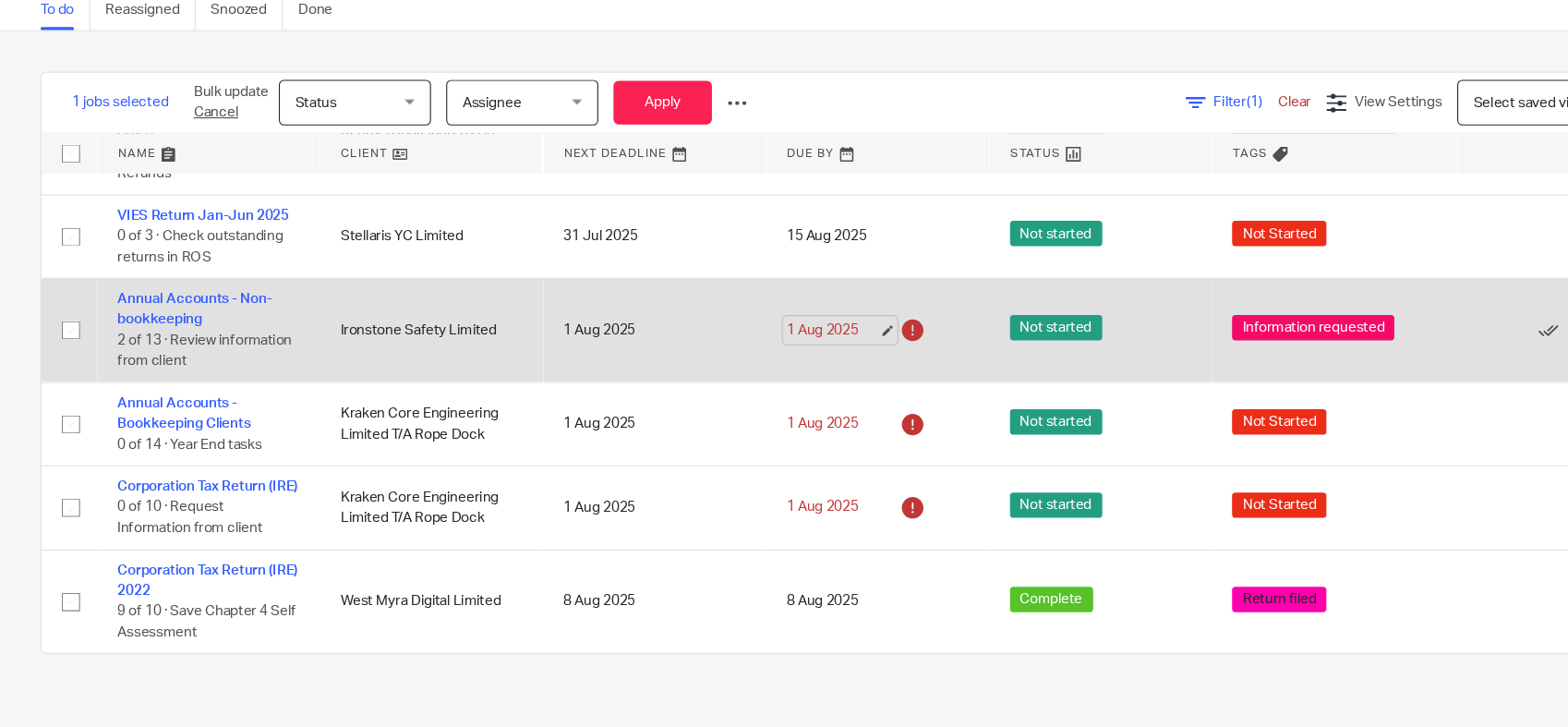 click on "1 Aug 2025" at bounding box center [758, 365] 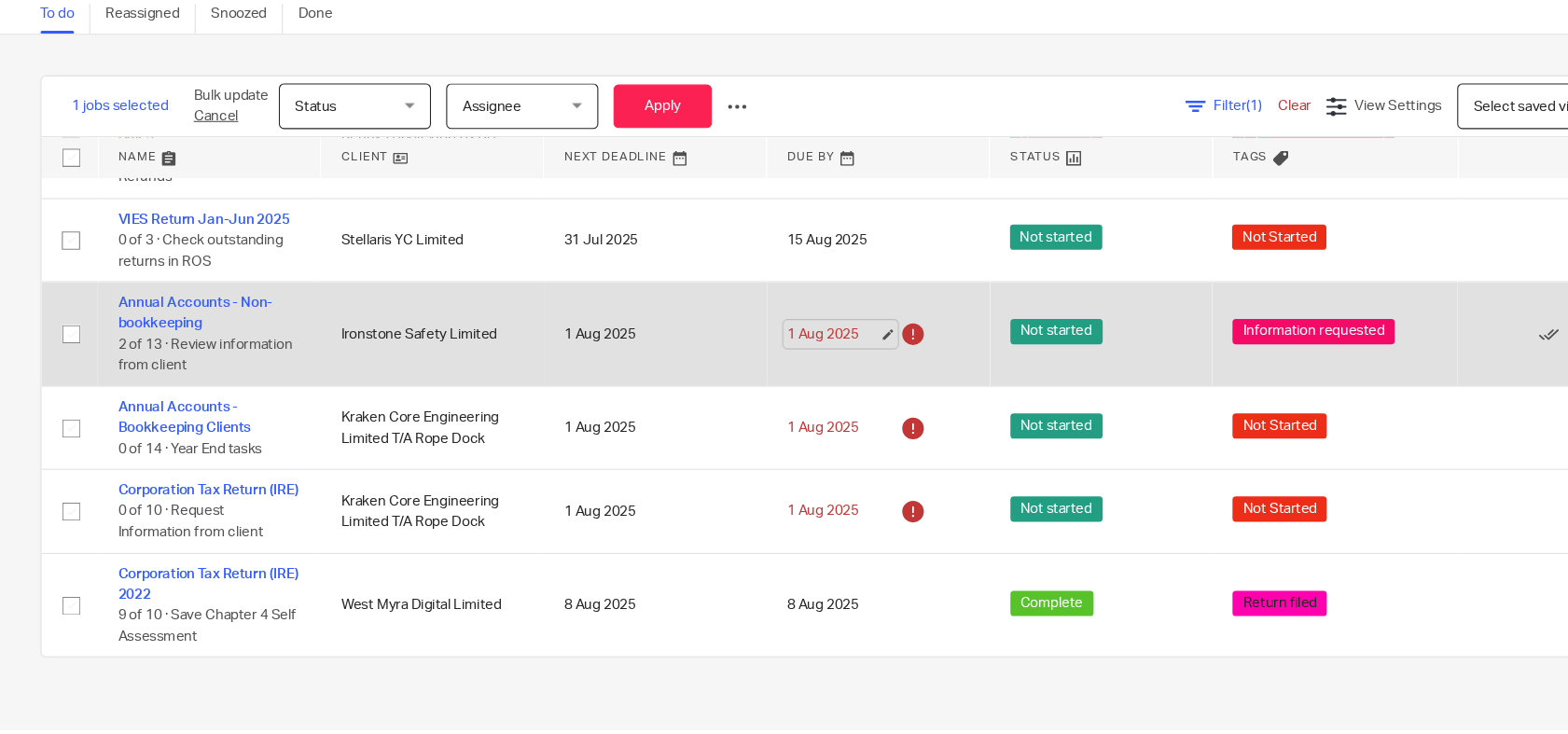 scroll, scrollTop: 612, scrollLeft: 0, axis: vertical 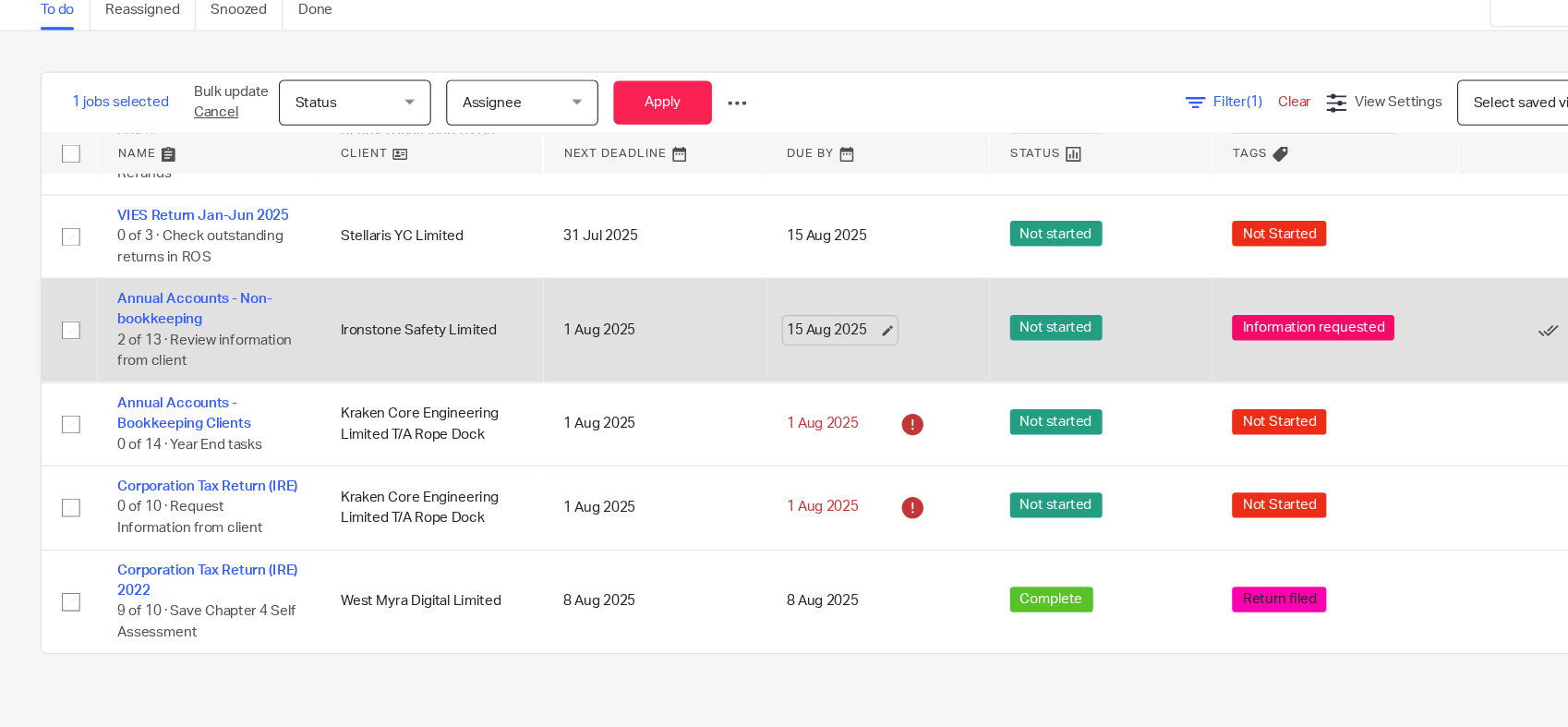 click on "15 Aug 2025" at bounding box center (758, 365) 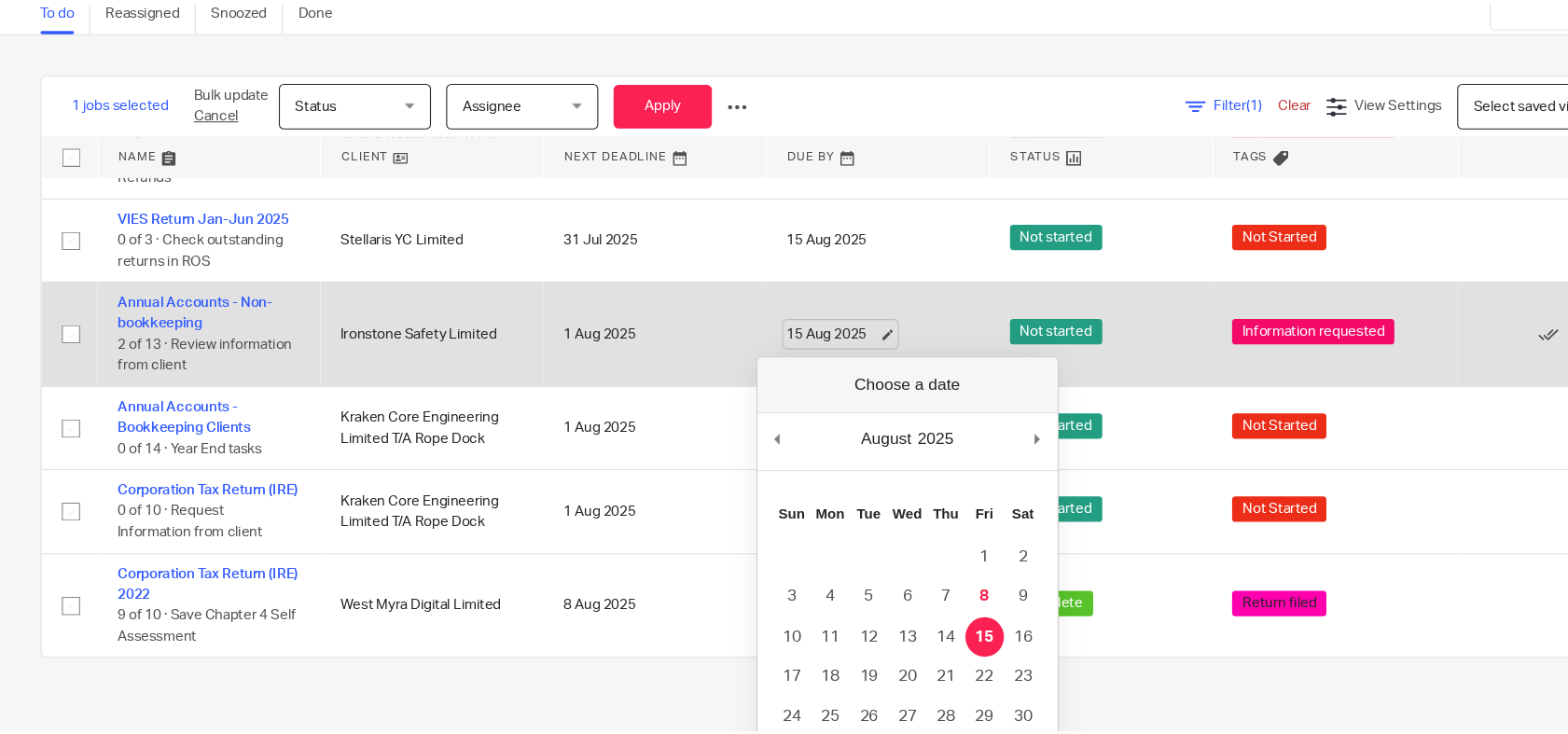 scroll, scrollTop: 101, scrollLeft: 0, axis: vertical 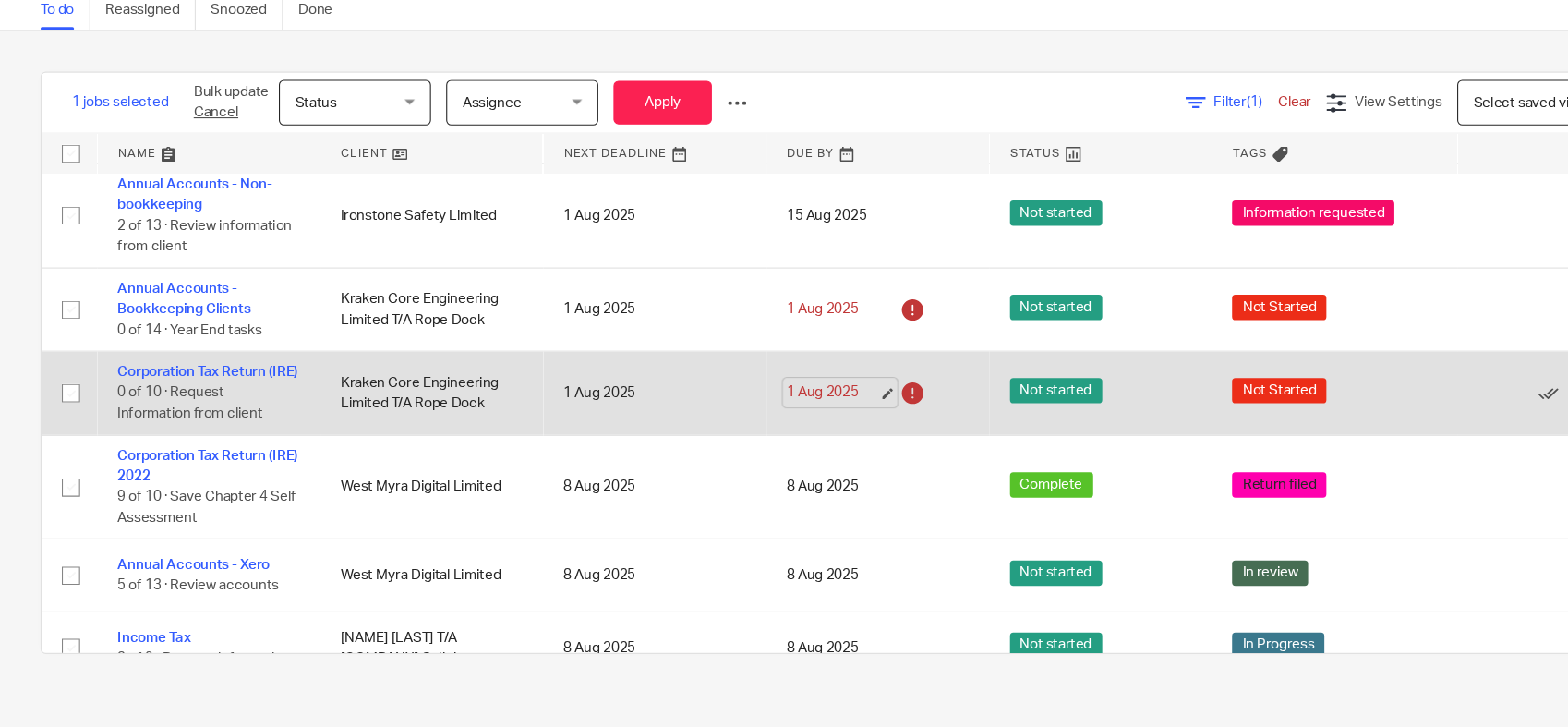 click on "1 Aug 2025" at bounding box center [758, 421] 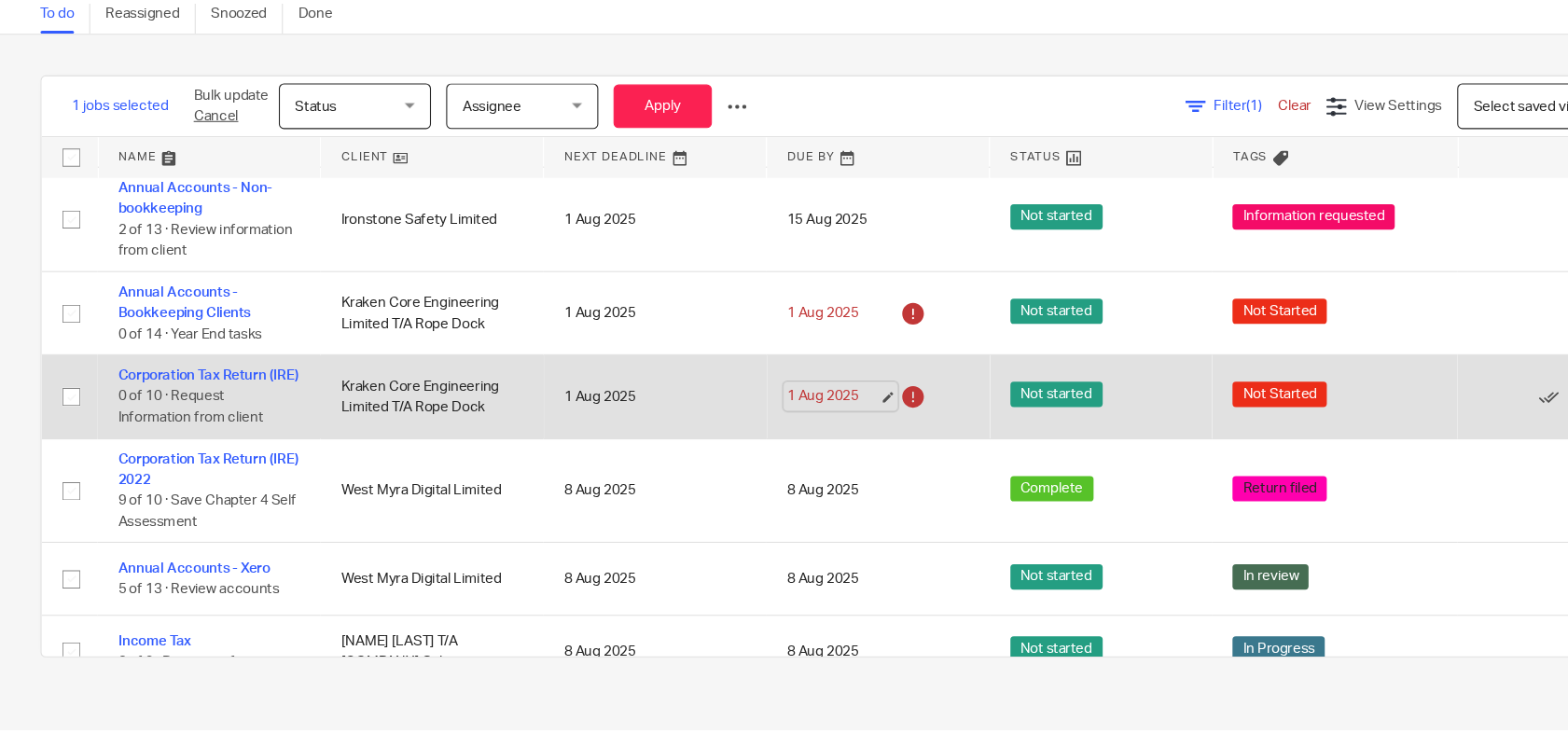 scroll, scrollTop: 717, scrollLeft: 0, axis: vertical 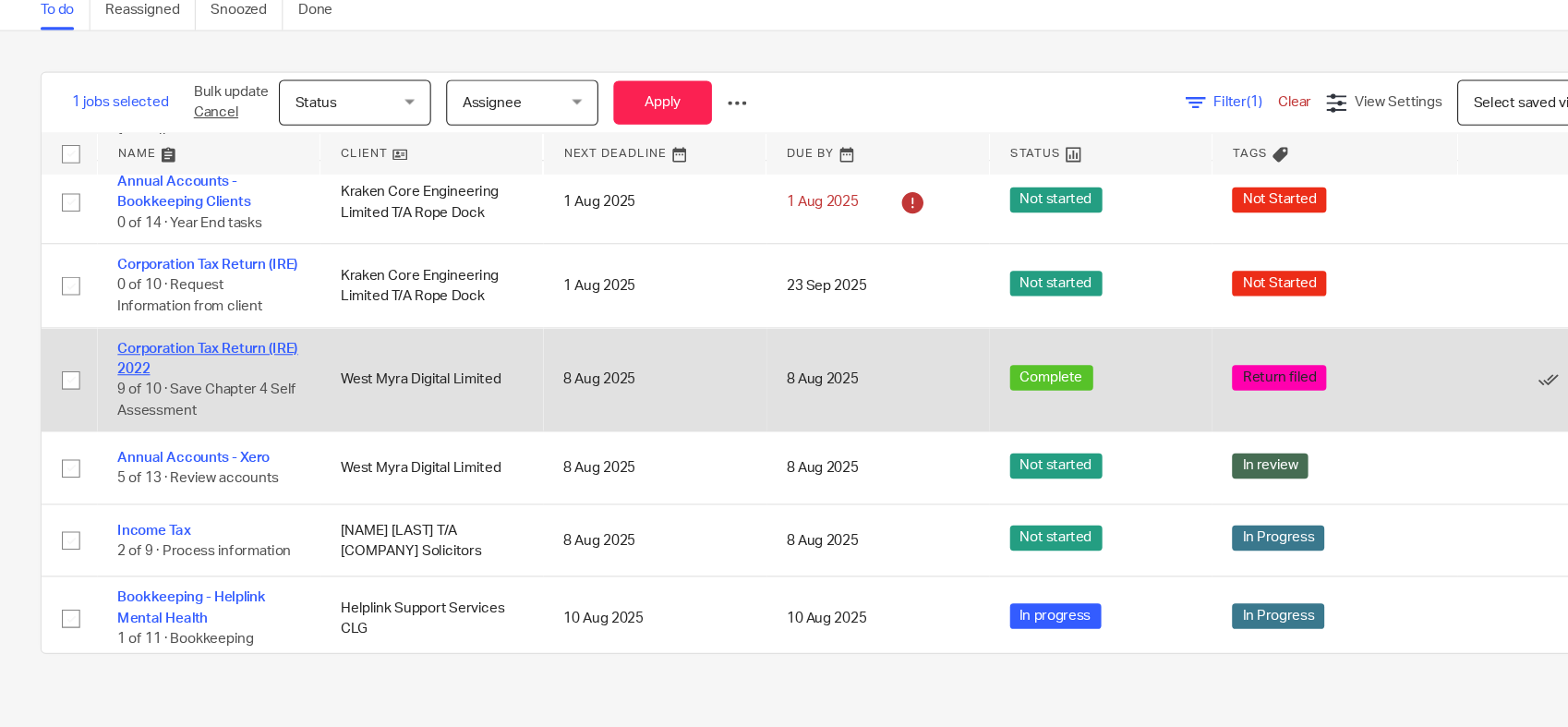 click on "Corporation Tax Return (IRE) 2022" at bounding box center [189, 391] 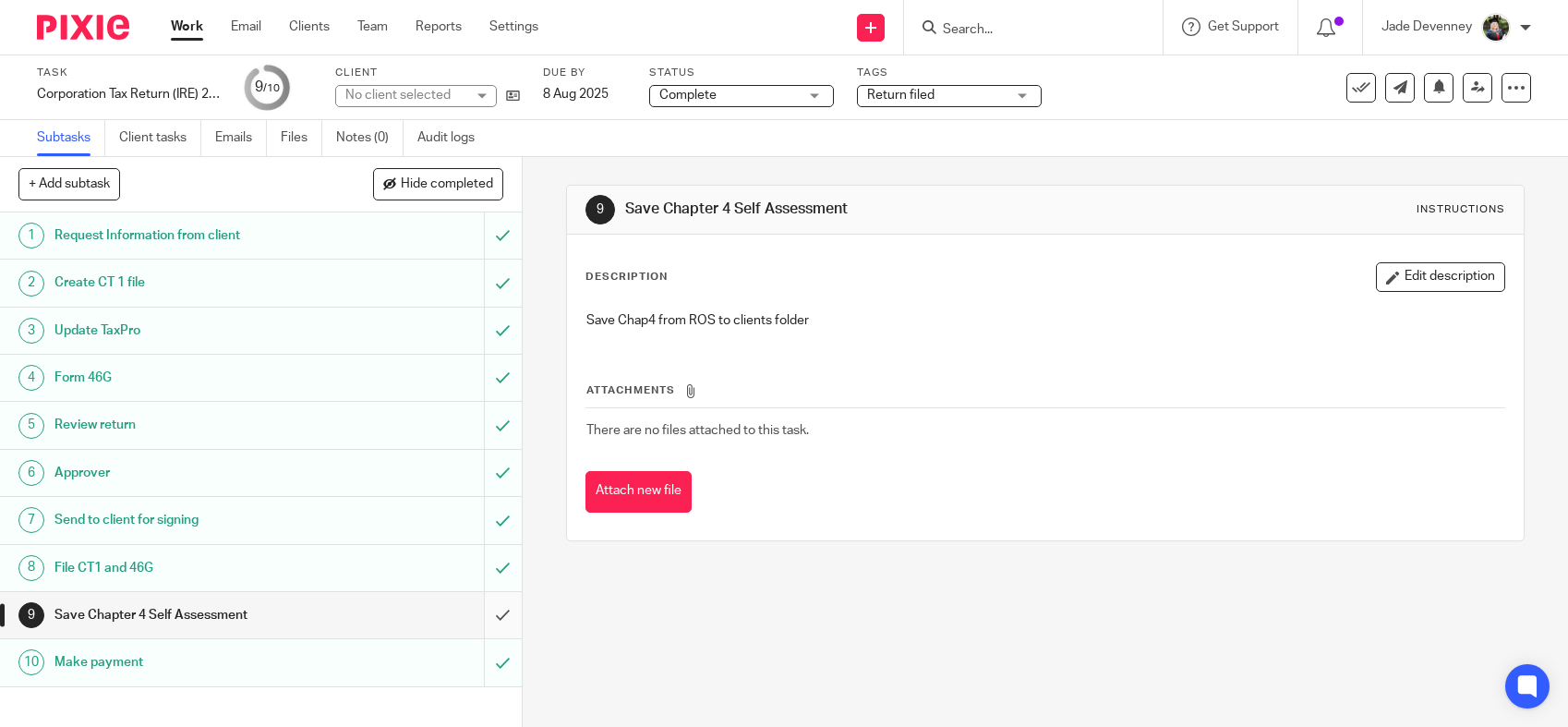 scroll, scrollTop: 0, scrollLeft: 0, axis: both 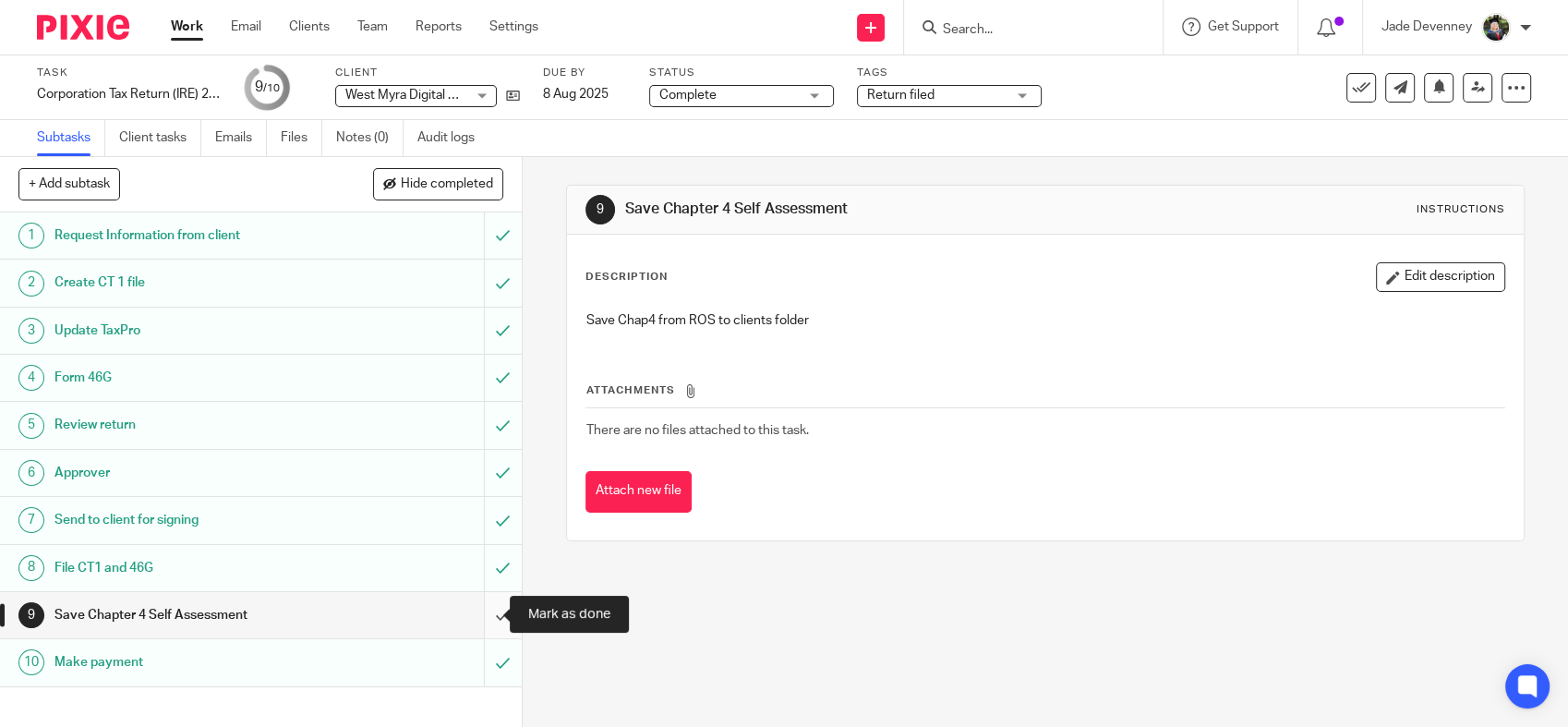 click at bounding box center (260, 615) 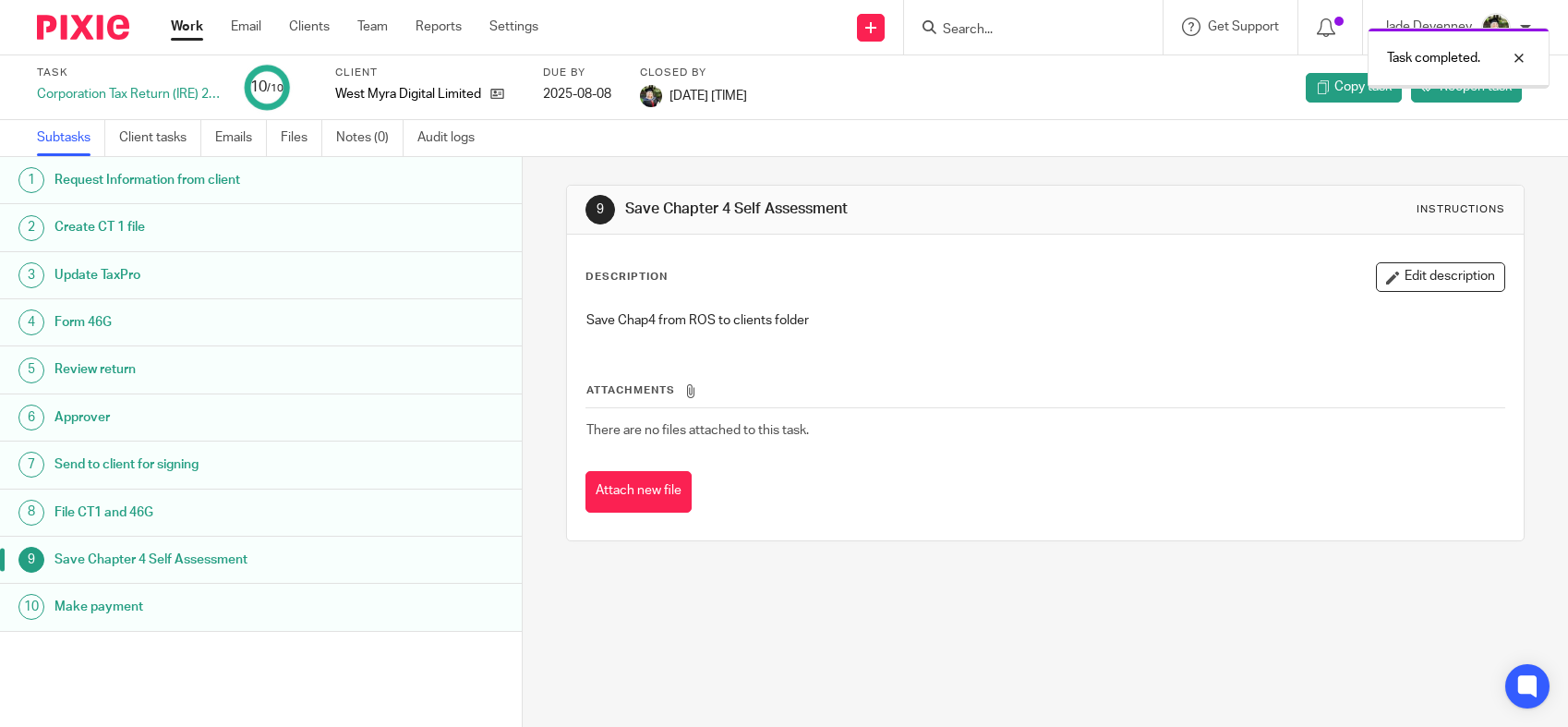 scroll, scrollTop: 0, scrollLeft: 0, axis: both 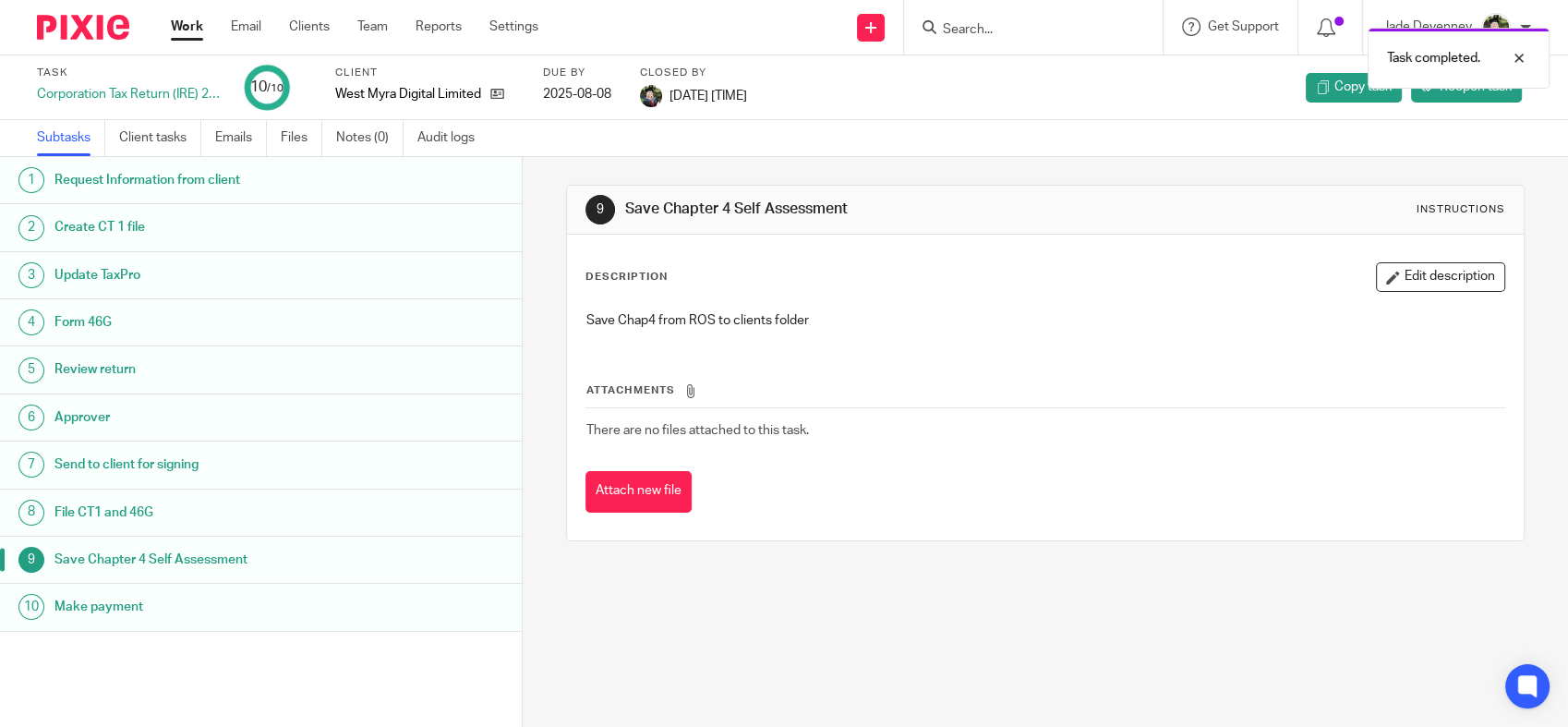 click on "Work" at bounding box center [187, 27] 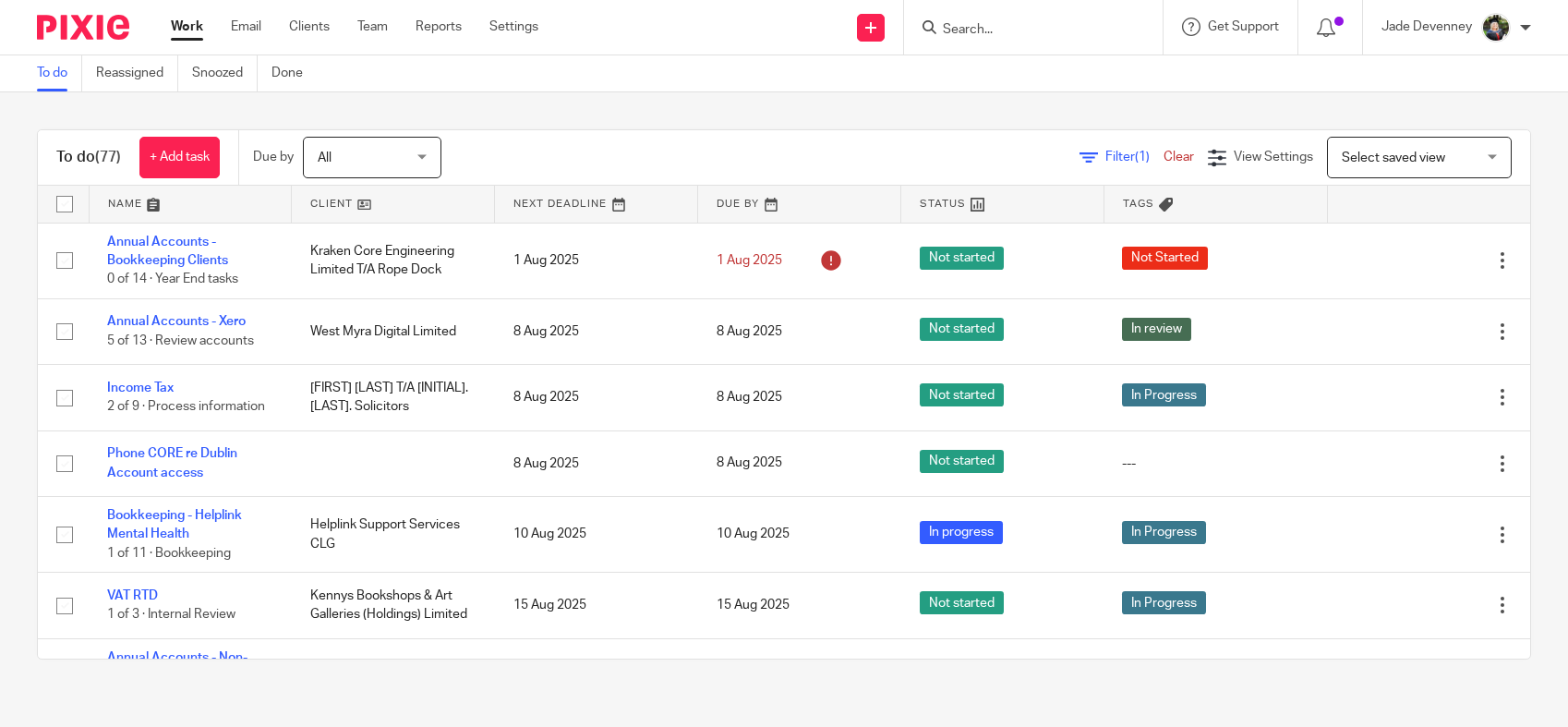 scroll, scrollTop: 0, scrollLeft: 0, axis: both 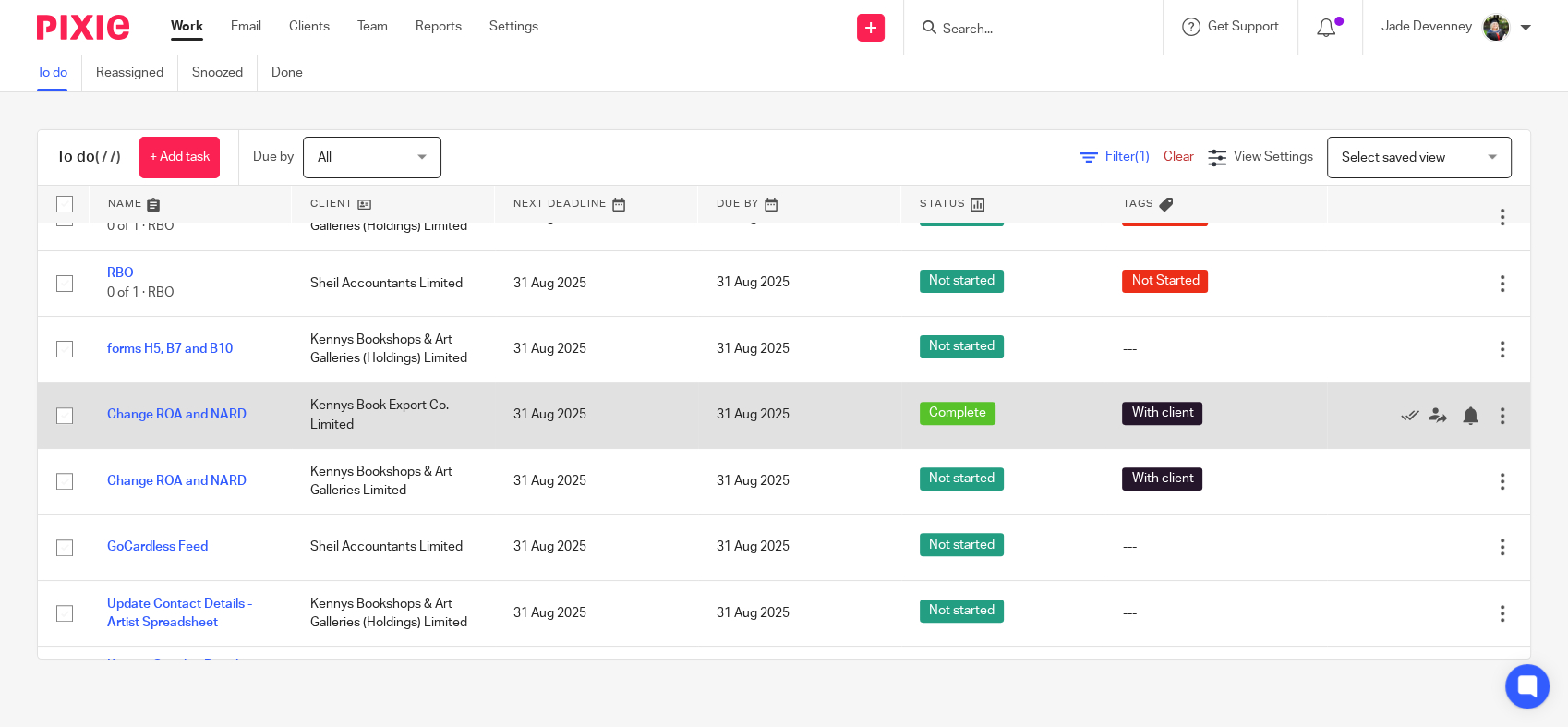 click on "Change ROA and NARD" at bounding box center [190, 415] 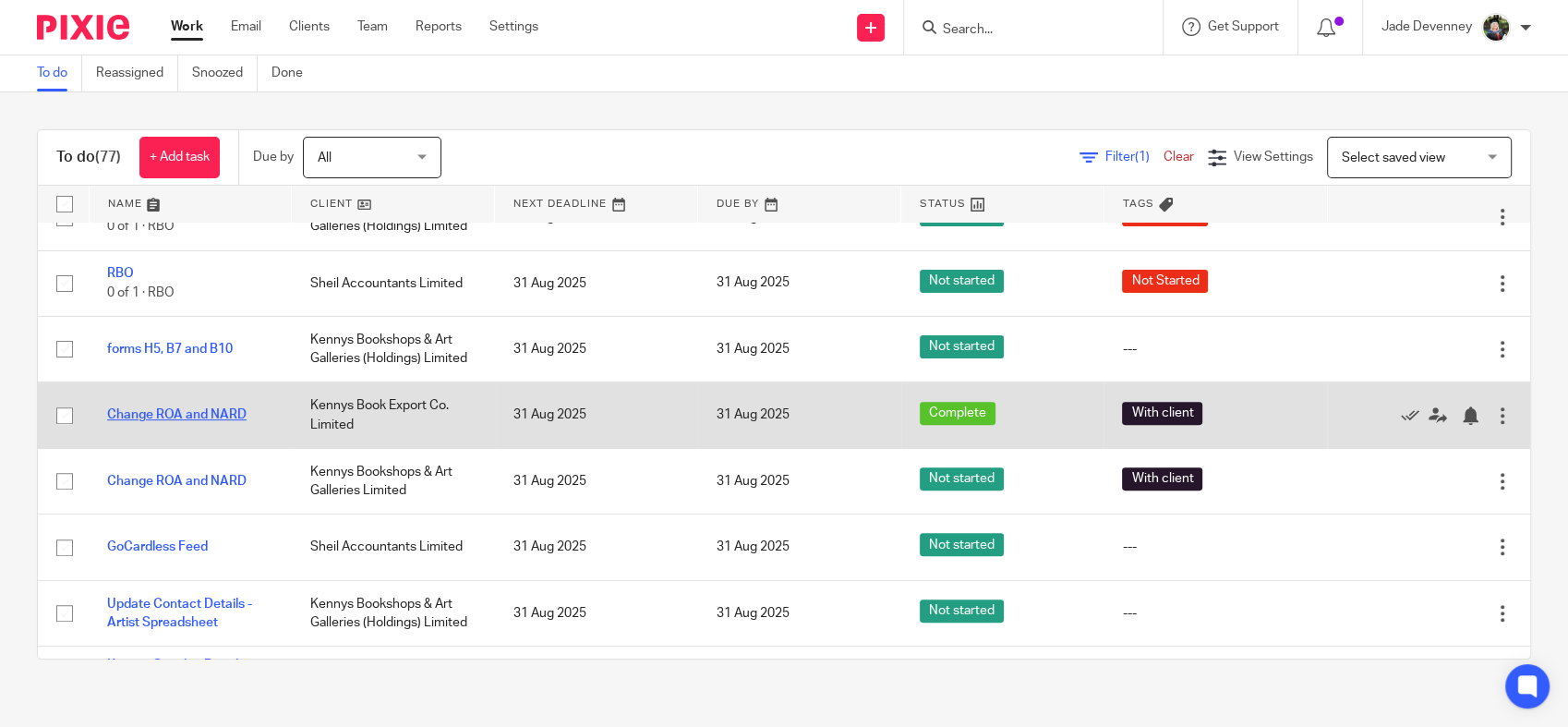 click on "Change ROA and NARD" at bounding box center [176, 415] 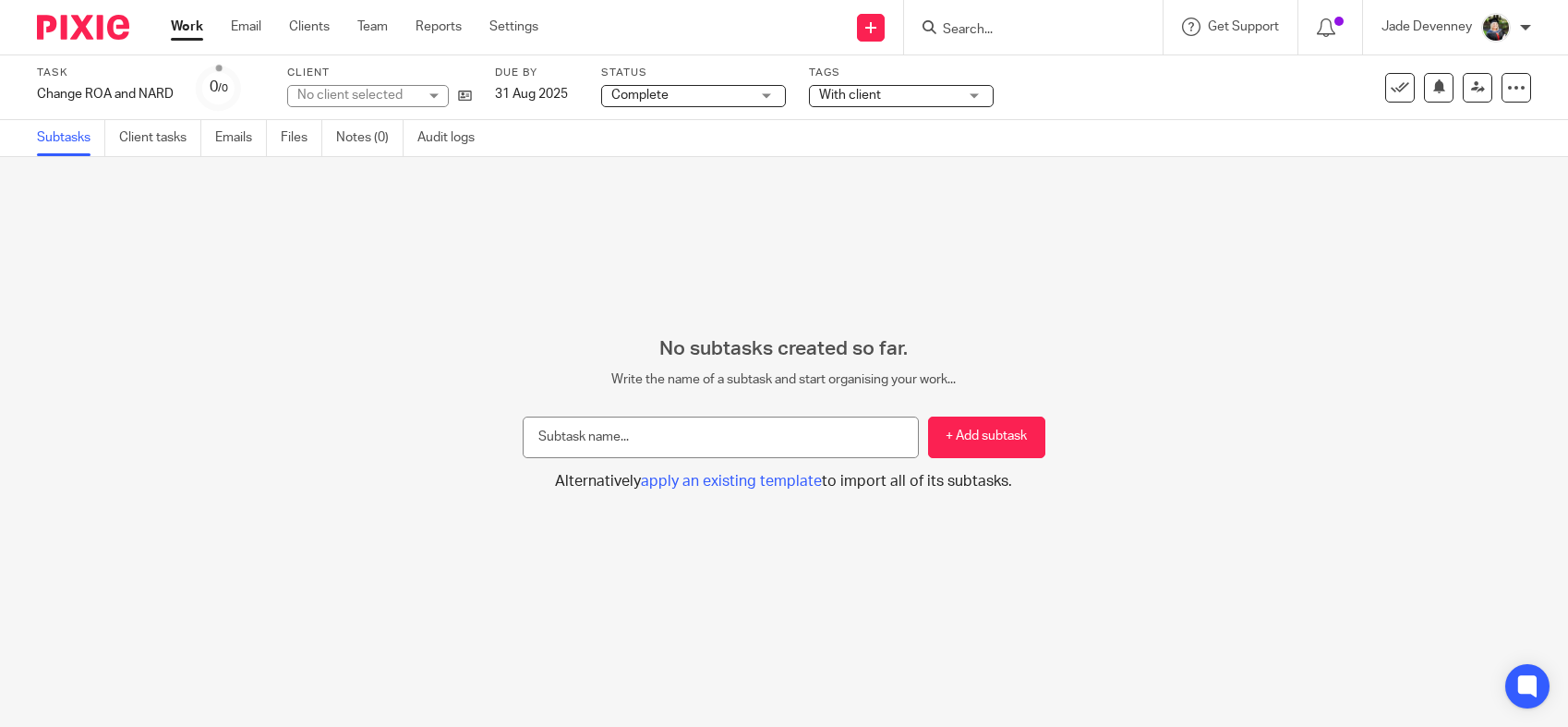 scroll, scrollTop: 0, scrollLeft: 0, axis: both 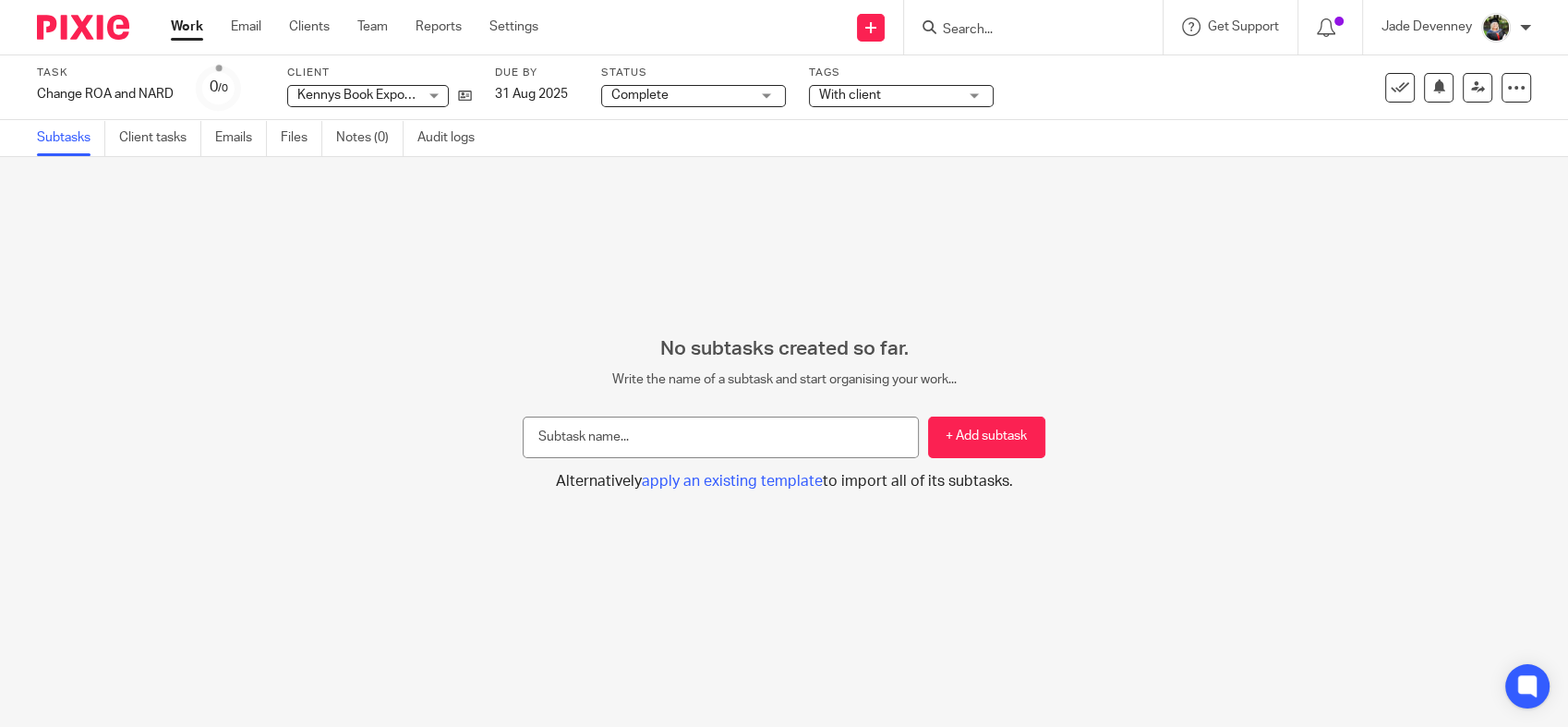 click on "Complete" at bounding box center (681, 95) 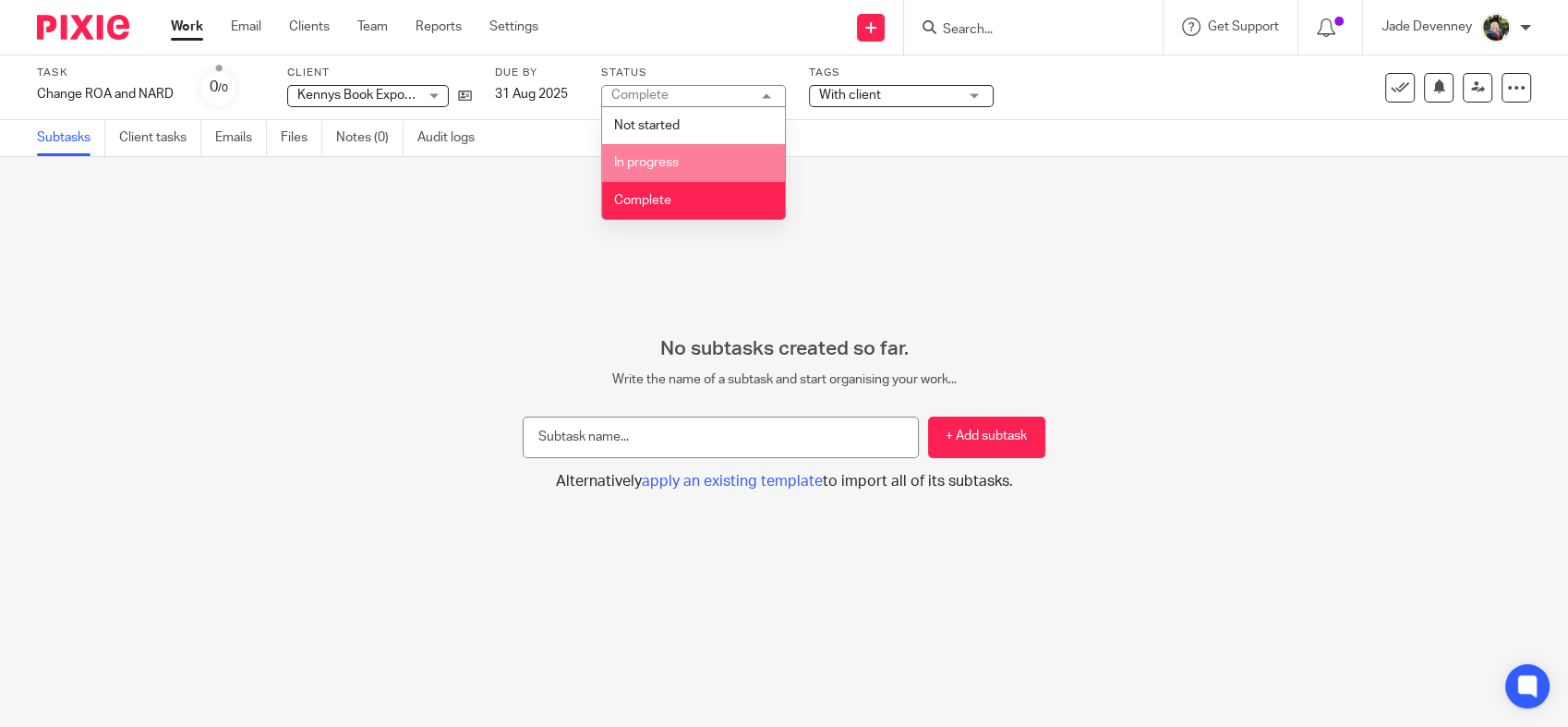 click on "In progress" at bounding box center (646, 163) 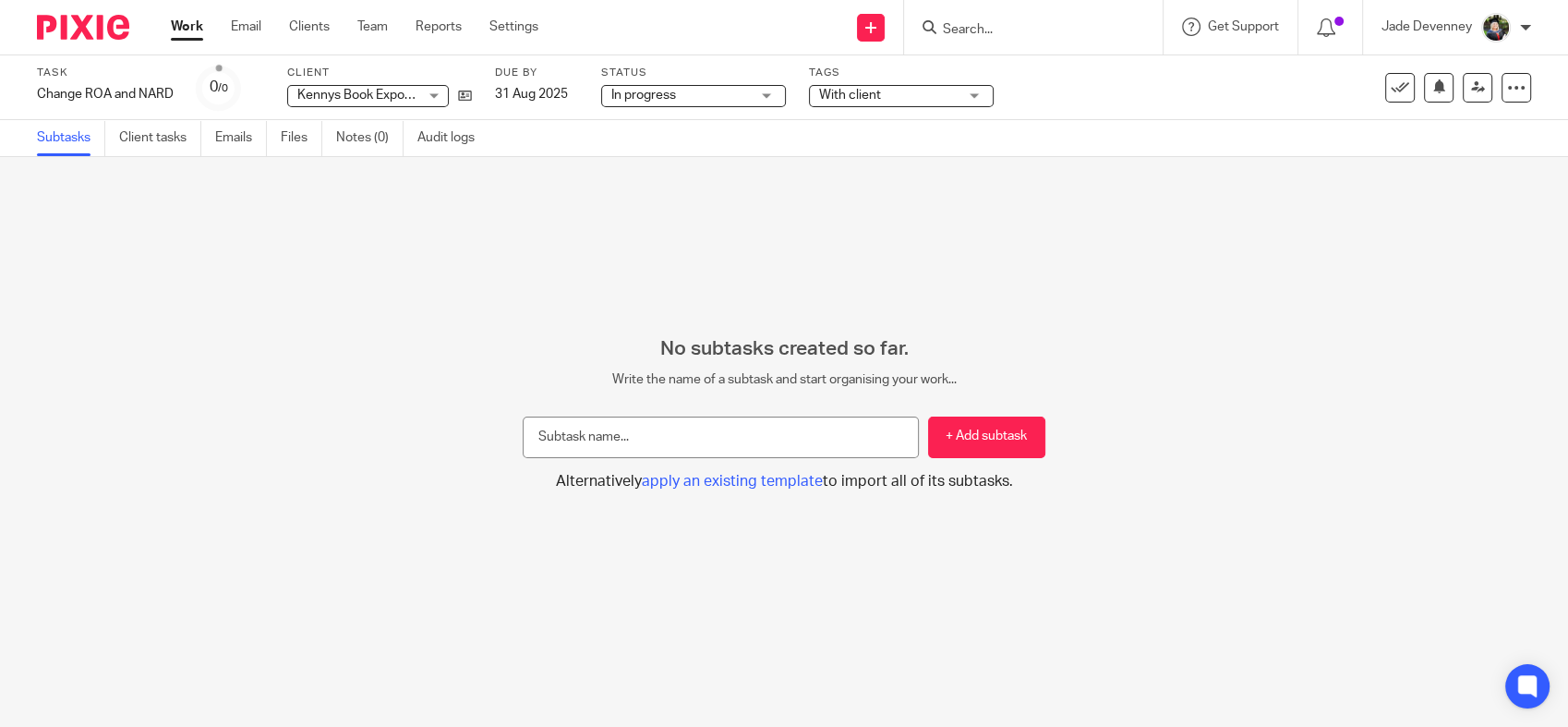 click on "No subtasks created so far.
Write the name of a subtask and start organising your work...
+ Add subtask
Alternatively   apply an existing template  to import all of its subtasks.
Apply template
Select one of the following templates to apply to your task
Task templates
Annual Accounts - Bookkeeping Clients
Months
Annual Accounts - Non-bookkeeping
Months
Annual Accounts - UK
Months
Bank Payments
Days" at bounding box center [784, 442] 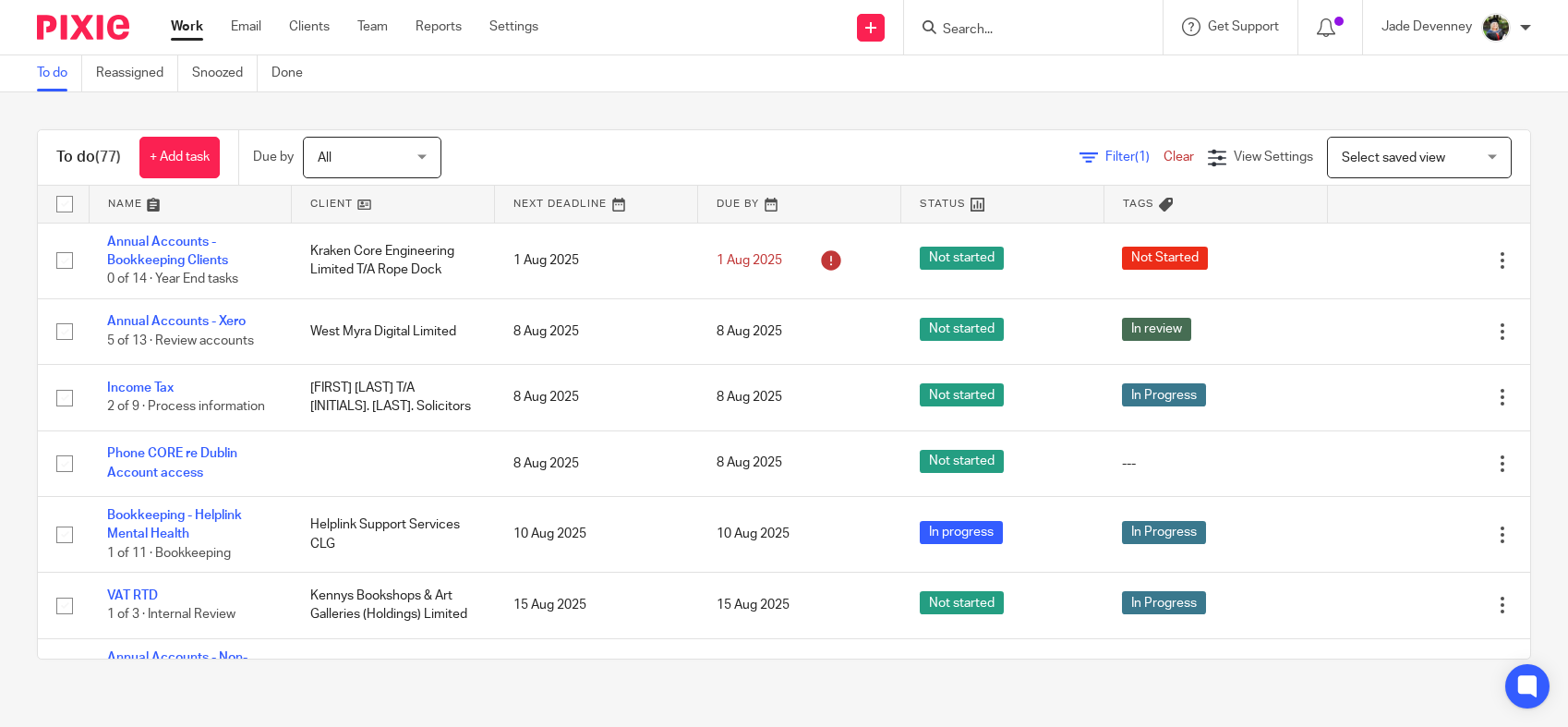 scroll, scrollTop: 0, scrollLeft: 0, axis: both 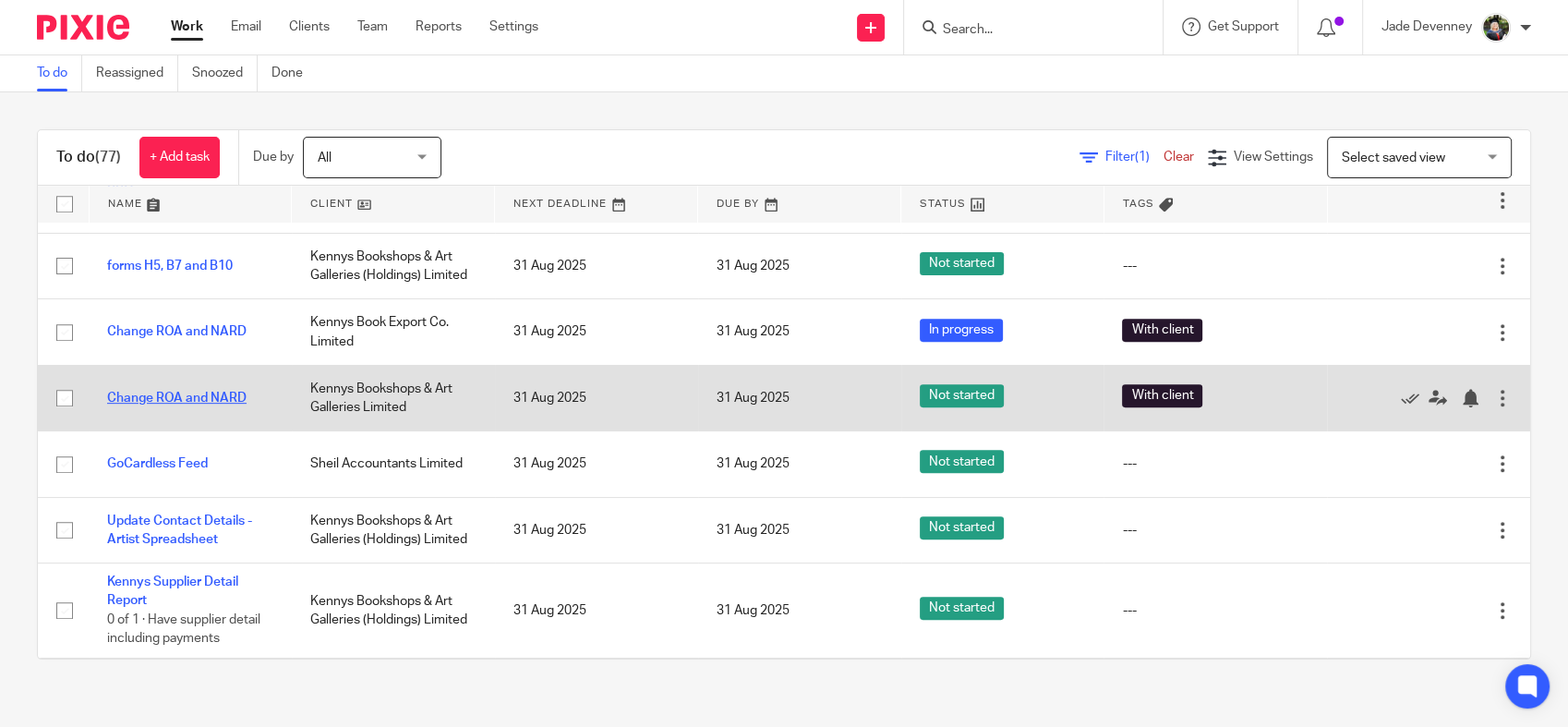 click on "Change ROA and NARD" at bounding box center (176, 398) 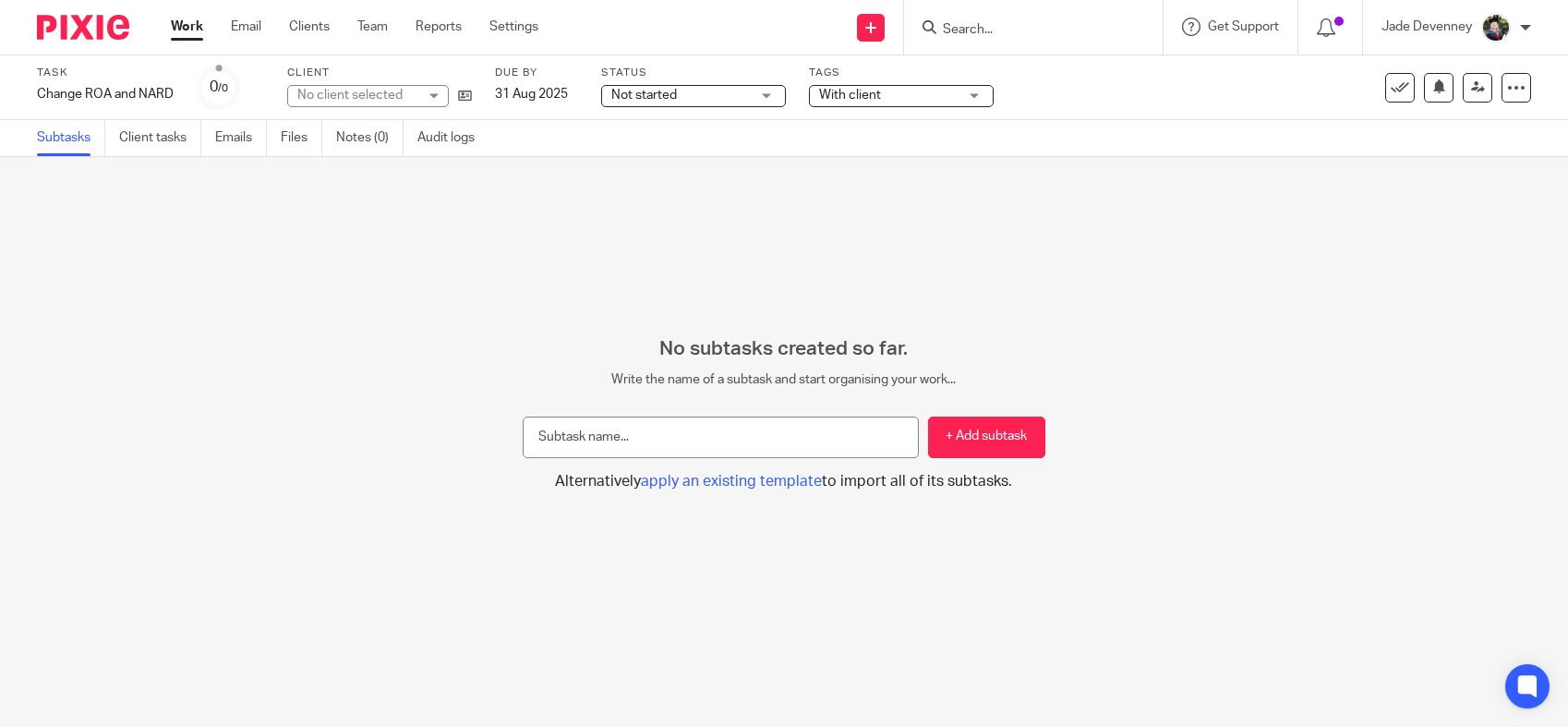 scroll, scrollTop: 0, scrollLeft: 0, axis: both 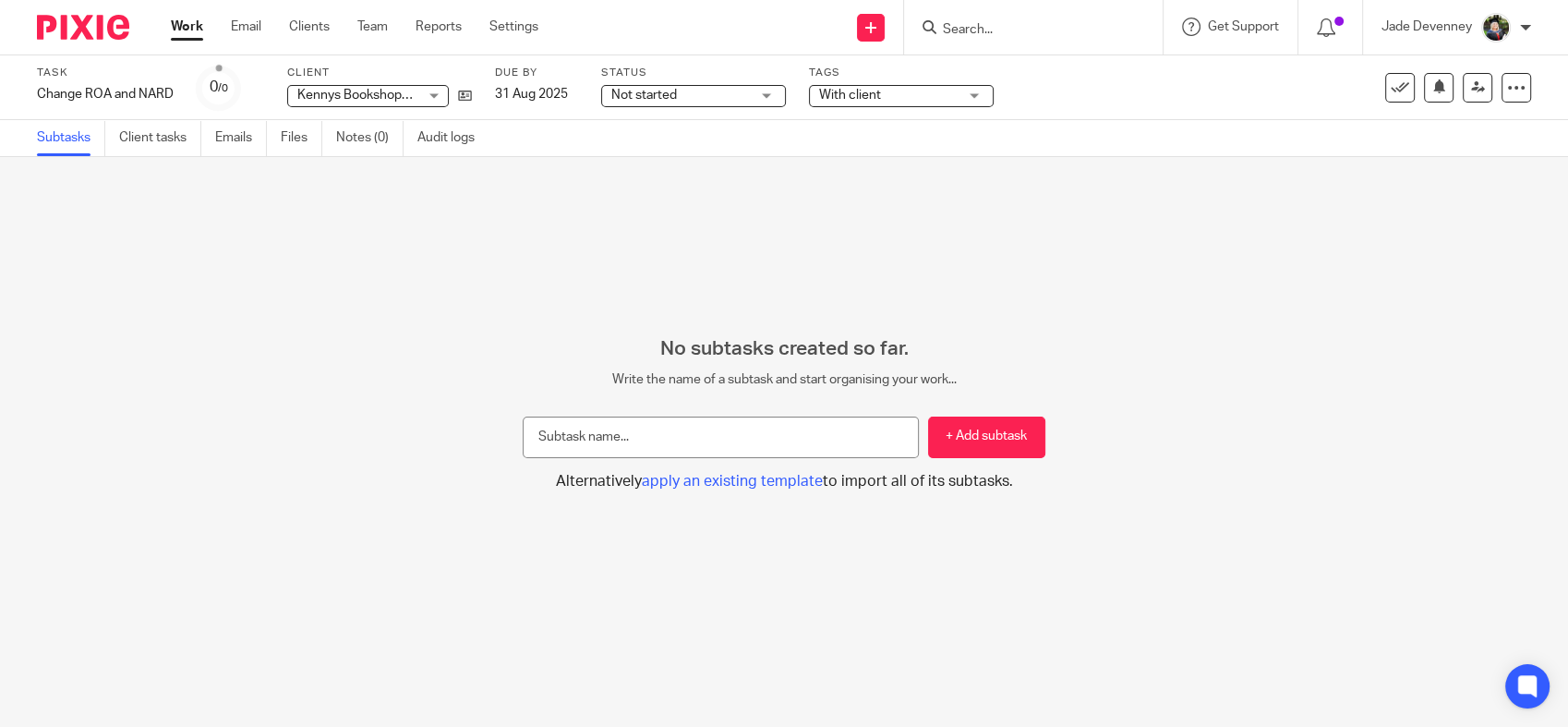 click on "Not started" at bounding box center [681, 95] 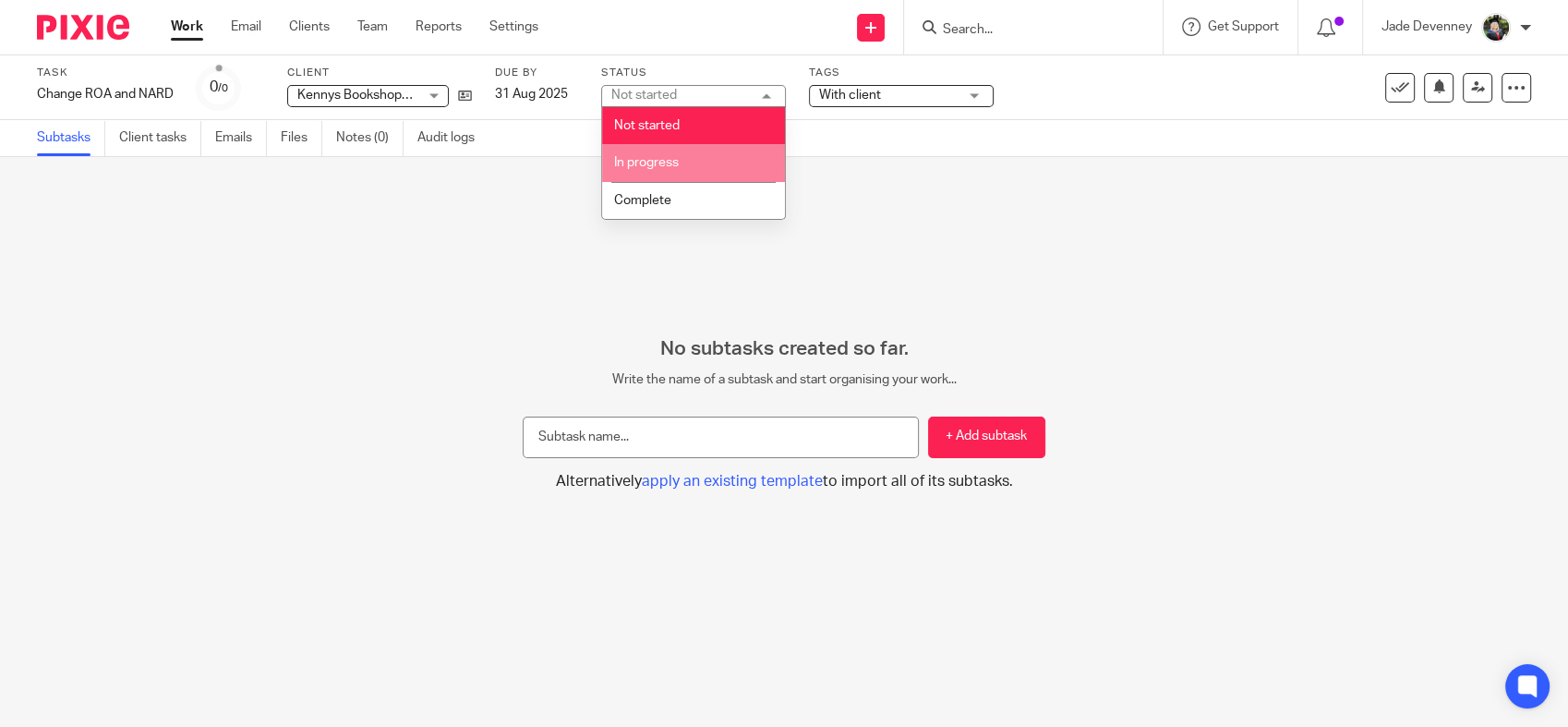 click on "In progress" at bounding box center (646, 163) 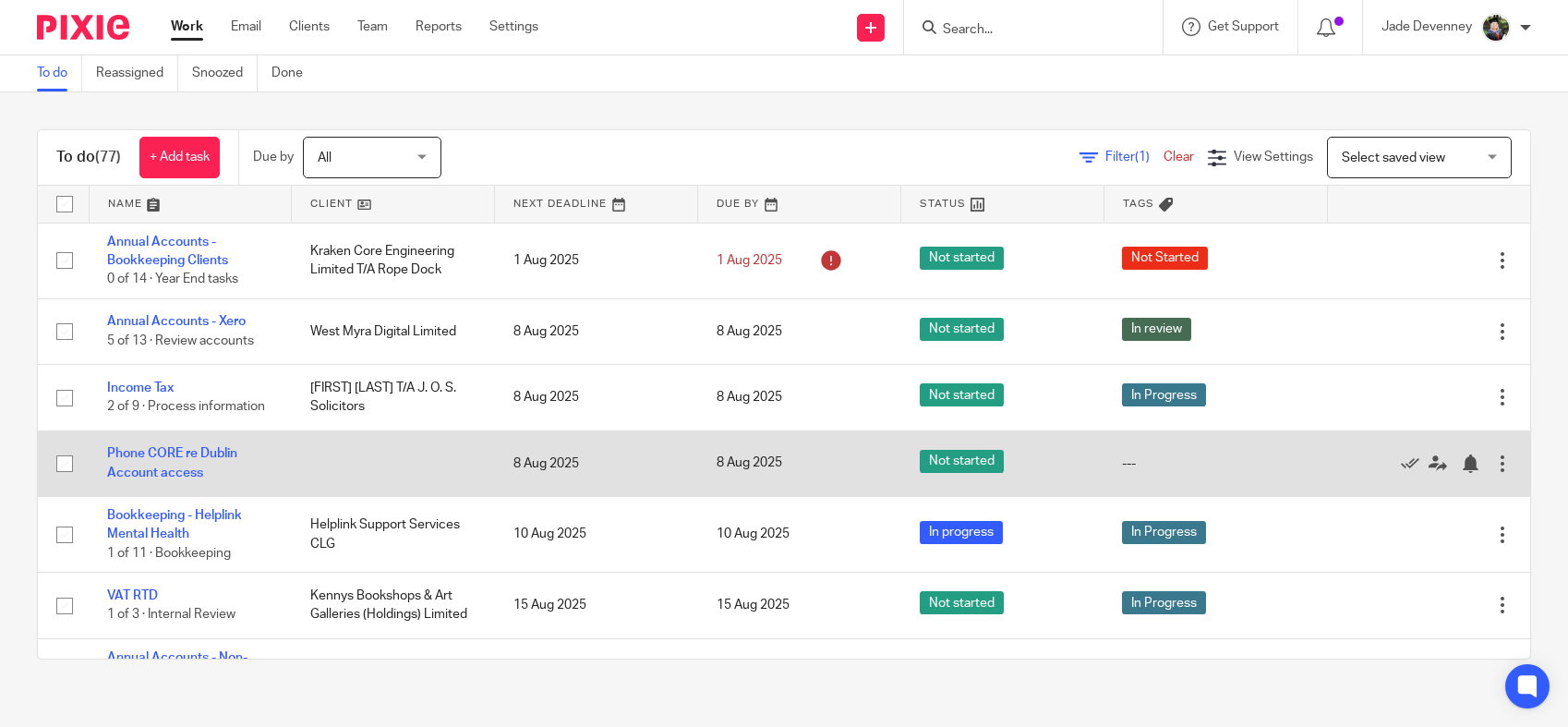 scroll, scrollTop: 0, scrollLeft: 0, axis: both 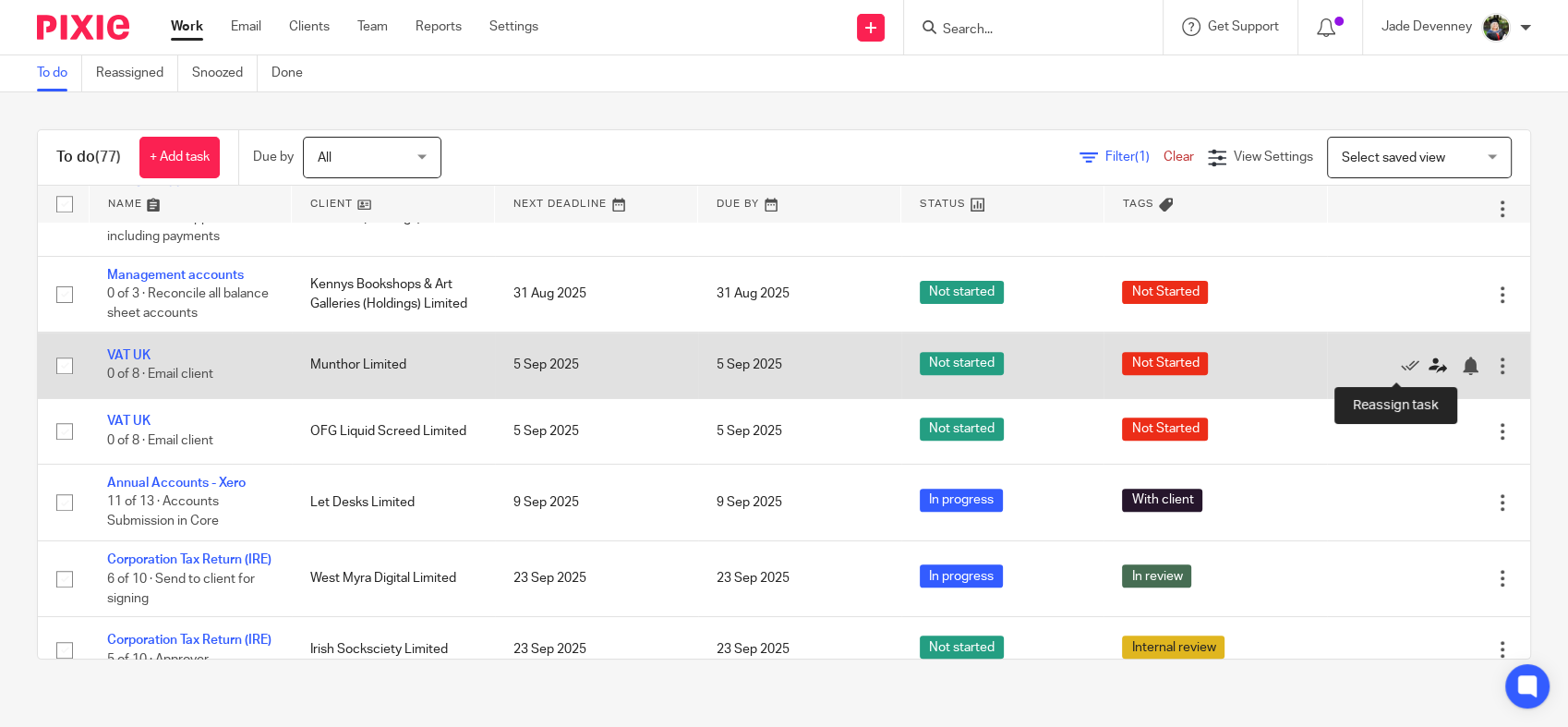 click at bounding box center (1438, 366) 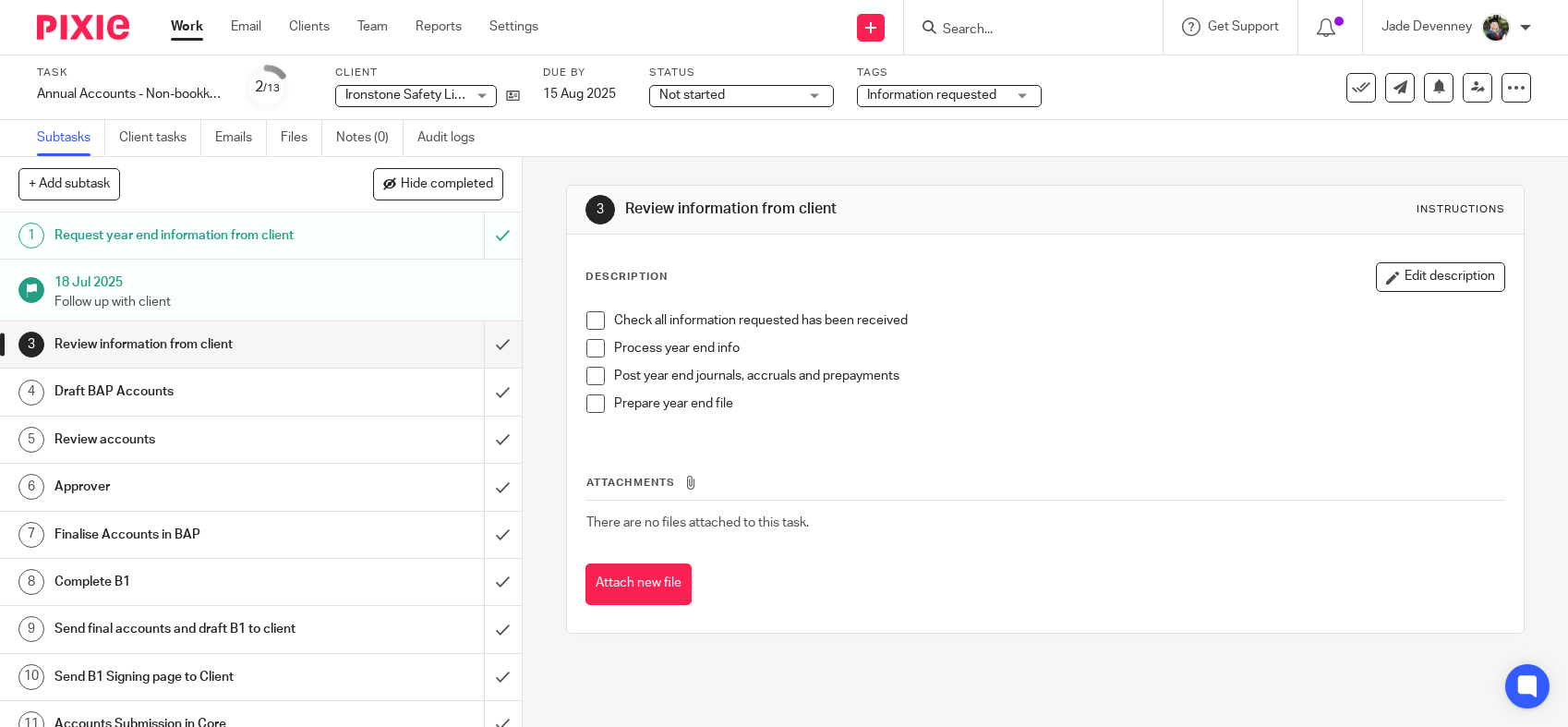 scroll, scrollTop: 0, scrollLeft: 0, axis: both 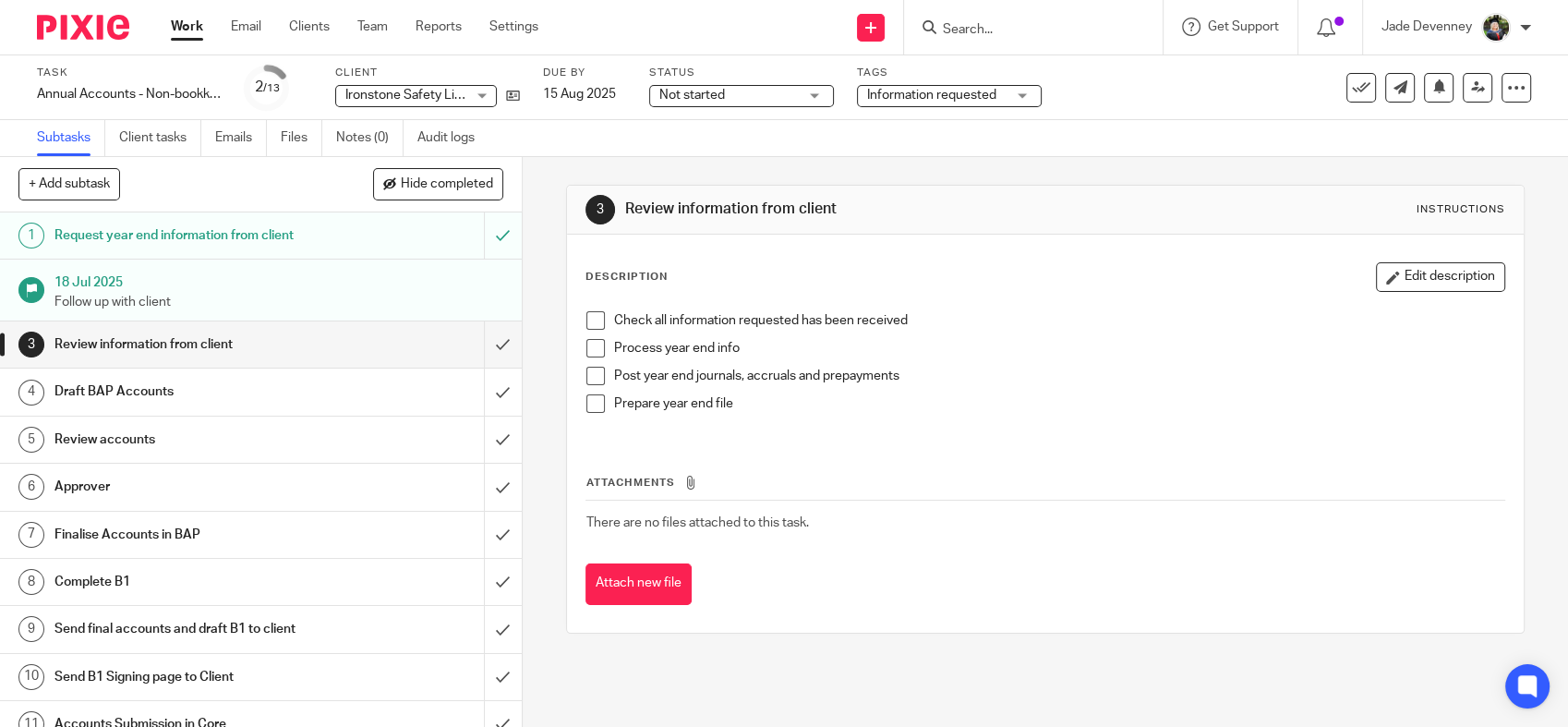 click on "Not started" at bounding box center [729, 95] 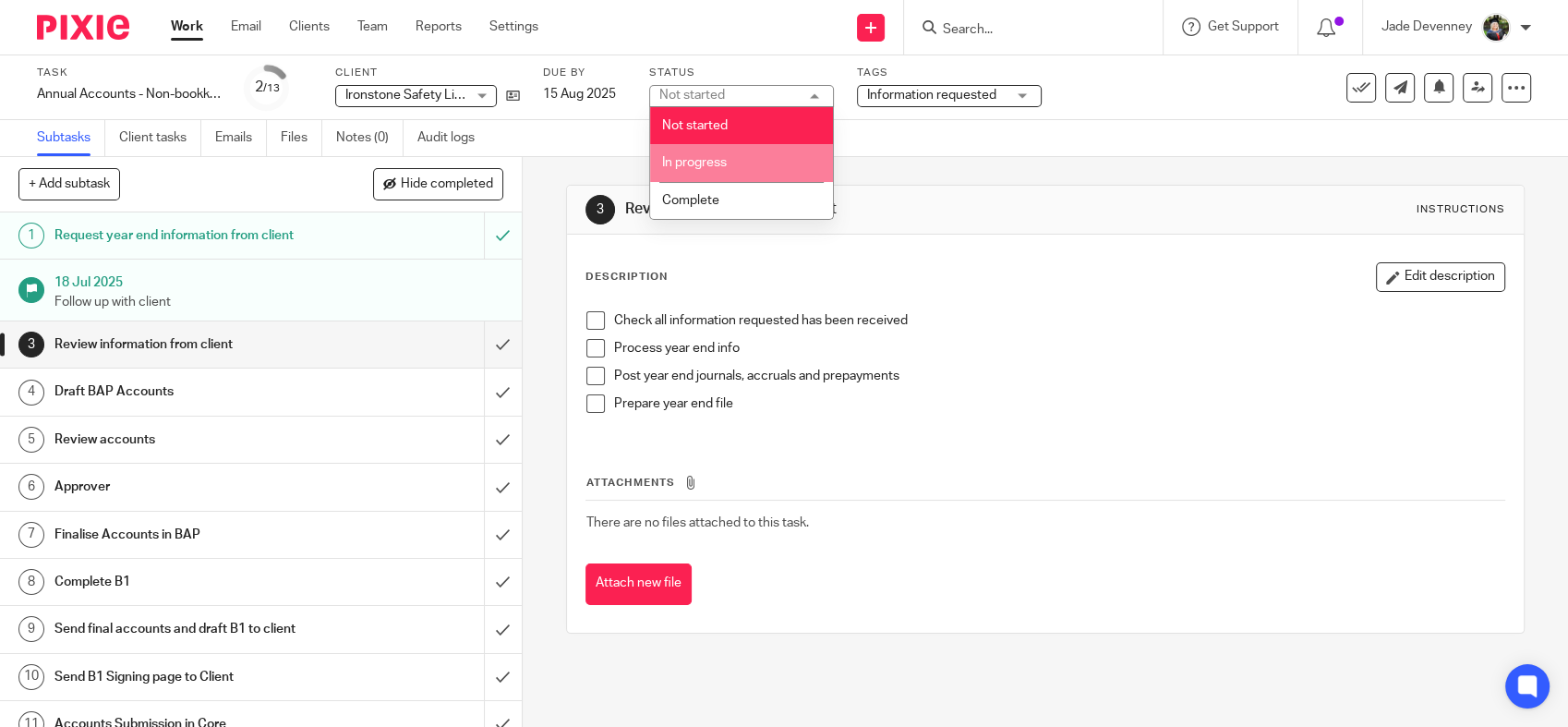 click on "In progress" at bounding box center (742, 163) 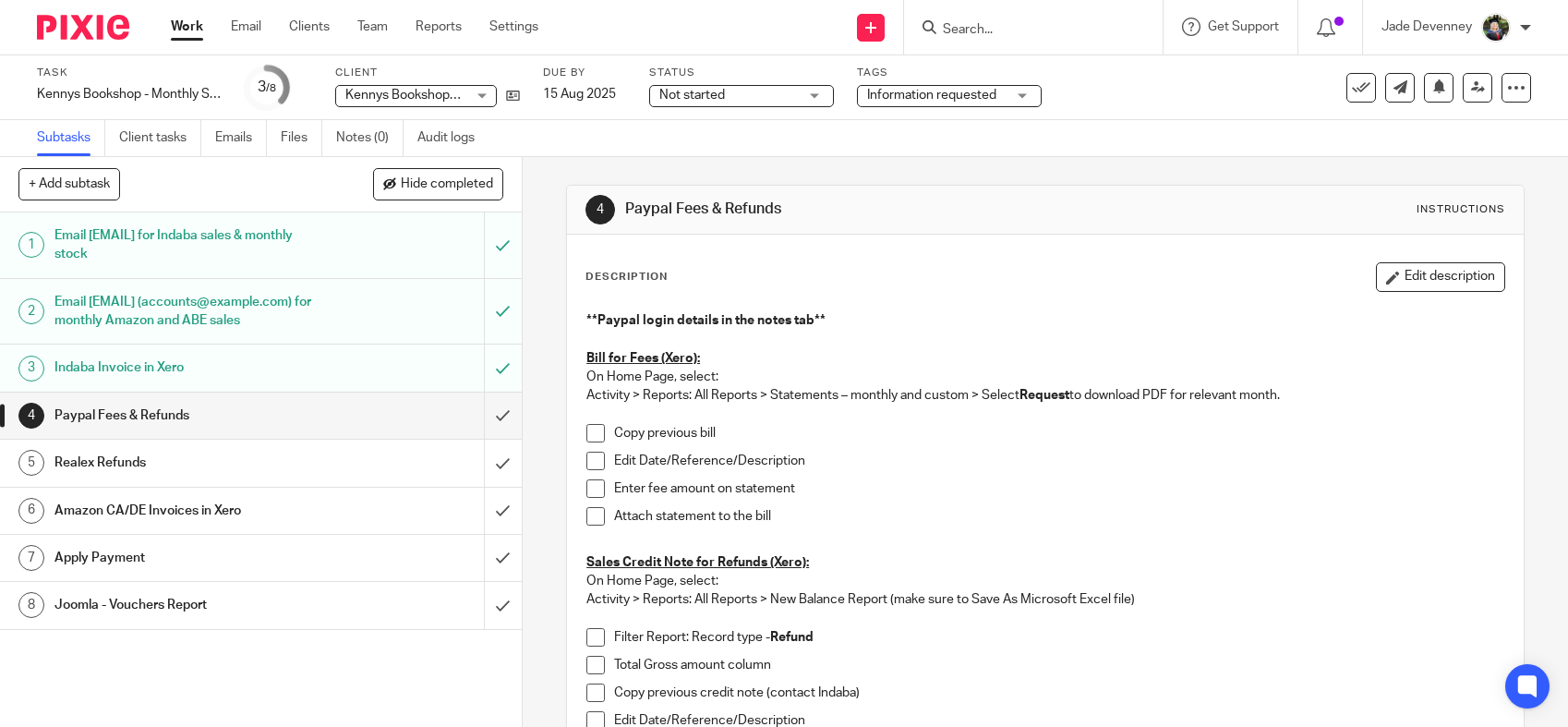 scroll, scrollTop: 0, scrollLeft: 0, axis: both 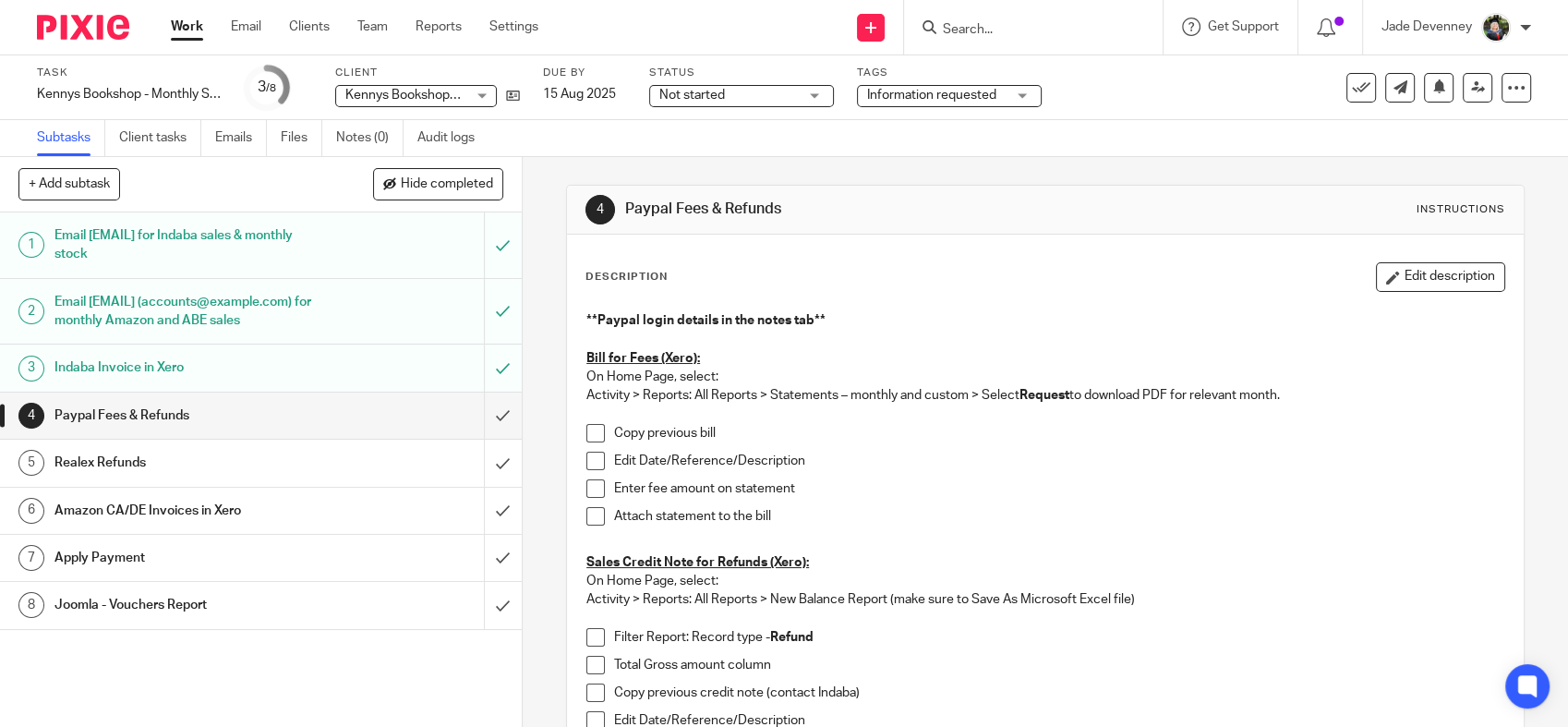 click on "Not started" at bounding box center (692, 95) 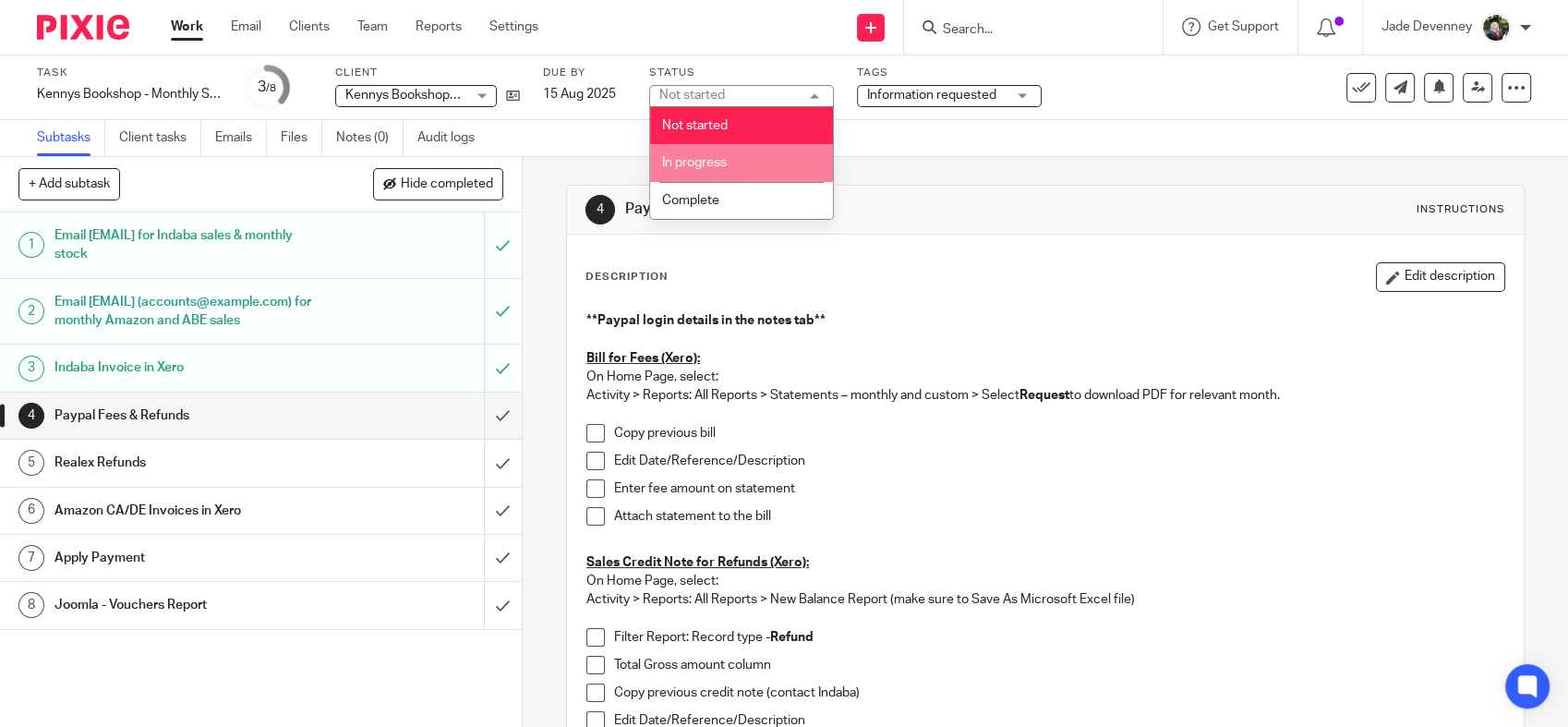 click on "In progress" at bounding box center (694, 163) 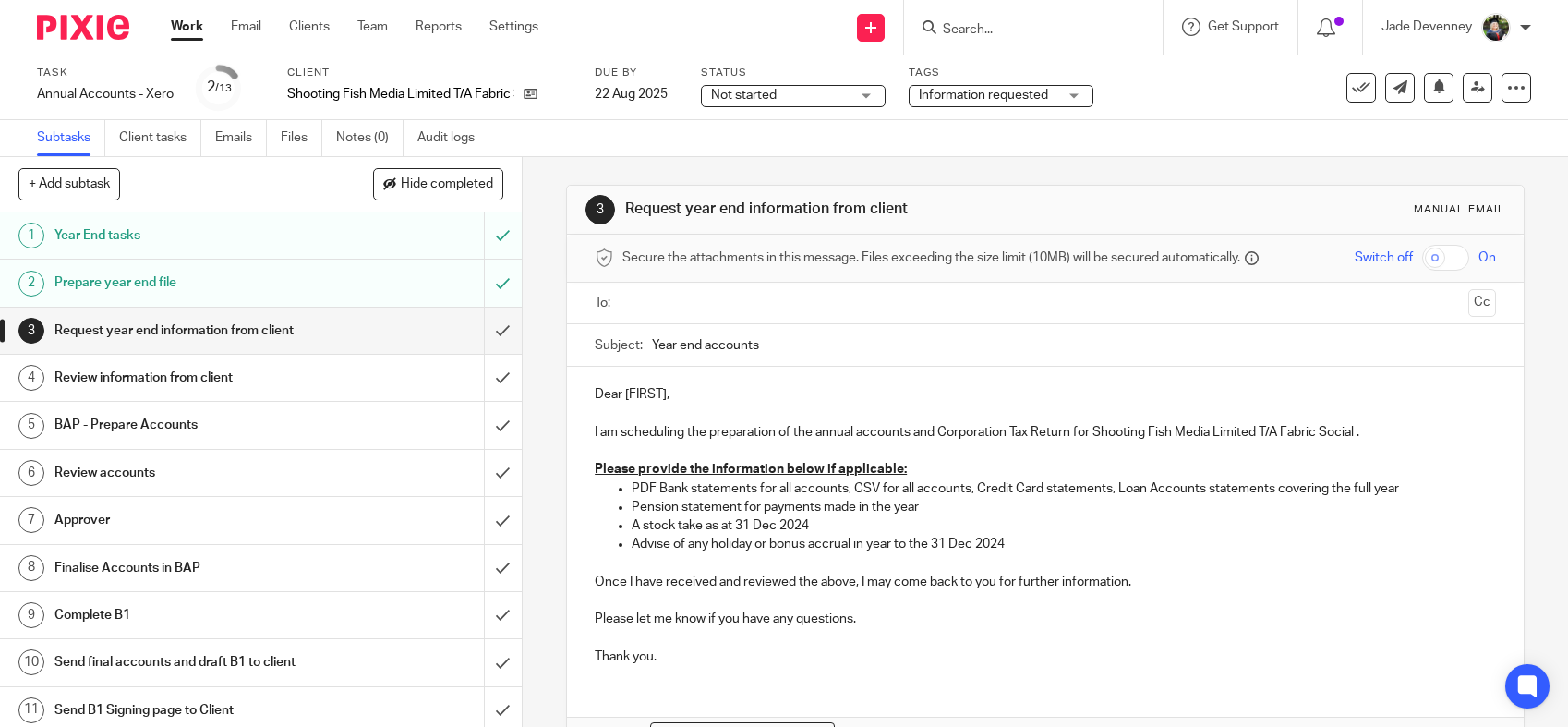 scroll, scrollTop: 0, scrollLeft: 0, axis: both 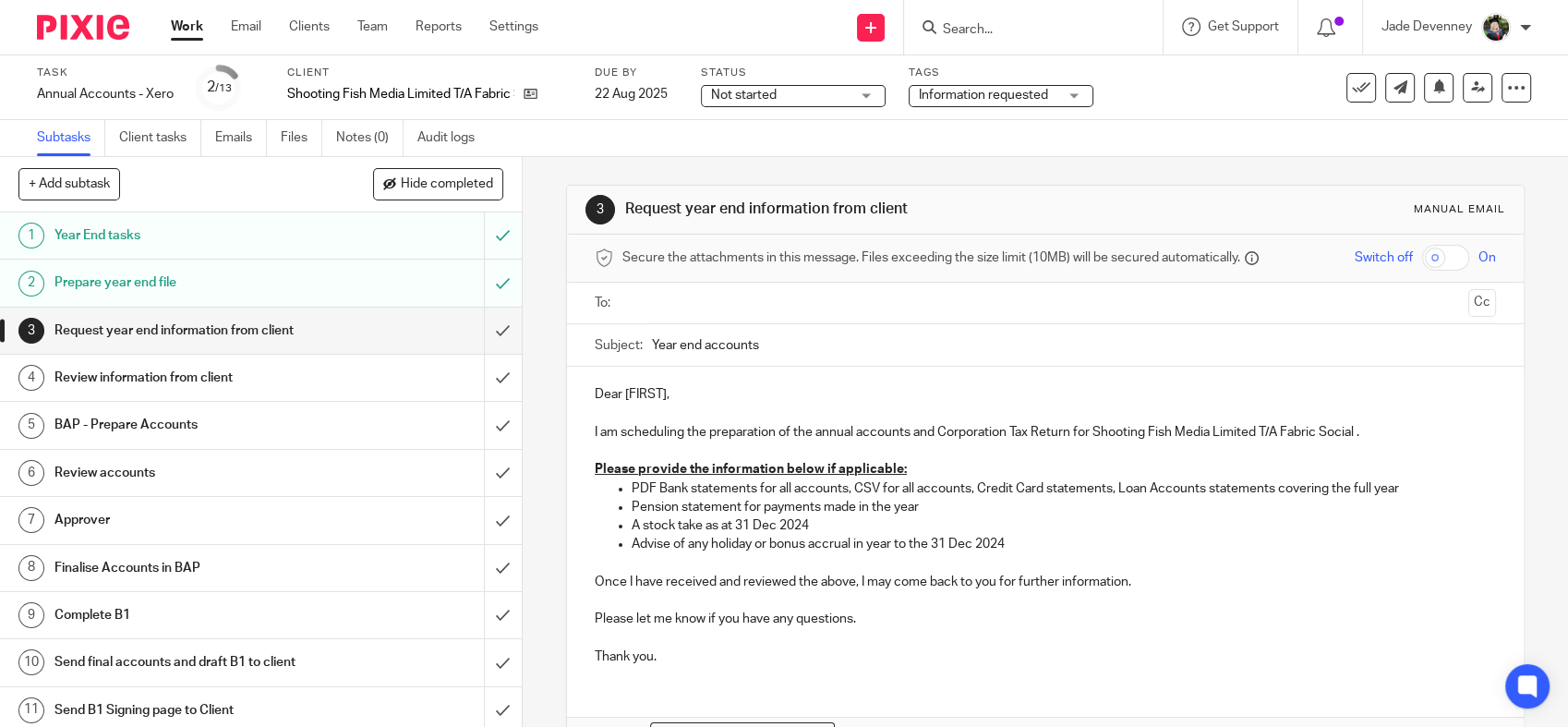 click on "Not started" at bounding box center [743, 95] 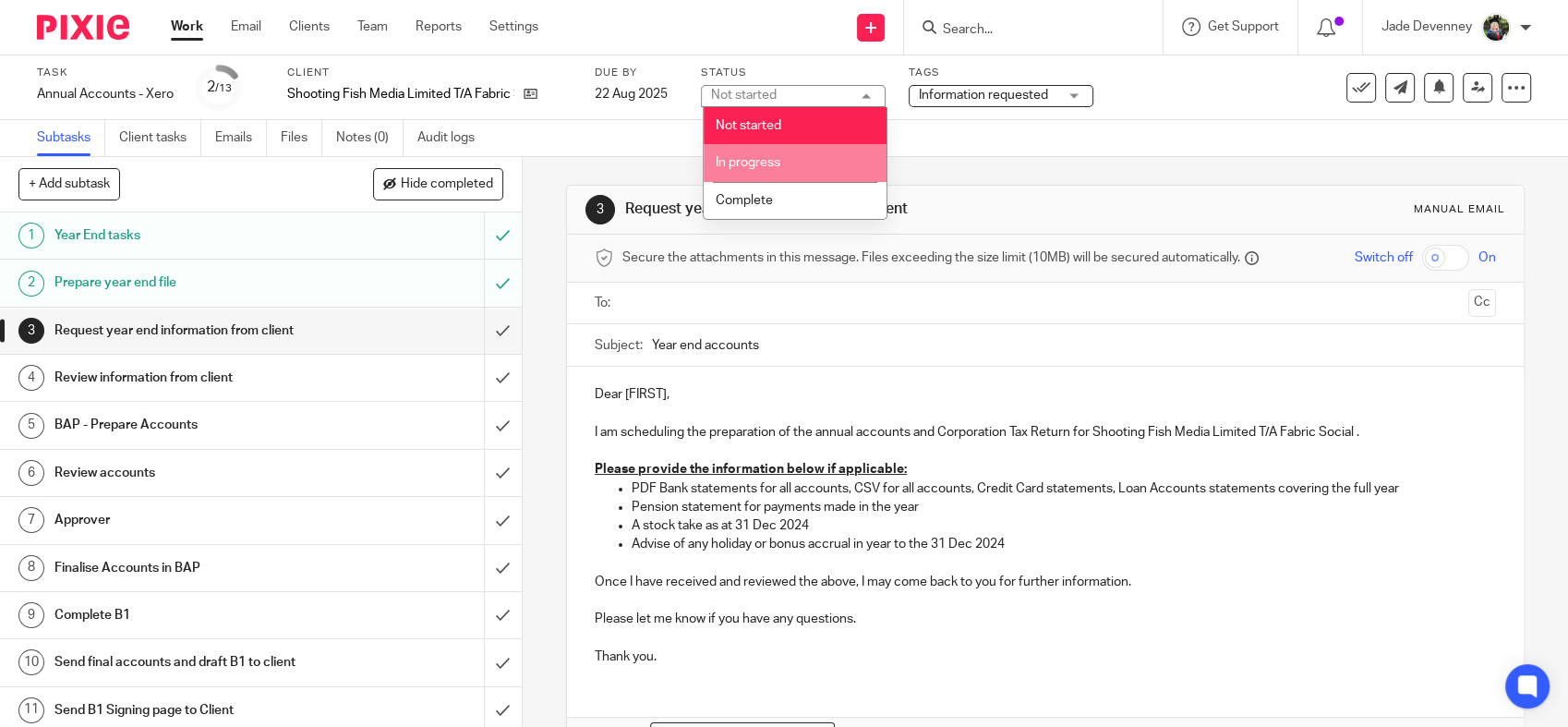 click on "In progress" at bounding box center [795, 163] 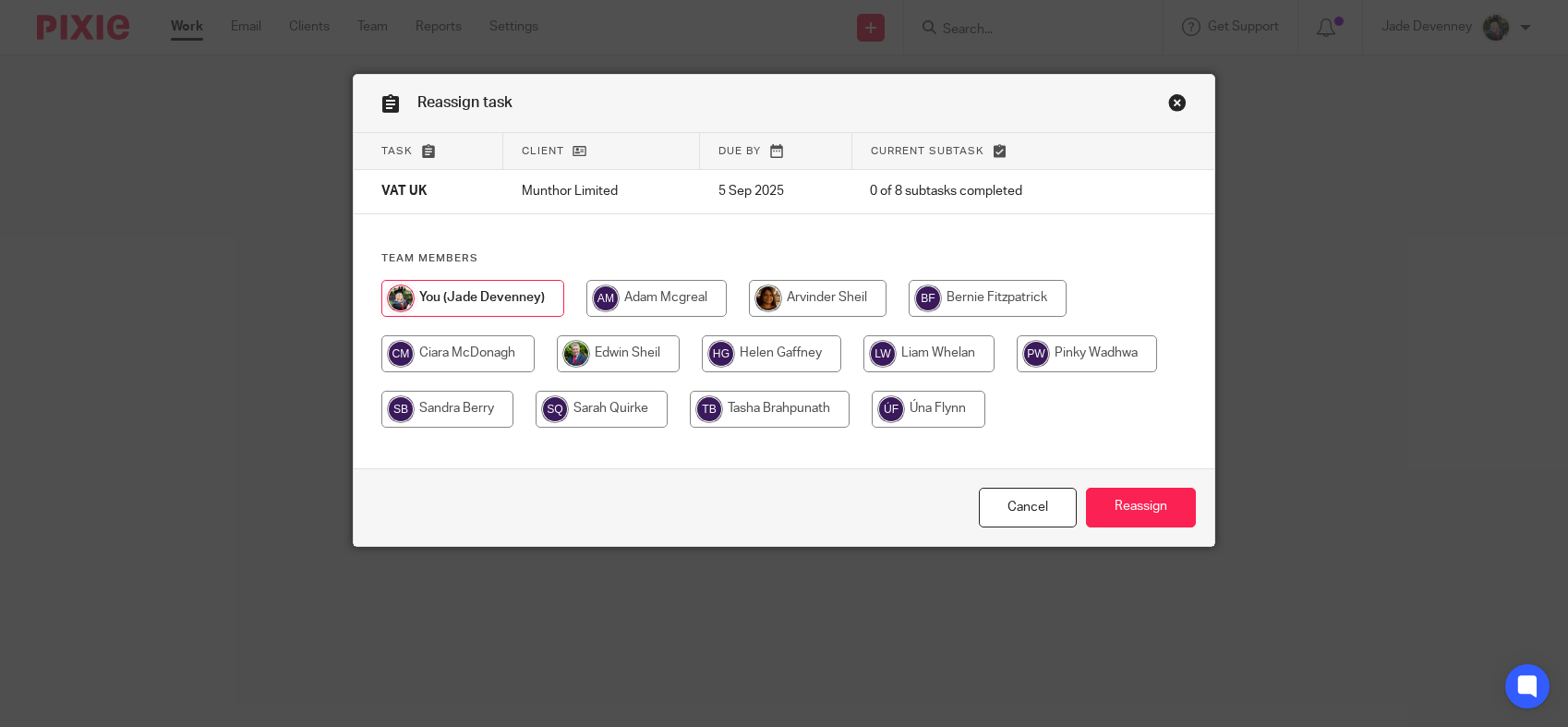 scroll, scrollTop: 0, scrollLeft: 0, axis: both 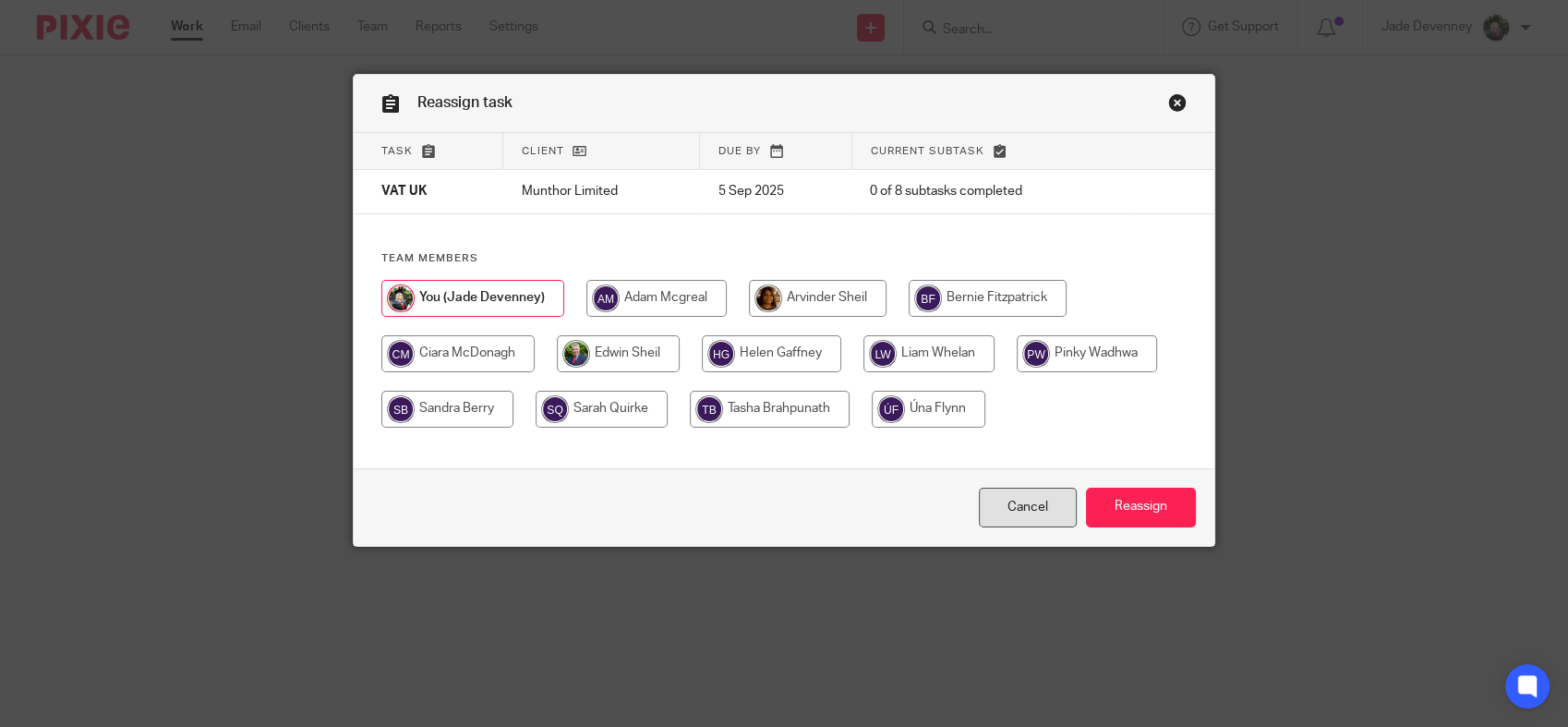 click on "Cancel" at bounding box center [1028, 507] 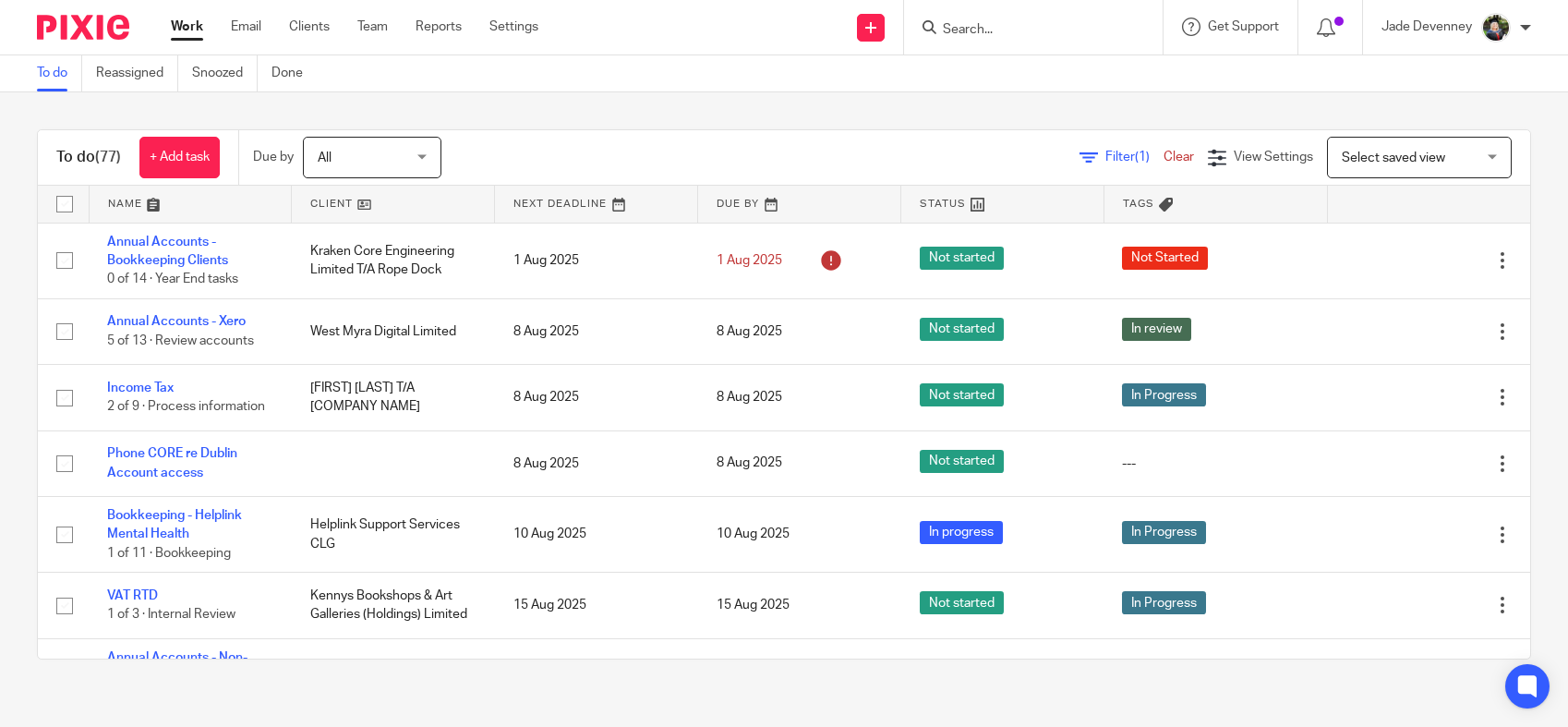 scroll, scrollTop: 0, scrollLeft: 0, axis: both 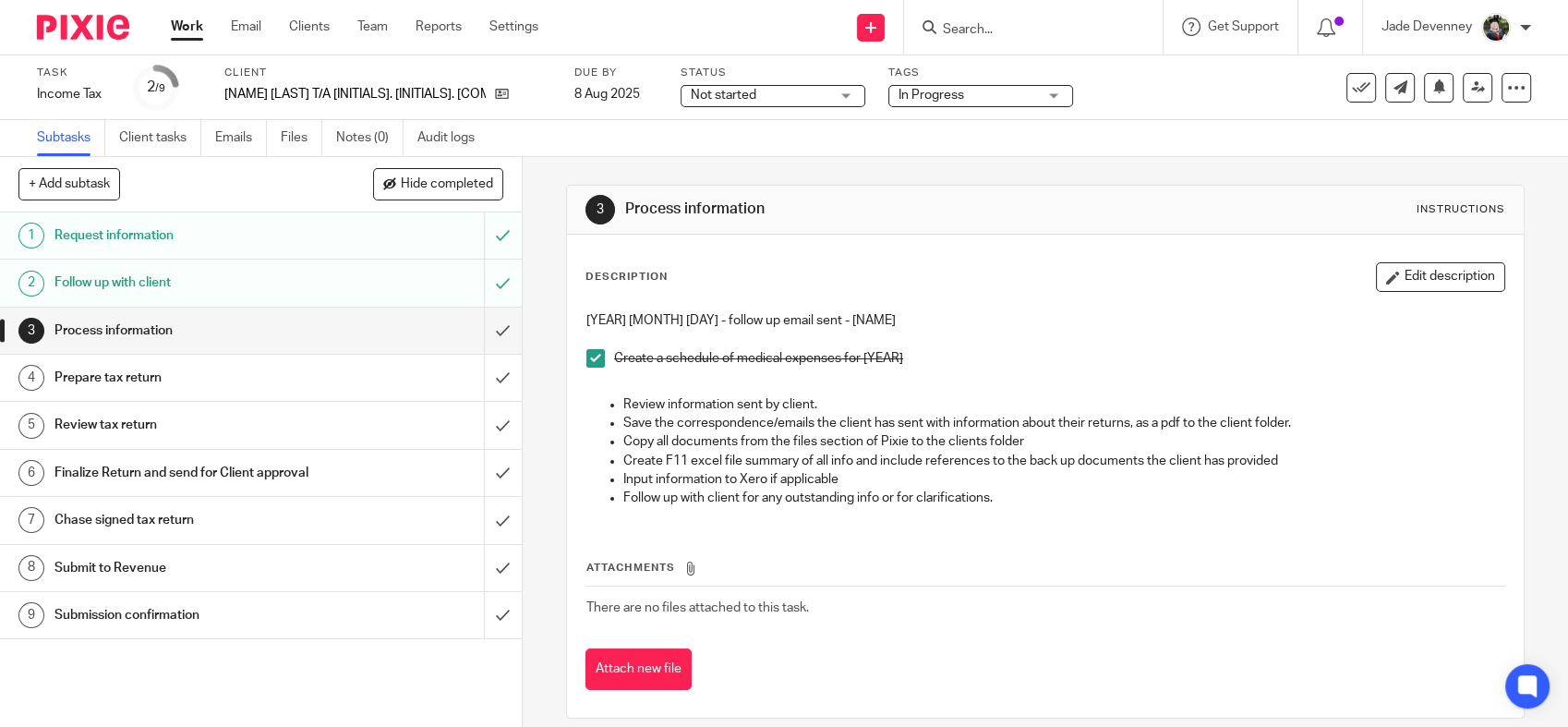 click on "Not started" at bounding box center [760, 95] 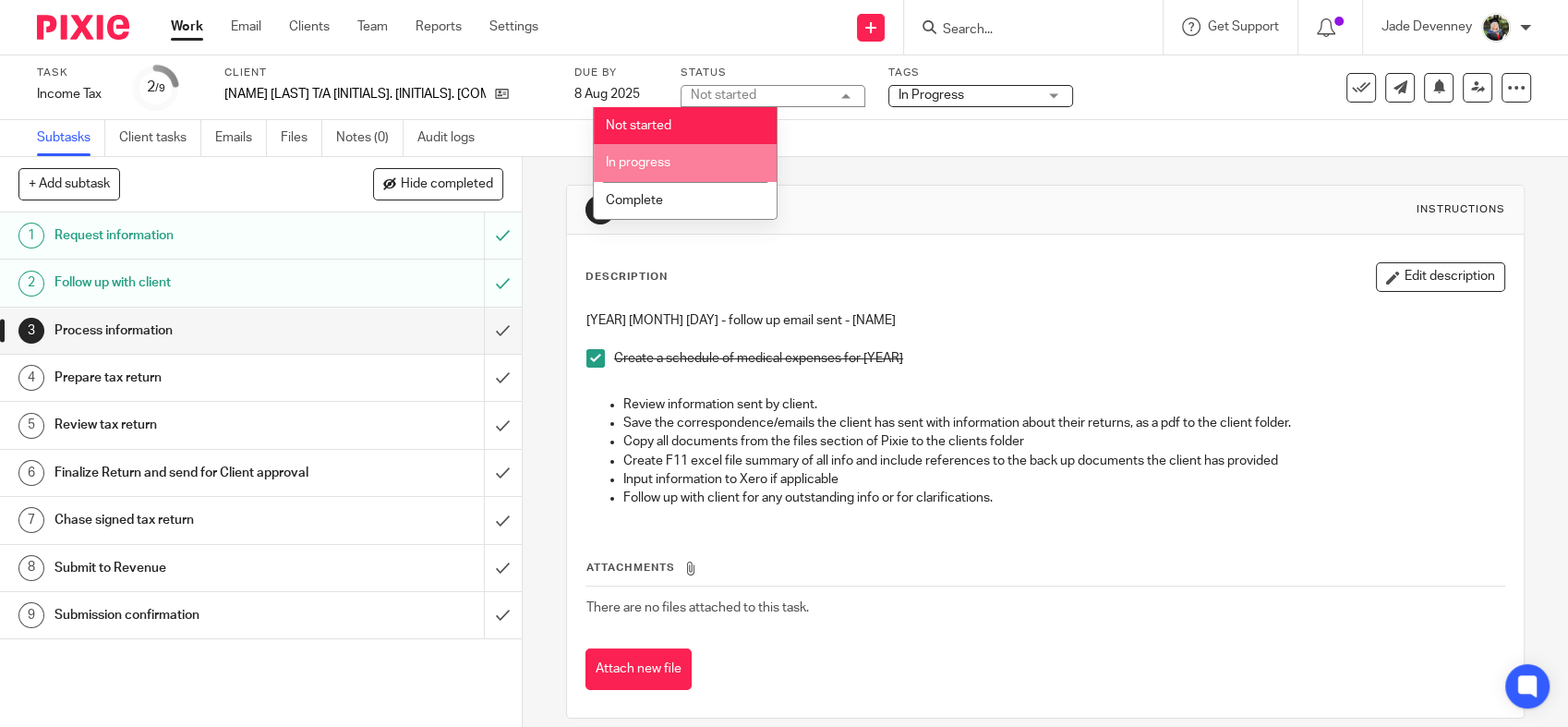 click on "In progress" at bounding box center [685, 163] 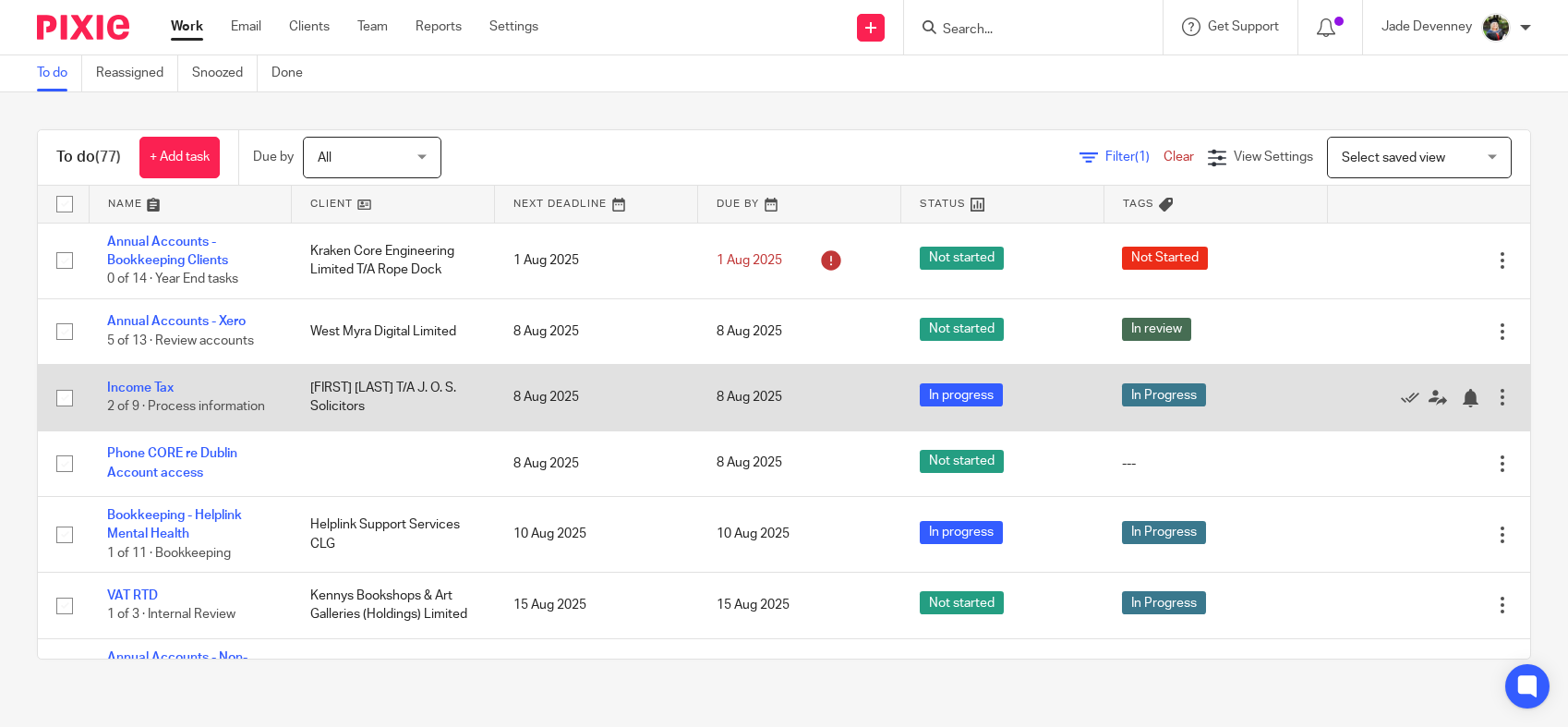 scroll, scrollTop: 0, scrollLeft: 0, axis: both 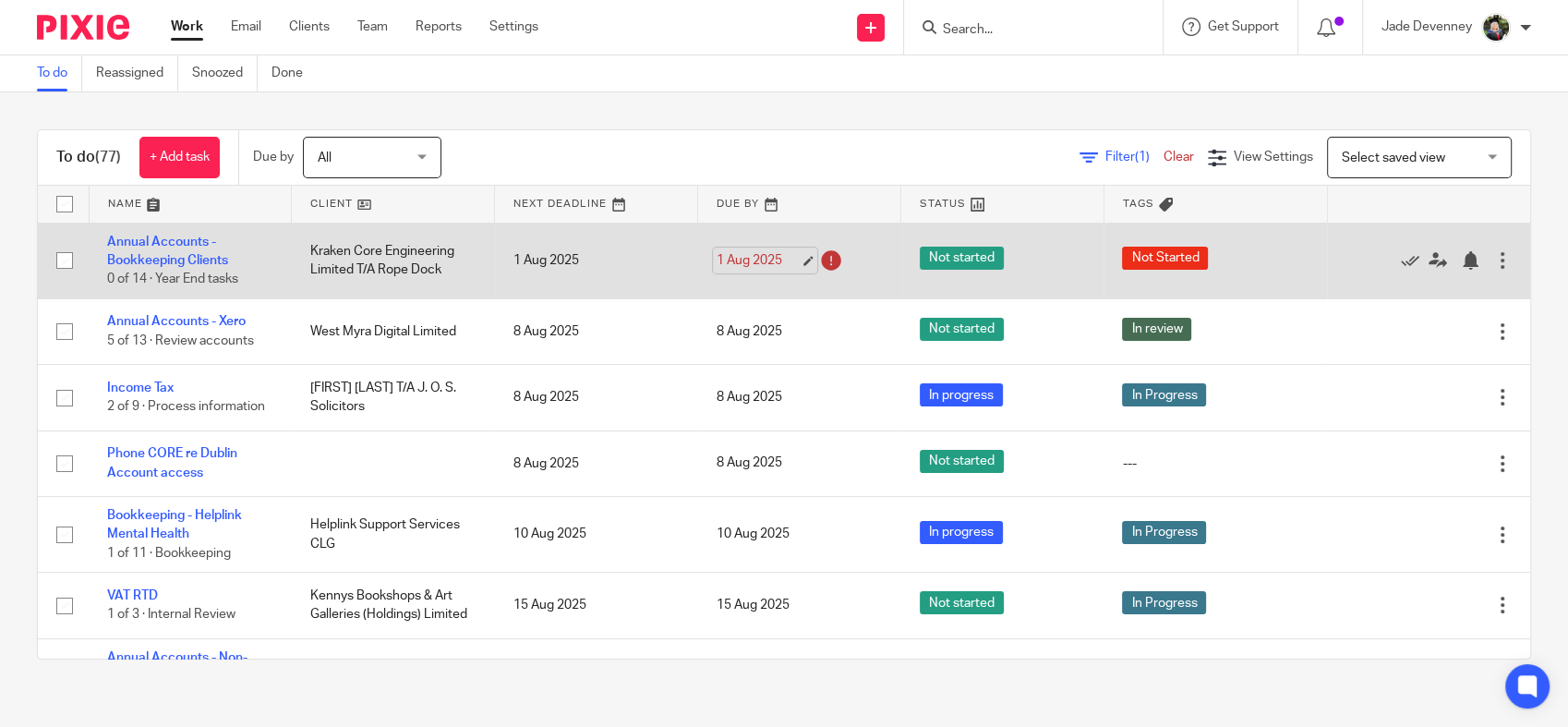 click on "1 Aug 2025" at bounding box center [758, 261] 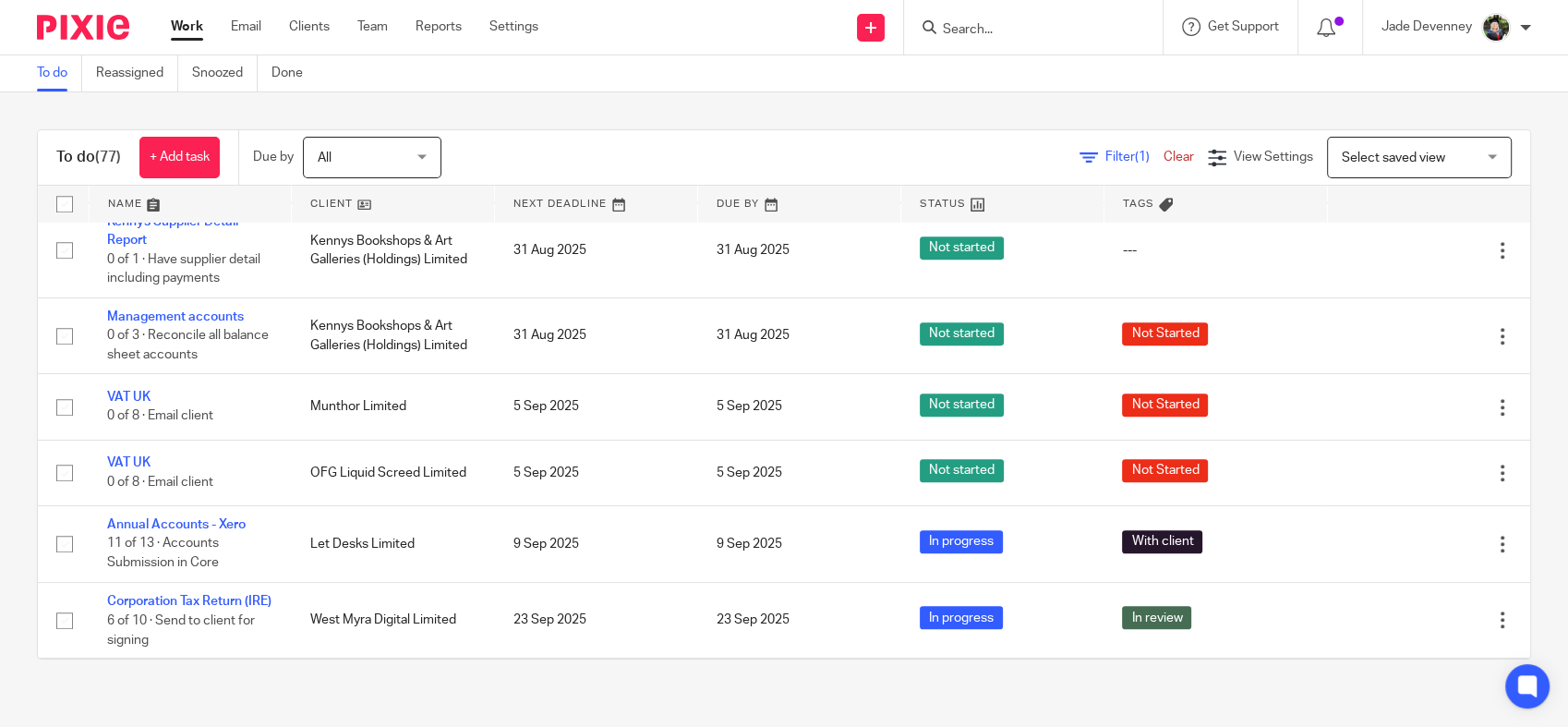 scroll, scrollTop: 1298, scrollLeft: 0, axis: vertical 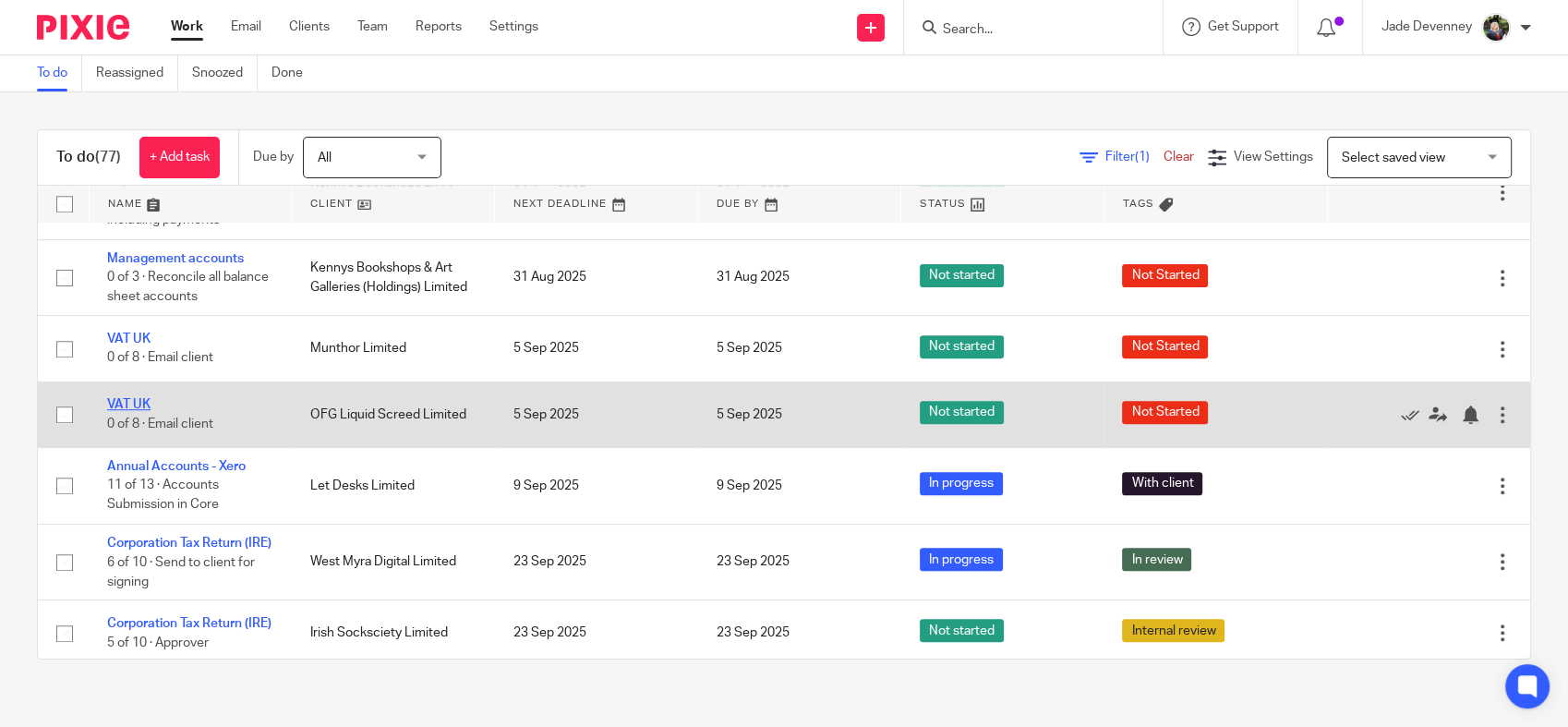 click on "VAT UK" at bounding box center [128, 405] 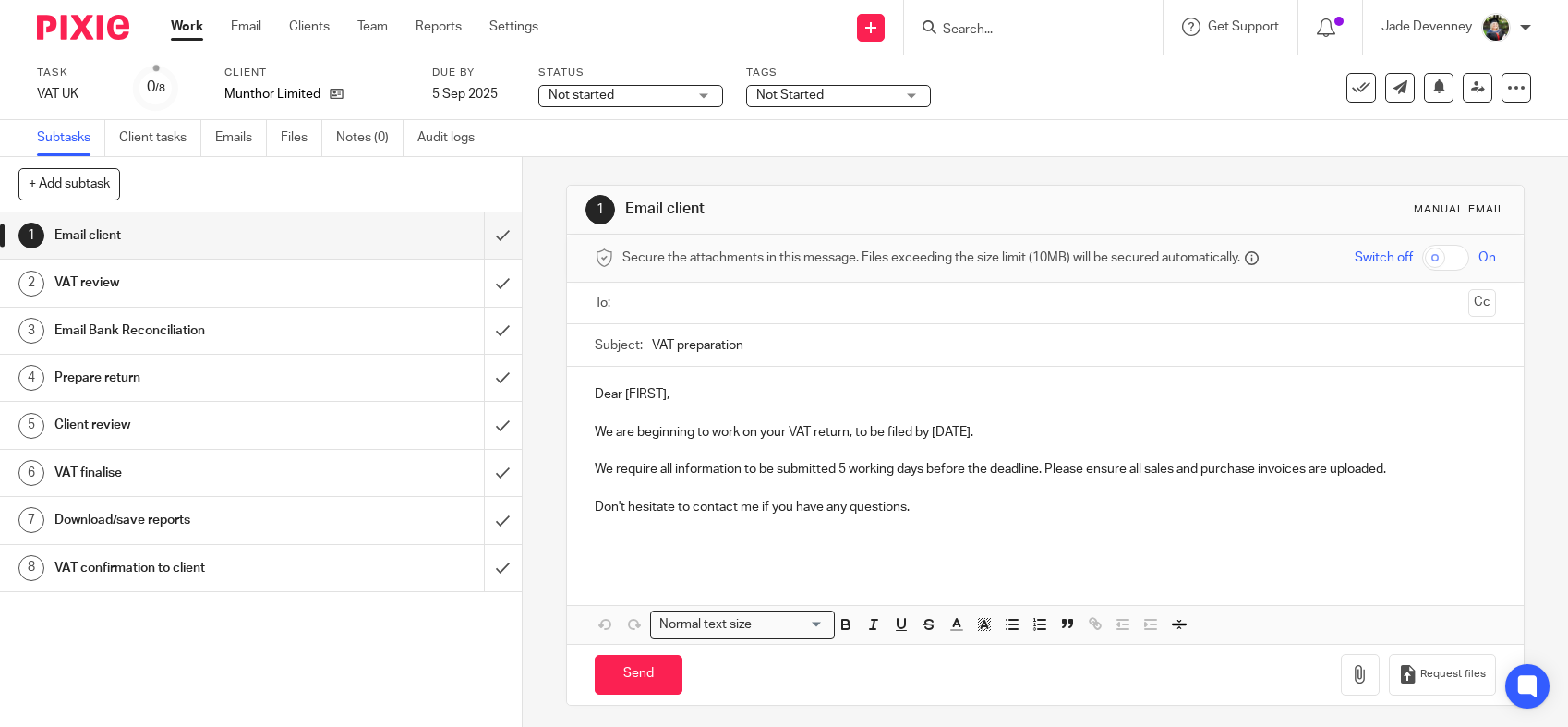 scroll, scrollTop: 0, scrollLeft: 0, axis: both 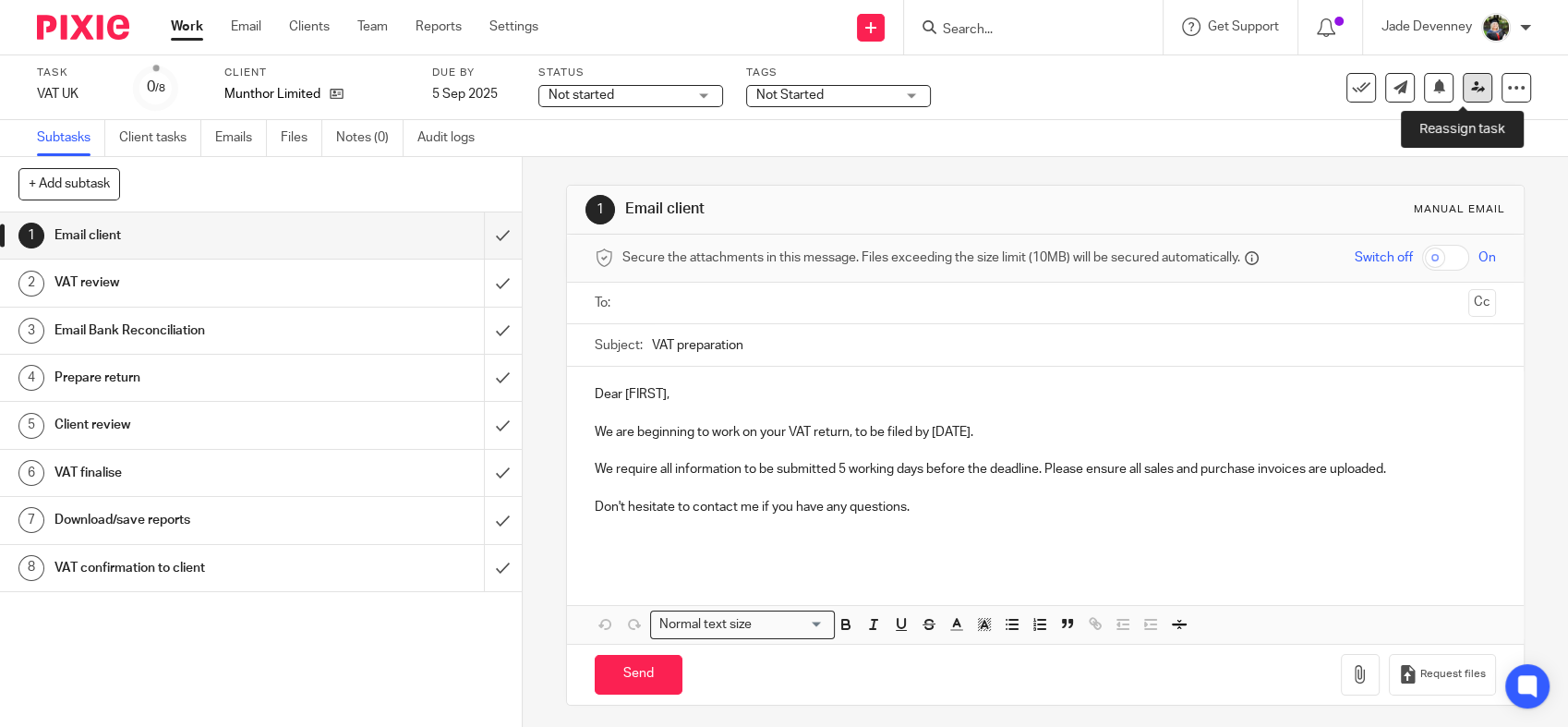 click at bounding box center (1478, 88) 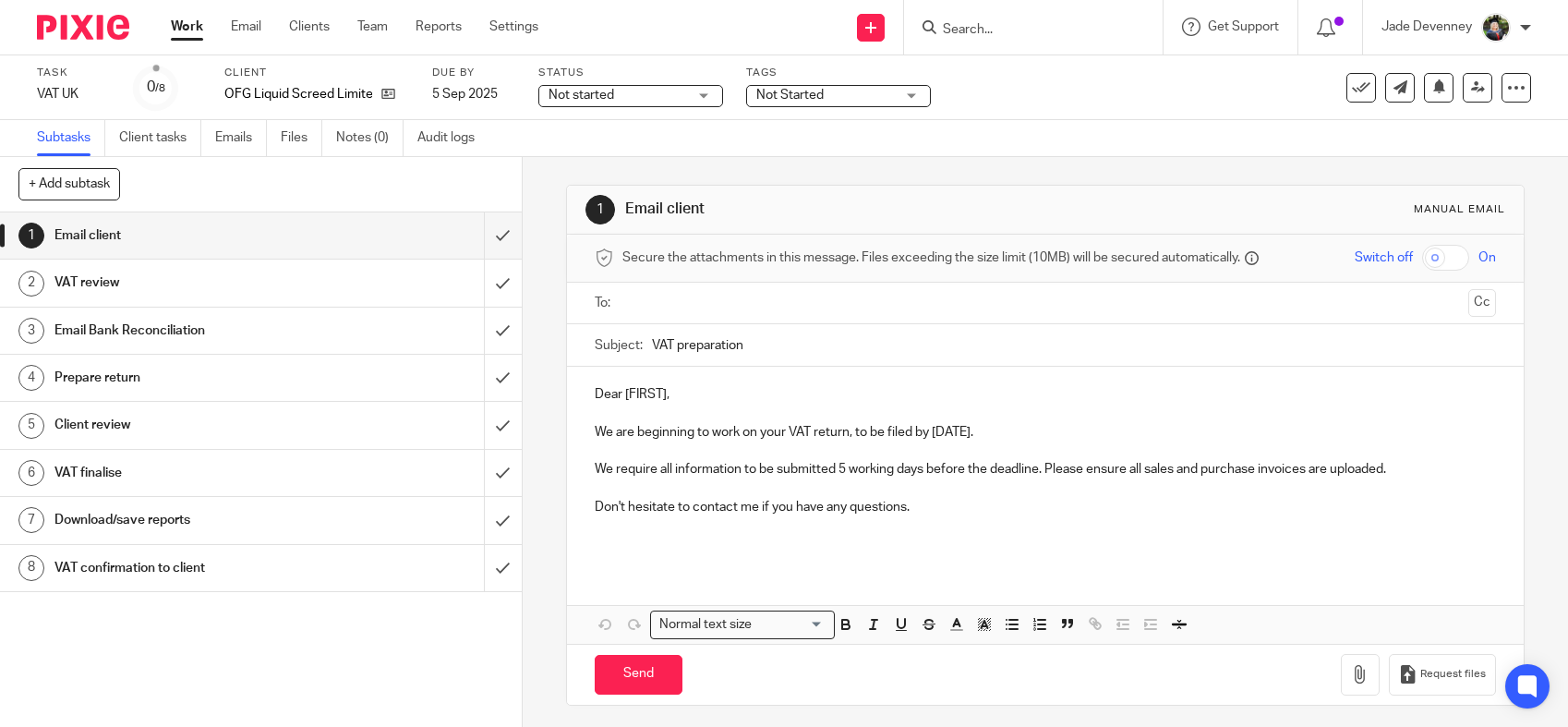scroll, scrollTop: 0, scrollLeft: 0, axis: both 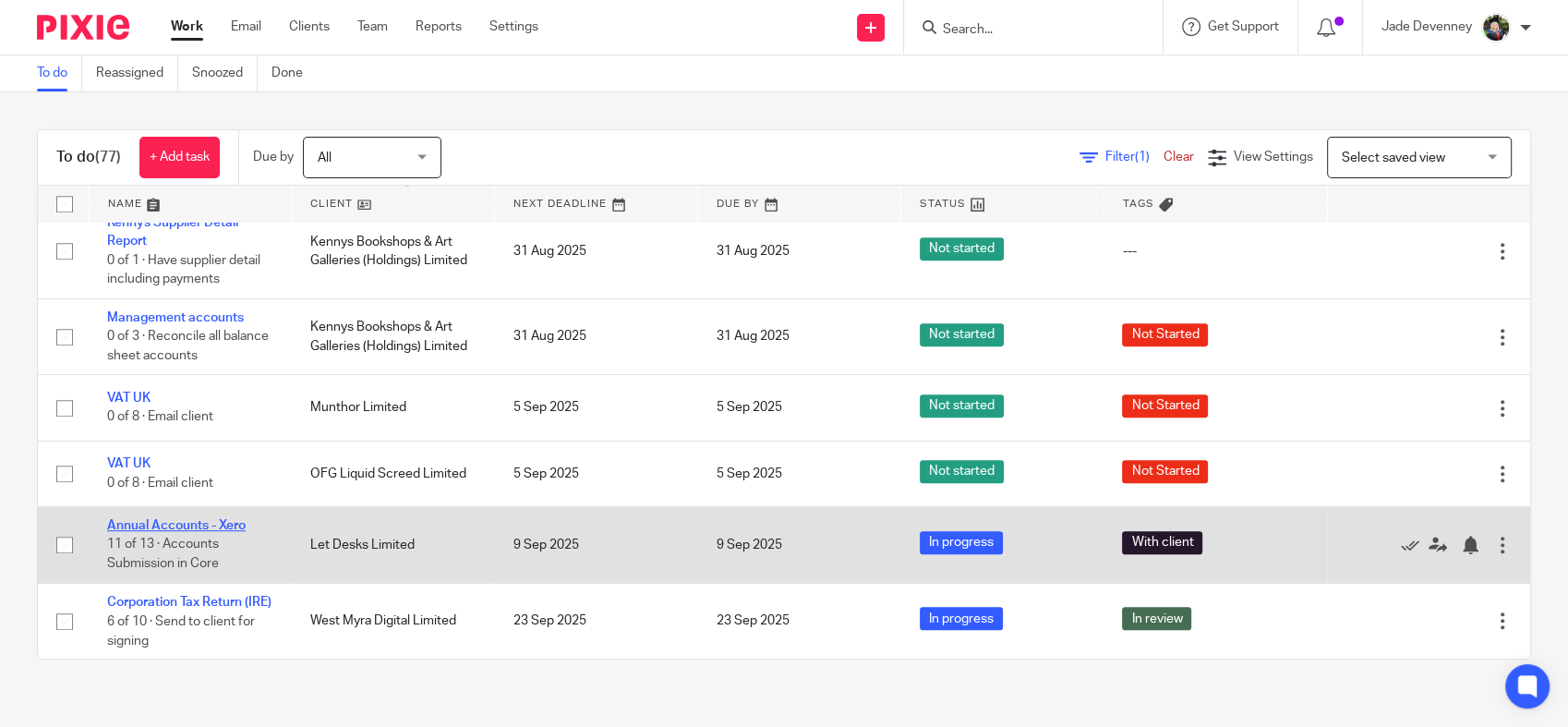 click on "Annual Accounts - Xero" at bounding box center [176, 526] 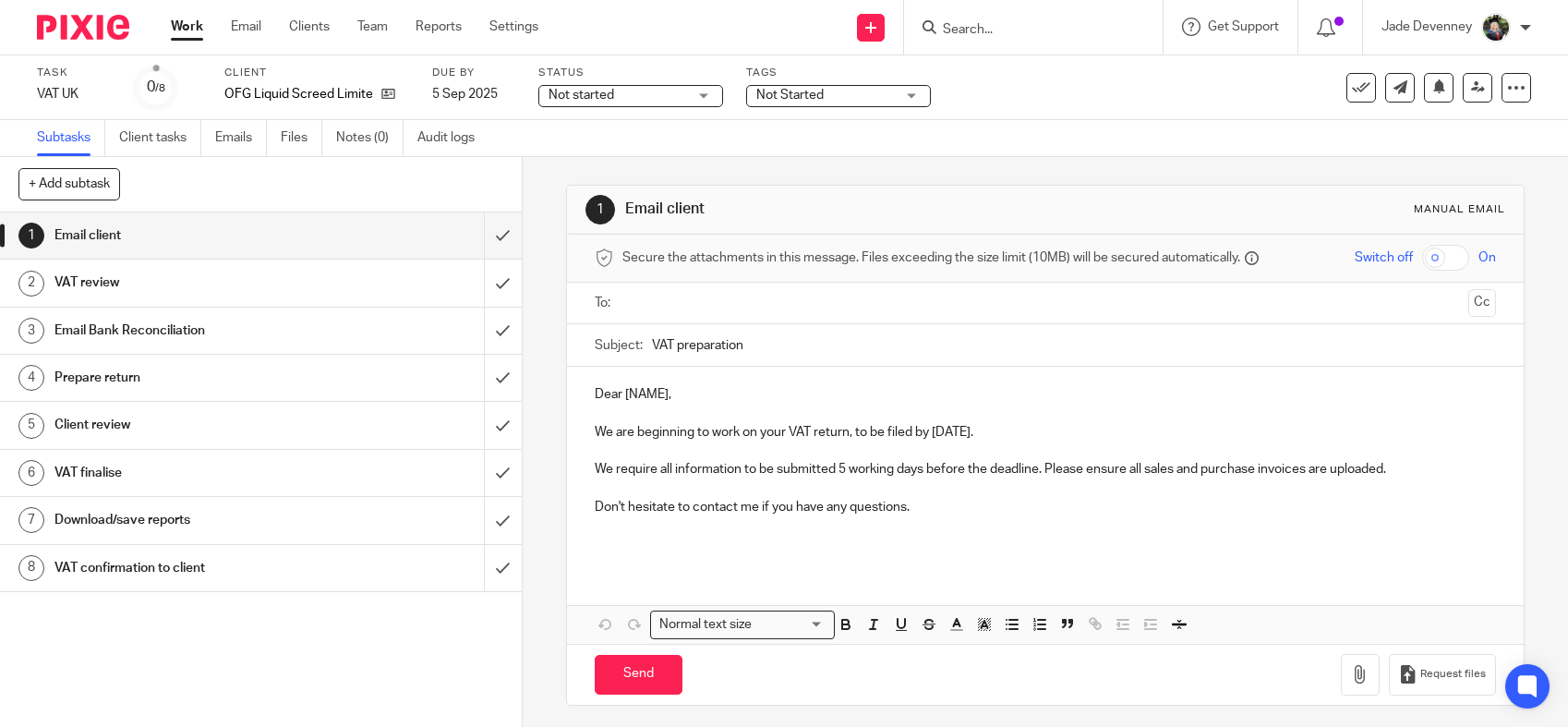 scroll, scrollTop: 0, scrollLeft: 0, axis: both 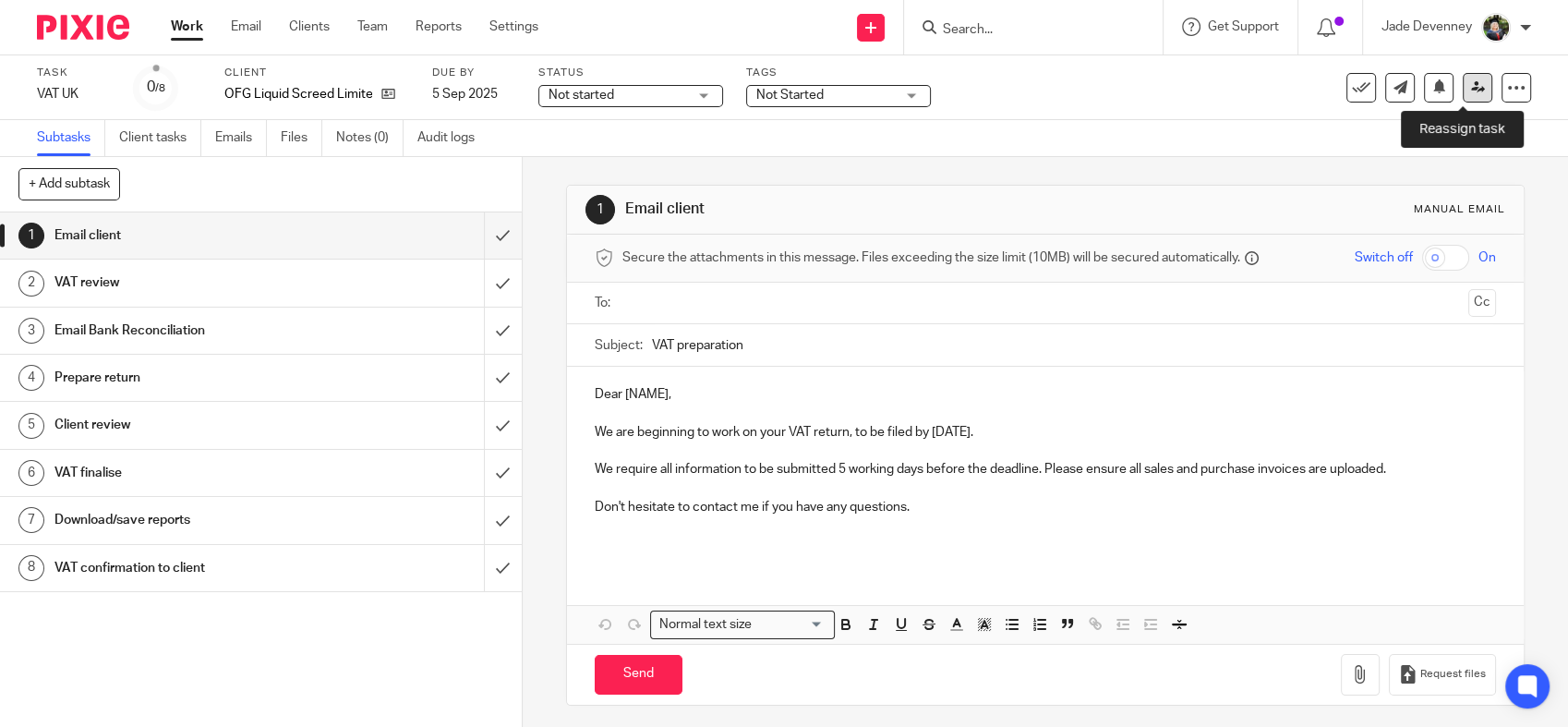 click at bounding box center [1478, 88] 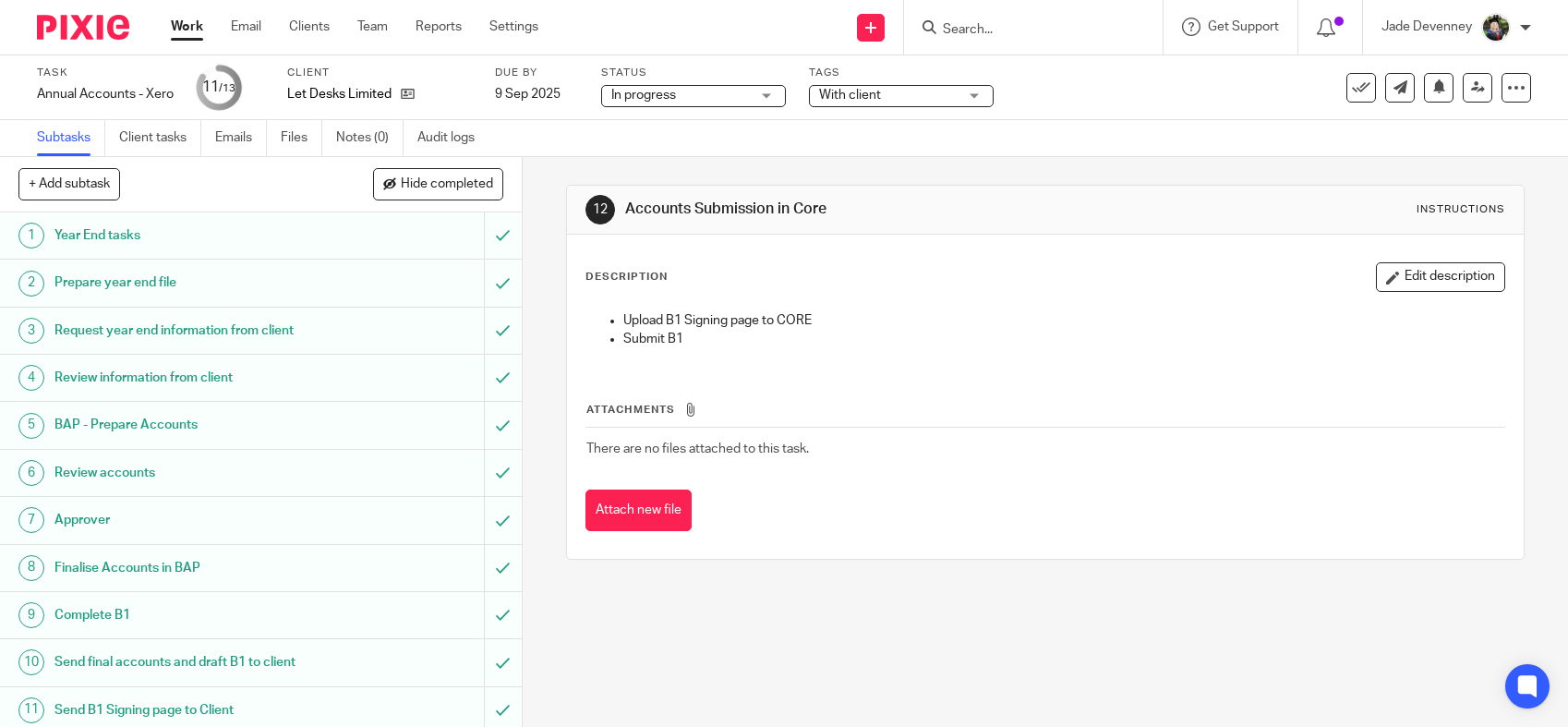 scroll, scrollTop: 0, scrollLeft: 0, axis: both 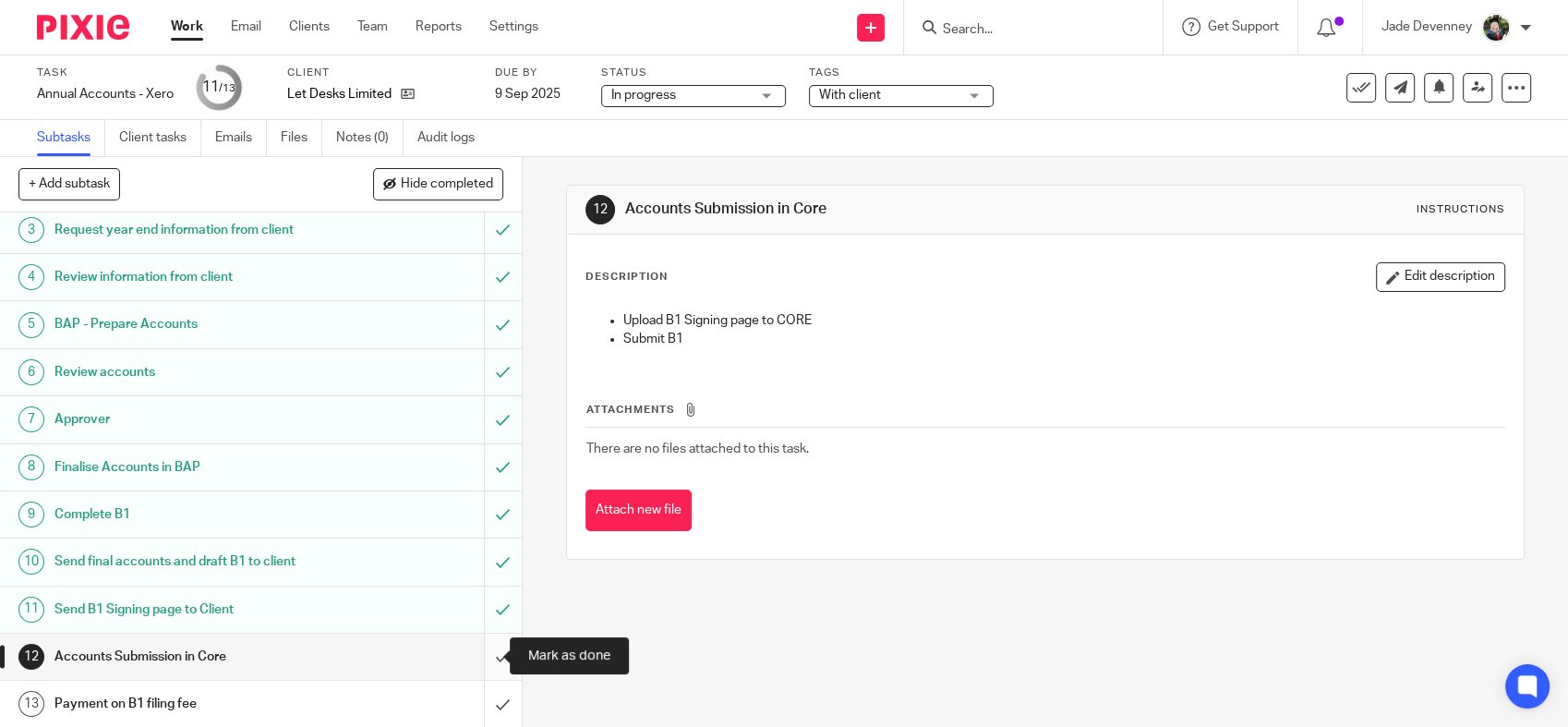 click at bounding box center (260, 657) 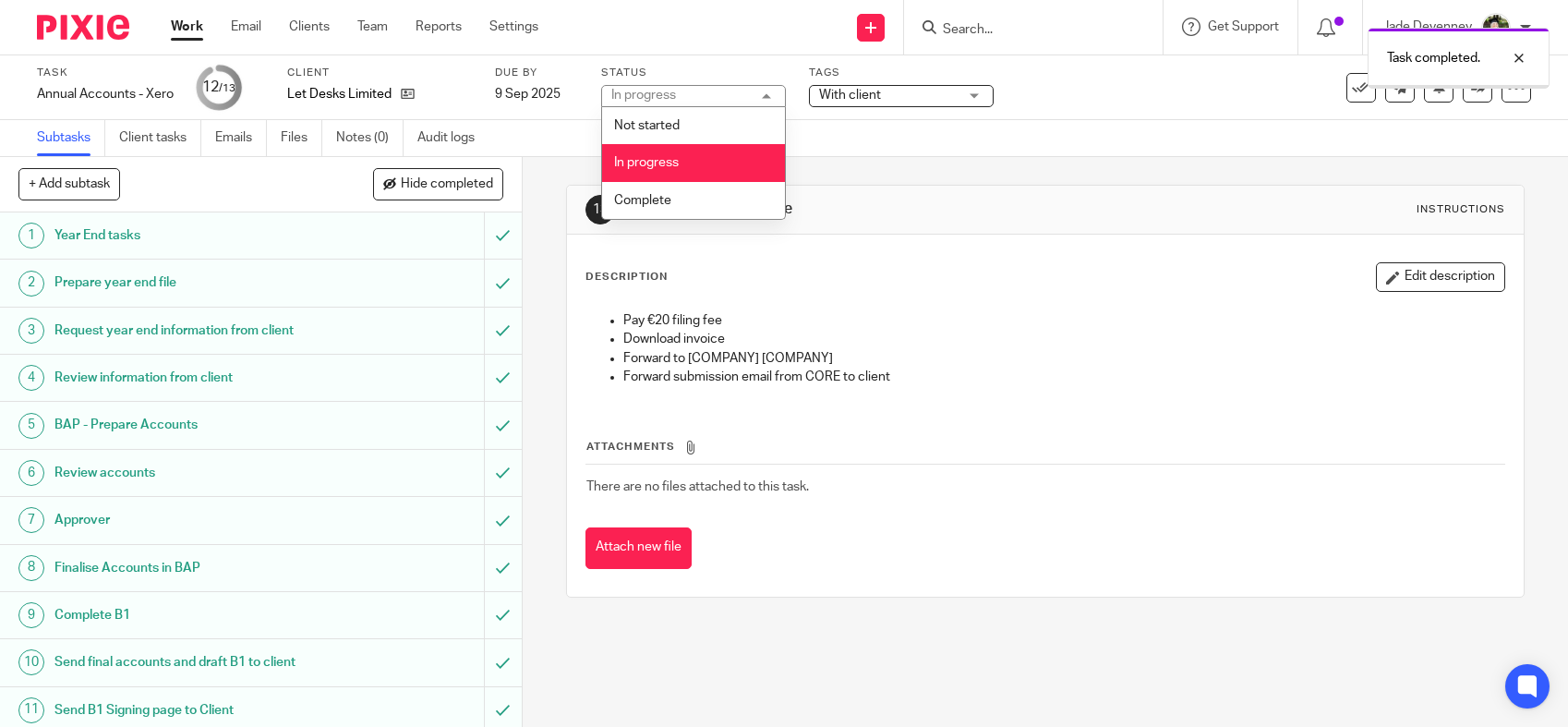 scroll, scrollTop: 0, scrollLeft: 0, axis: both 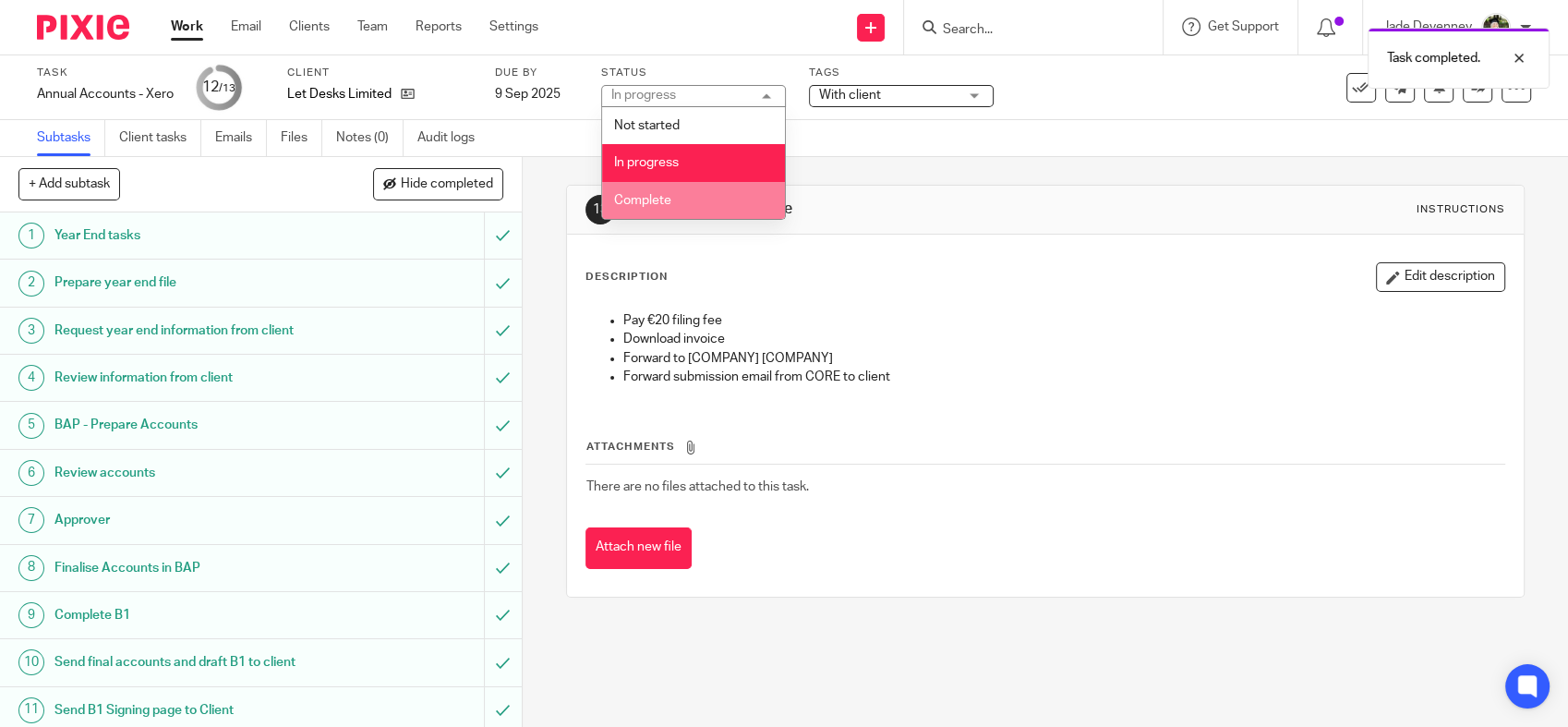 click on "Complete" at bounding box center (694, 200) 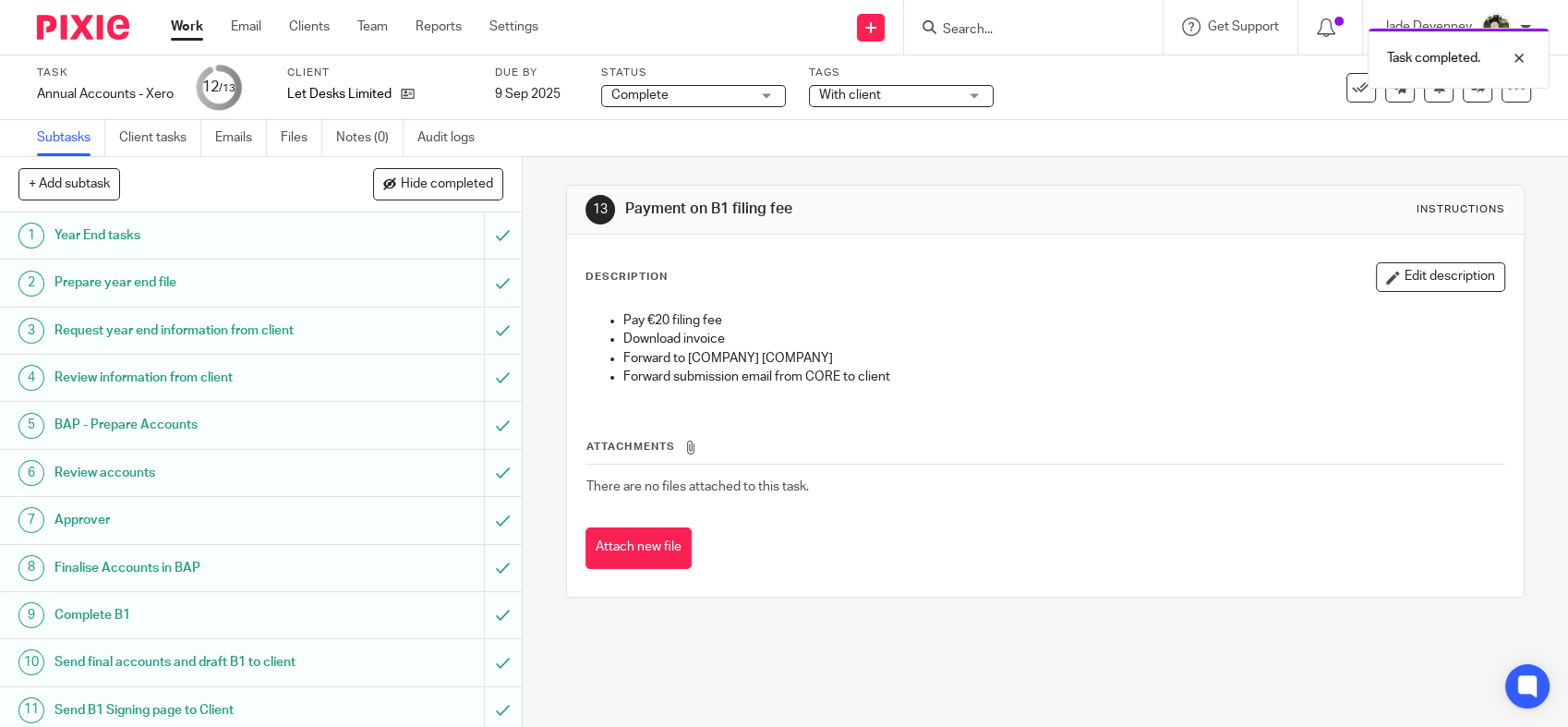 click on "With client" at bounding box center [888, 95] 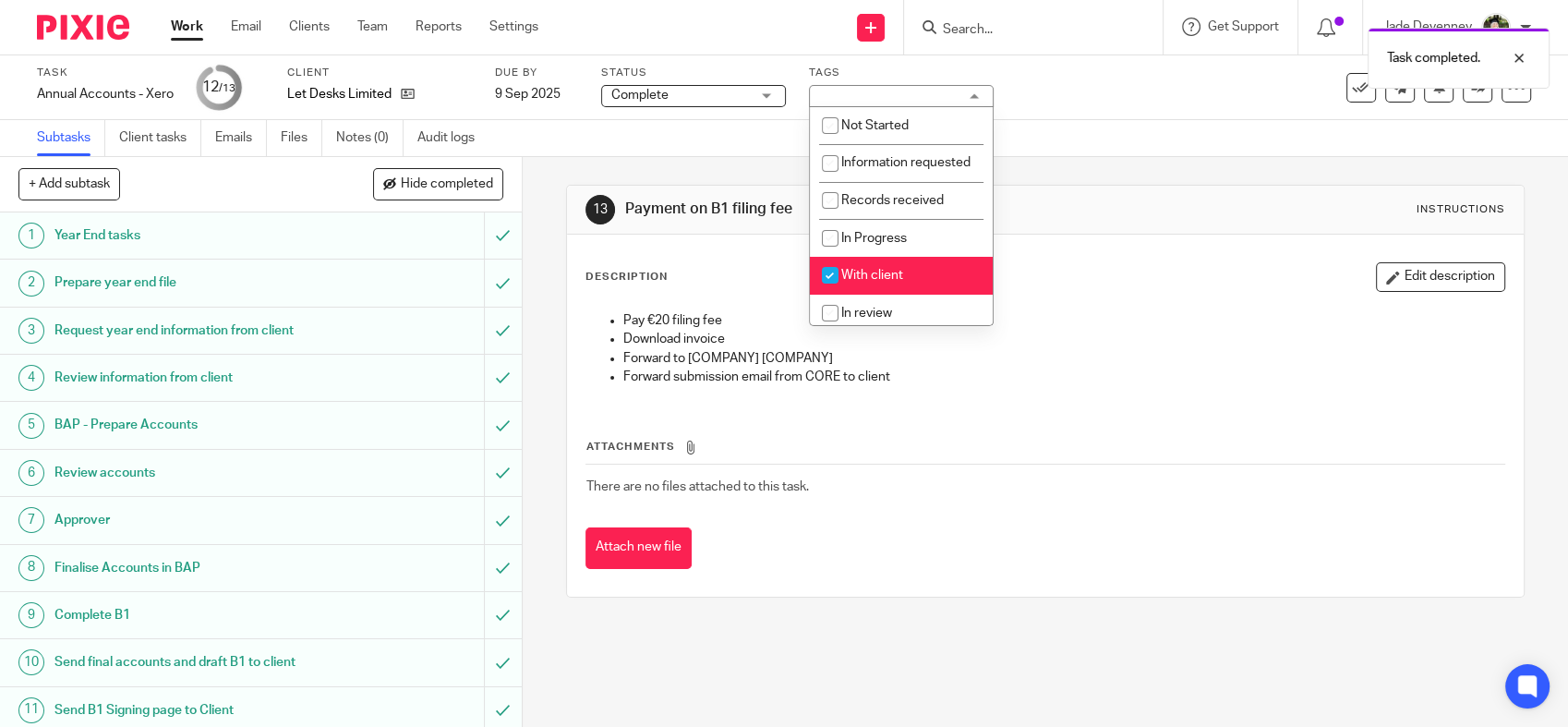 click on "With client" at bounding box center (872, 275) 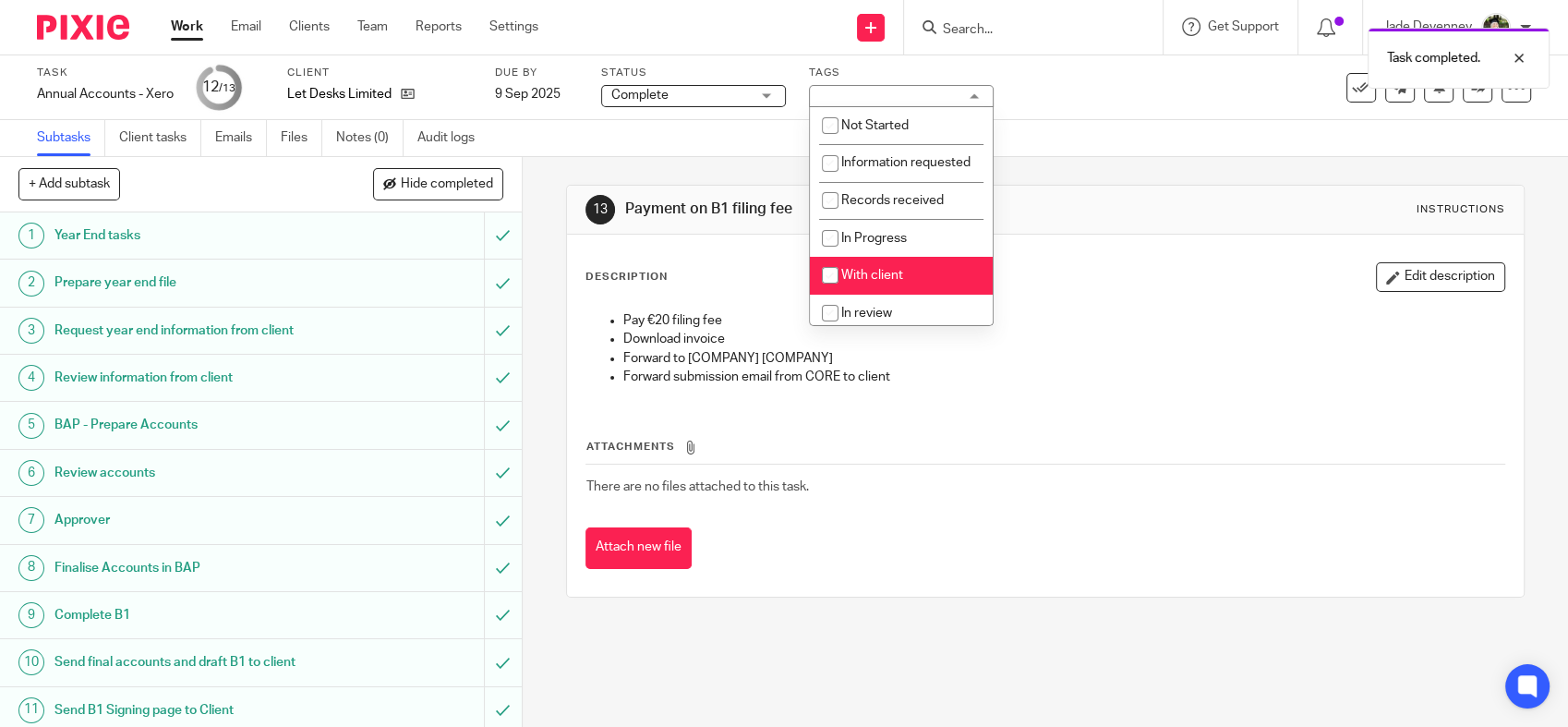 checkbox on "false" 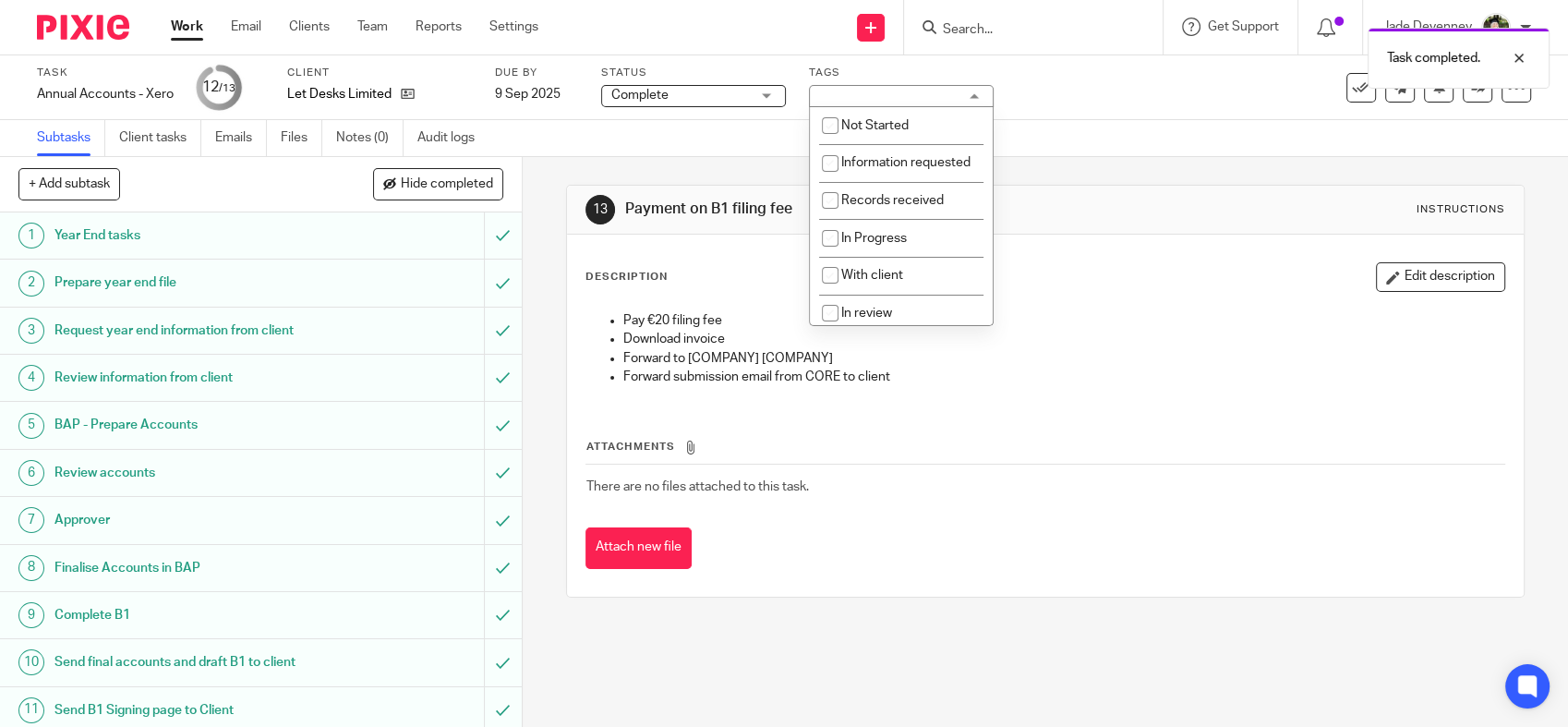scroll, scrollTop: 177, scrollLeft: 0, axis: vertical 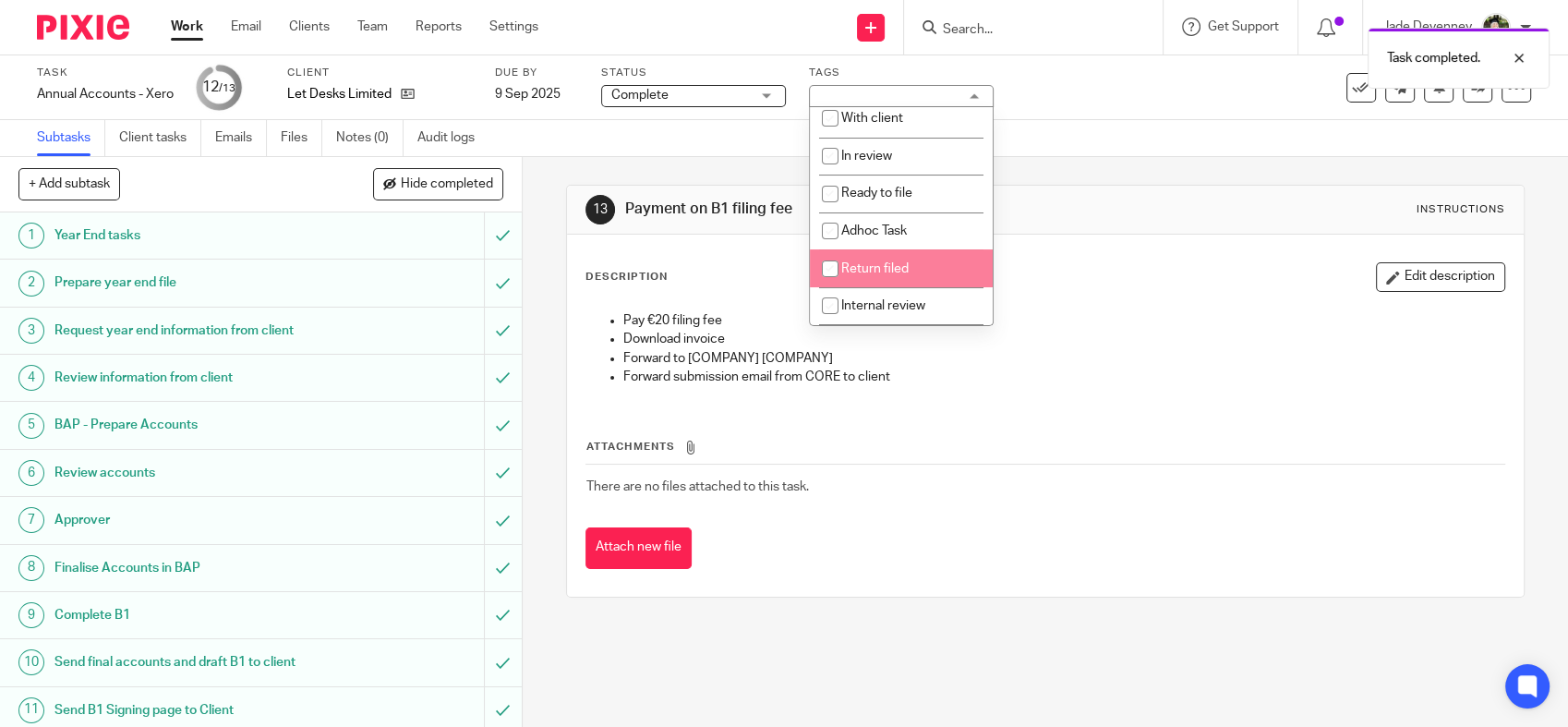 click on "Return filed" at bounding box center [874, 269] 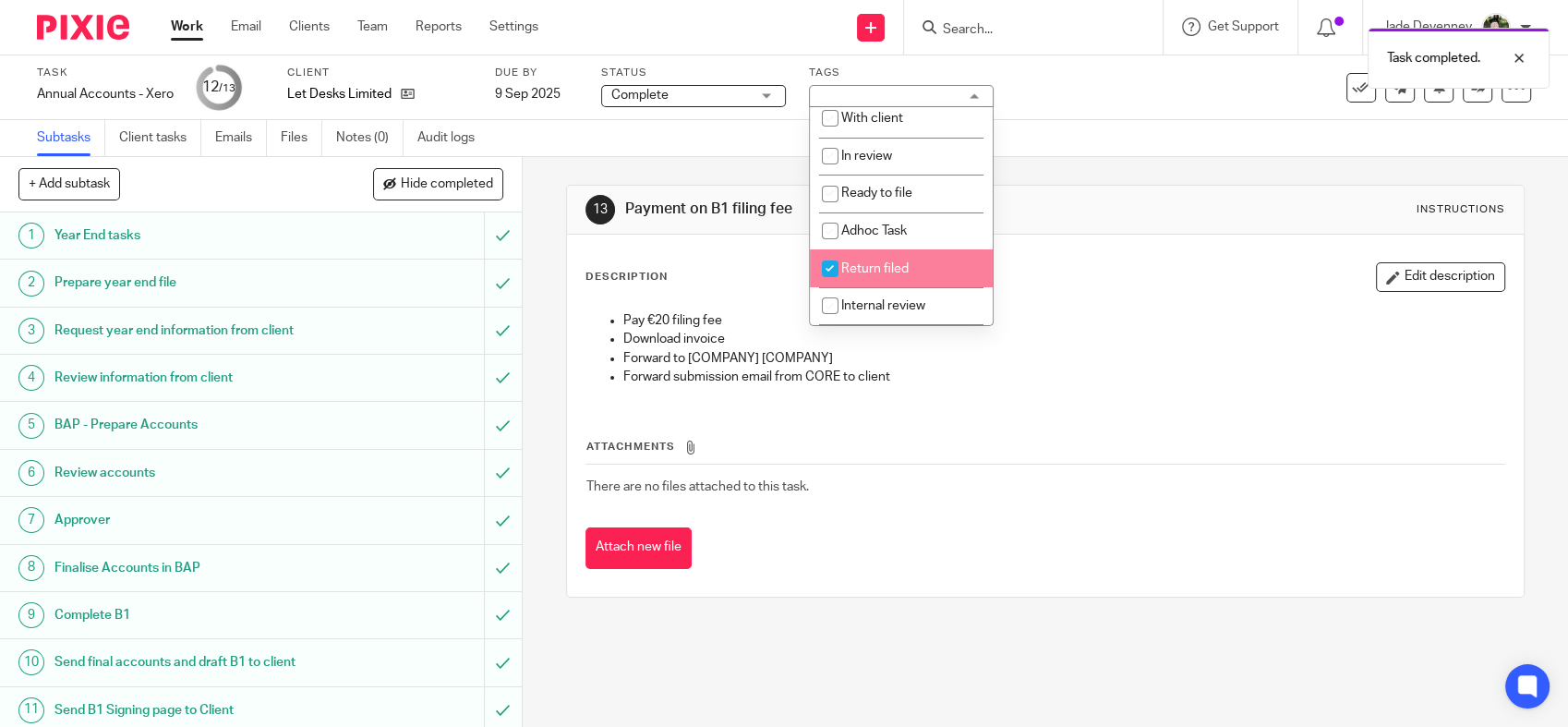 checkbox on "true" 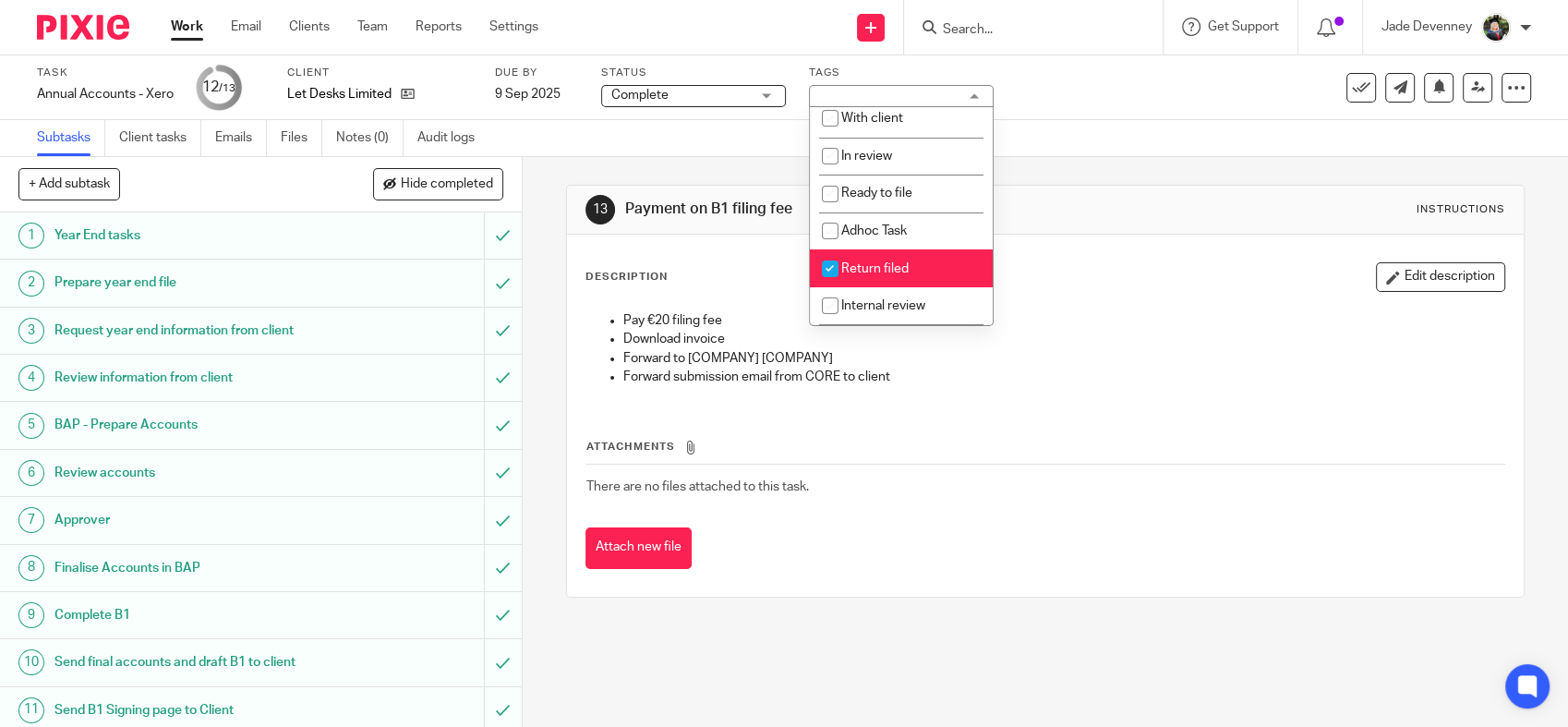 click on "Payment on B1 filing fee" at bounding box center (855, 209) 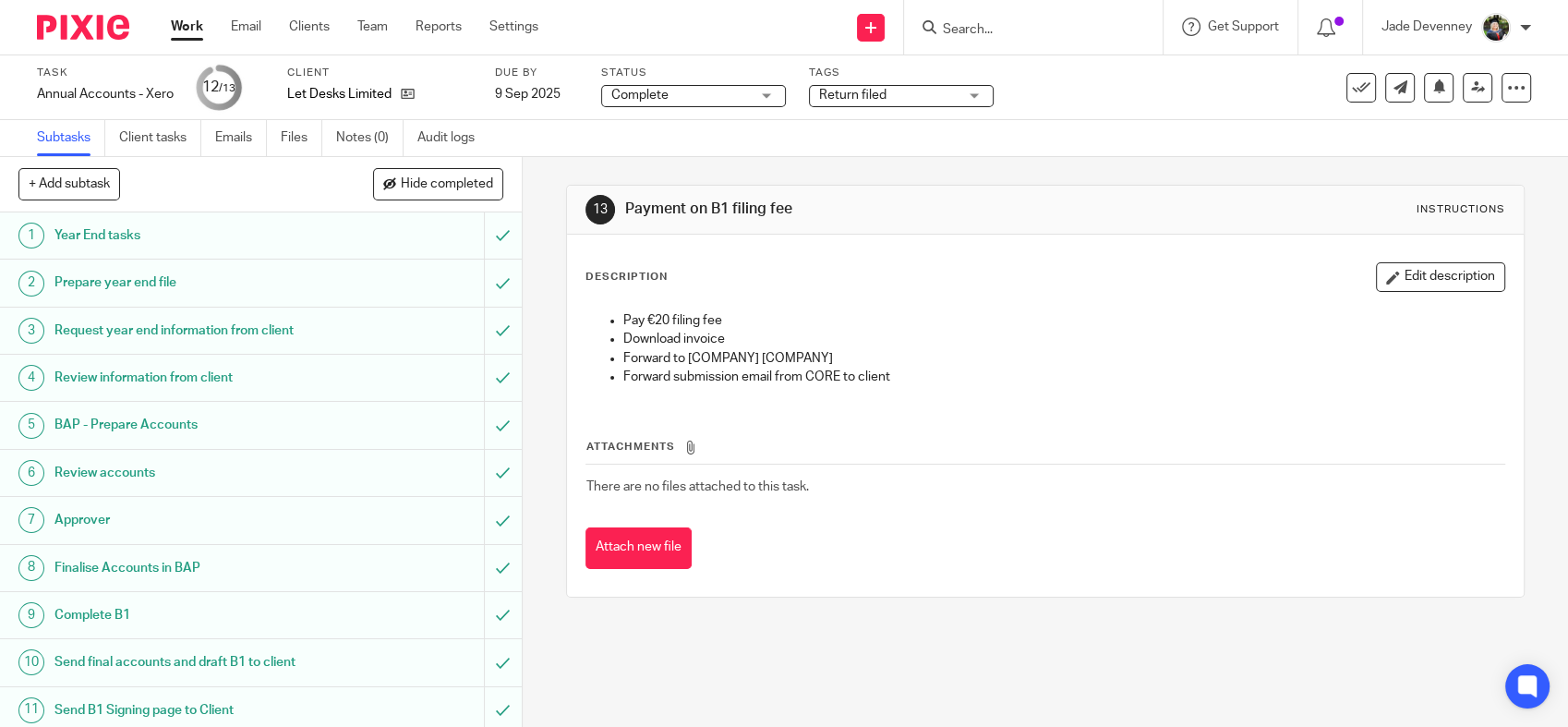 scroll, scrollTop: 101, scrollLeft: 0, axis: vertical 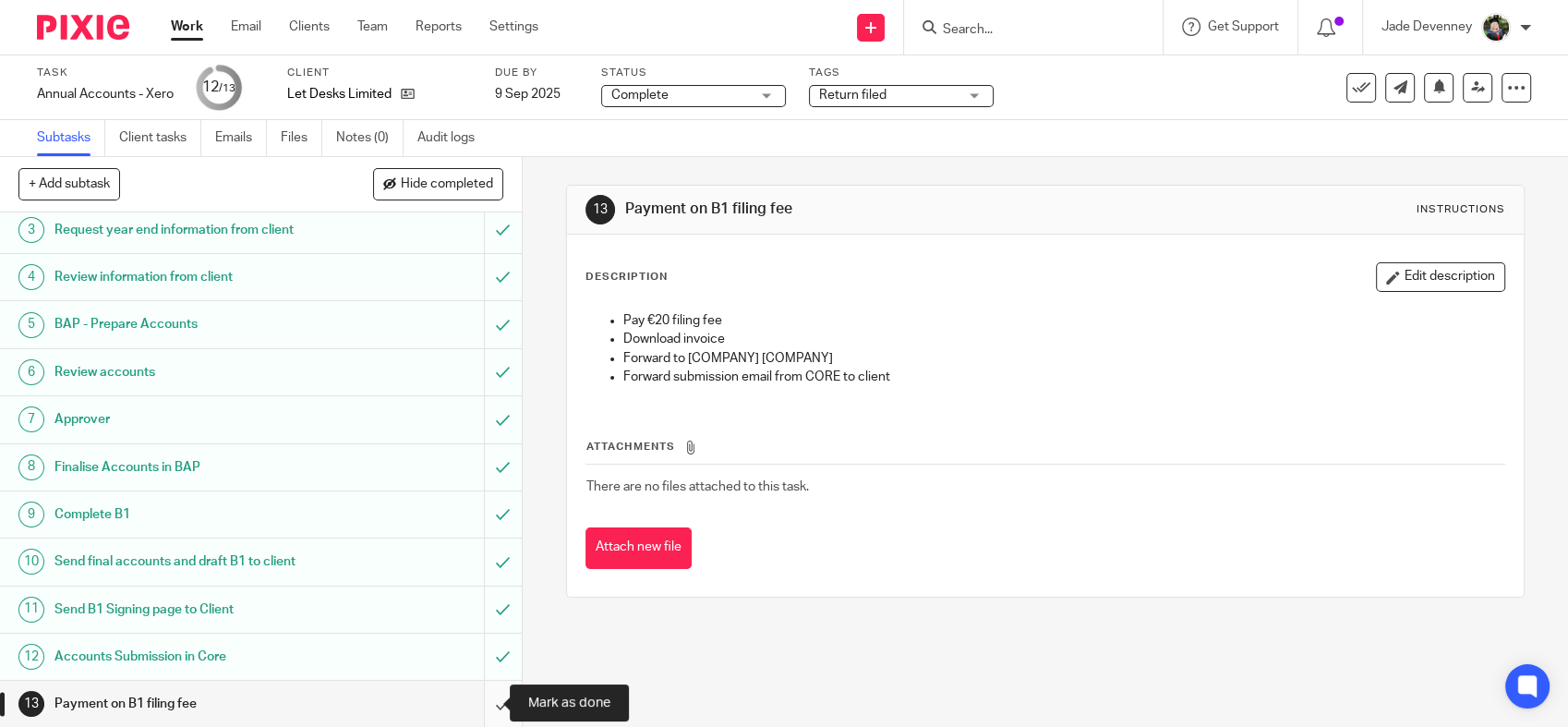 click at bounding box center (260, 704) 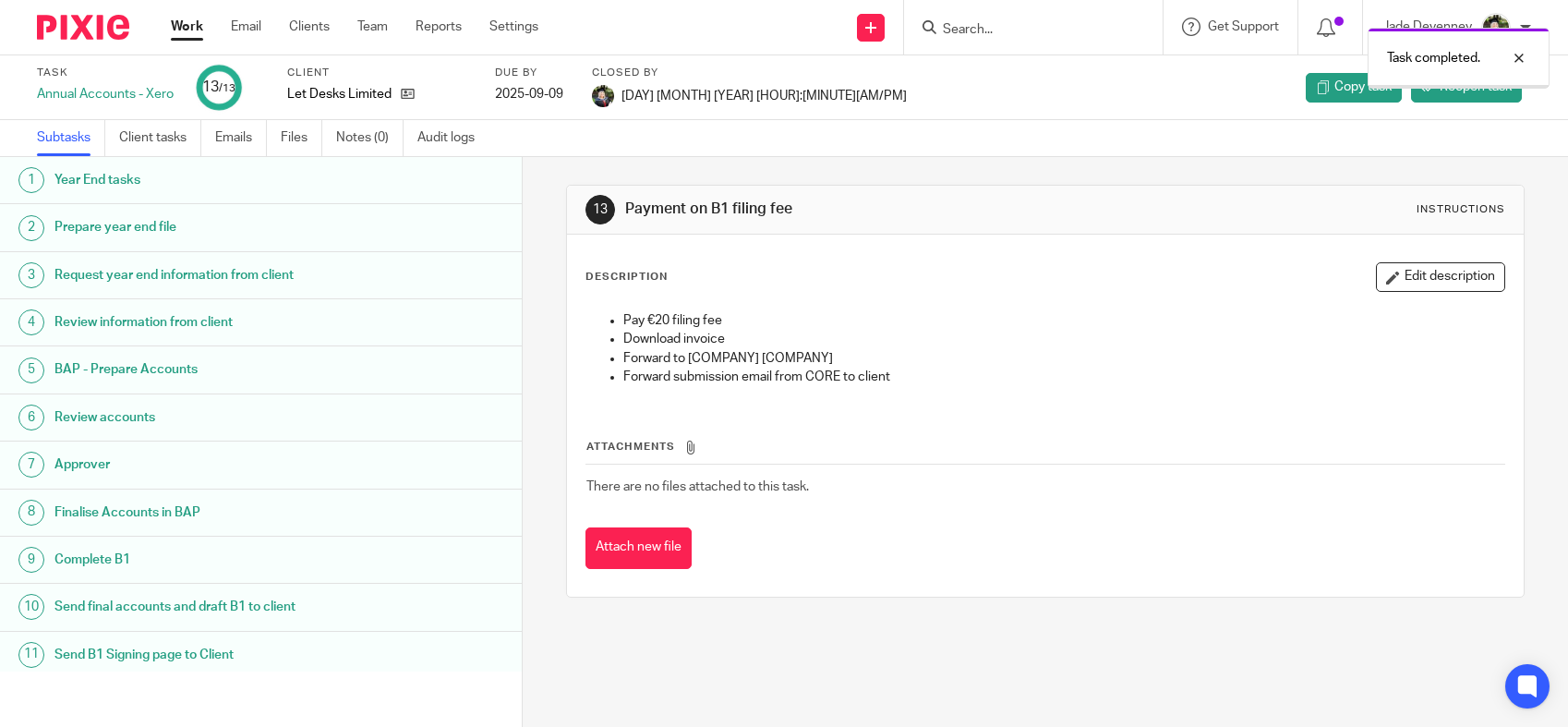 scroll, scrollTop: 0, scrollLeft: 0, axis: both 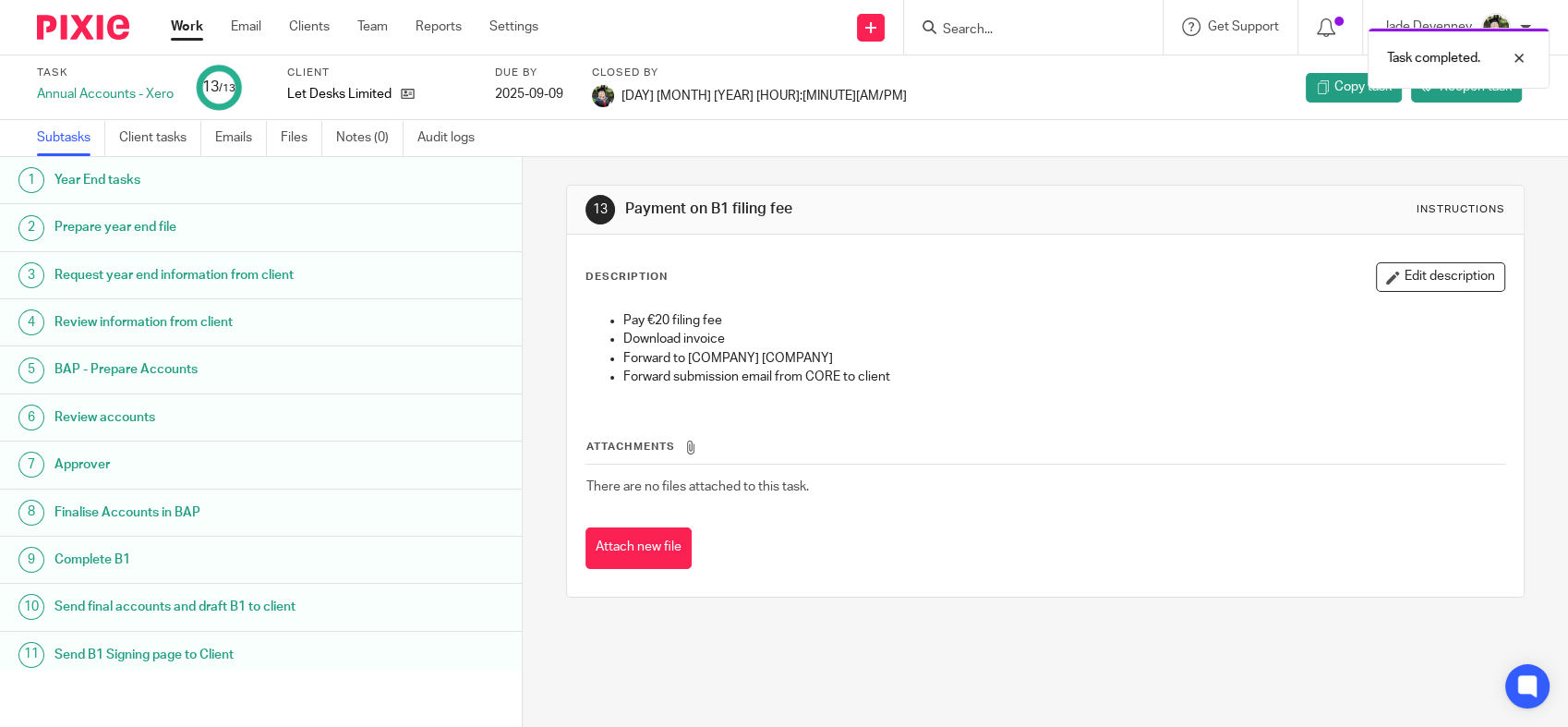 click on "Work" at bounding box center (187, 27) 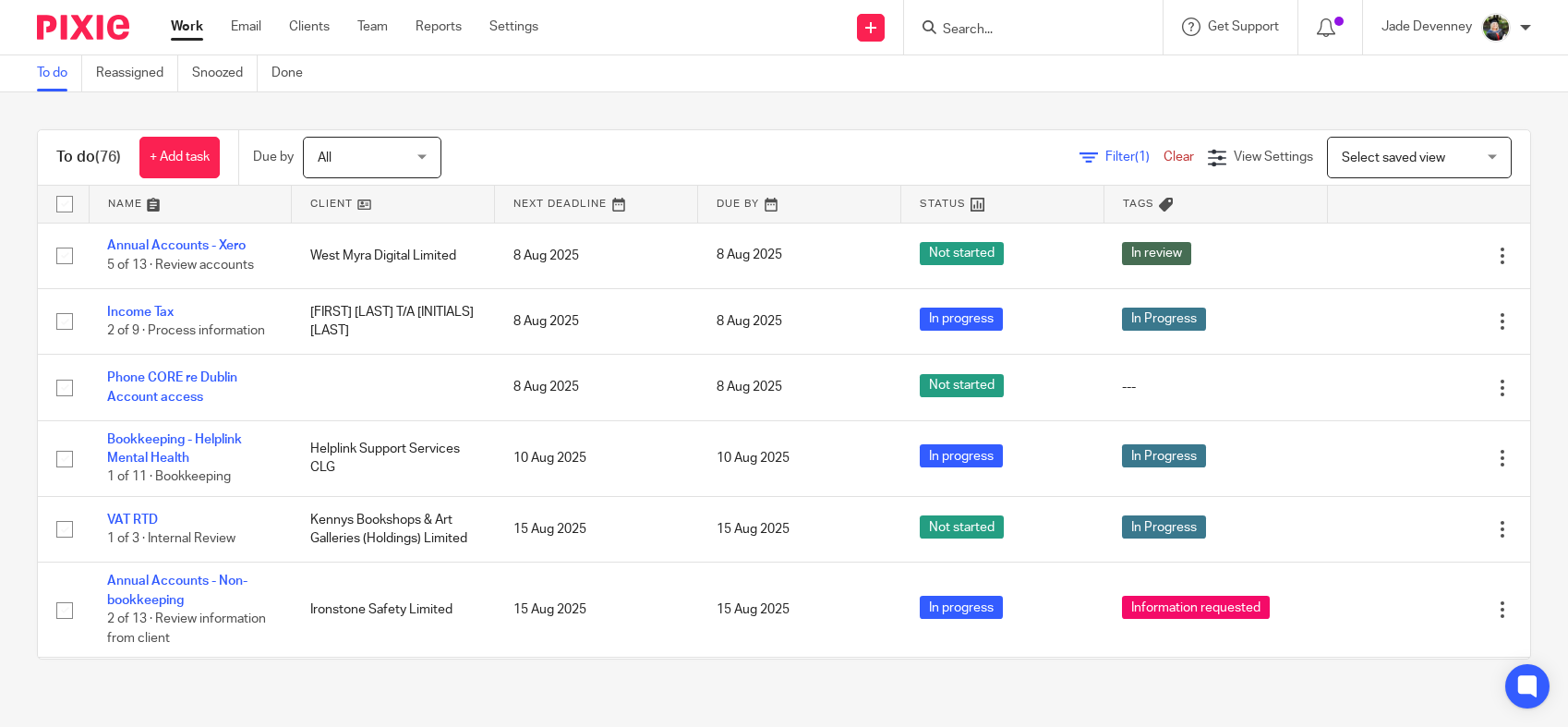 scroll, scrollTop: 0, scrollLeft: 0, axis: both 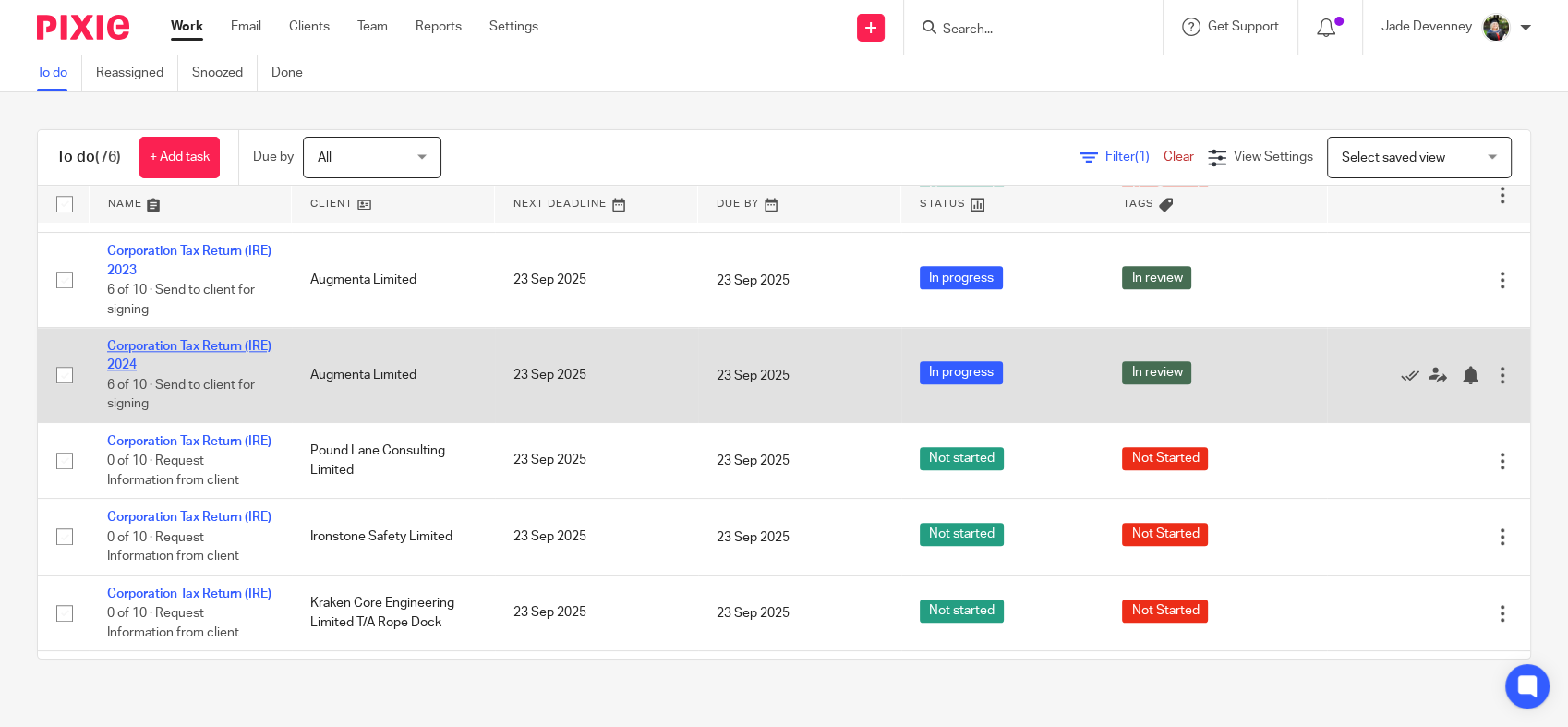 drag, startPoint x: 133, startPoint y: 474, endPoint x: 125, endPoint y: 487, distance: 15.264338 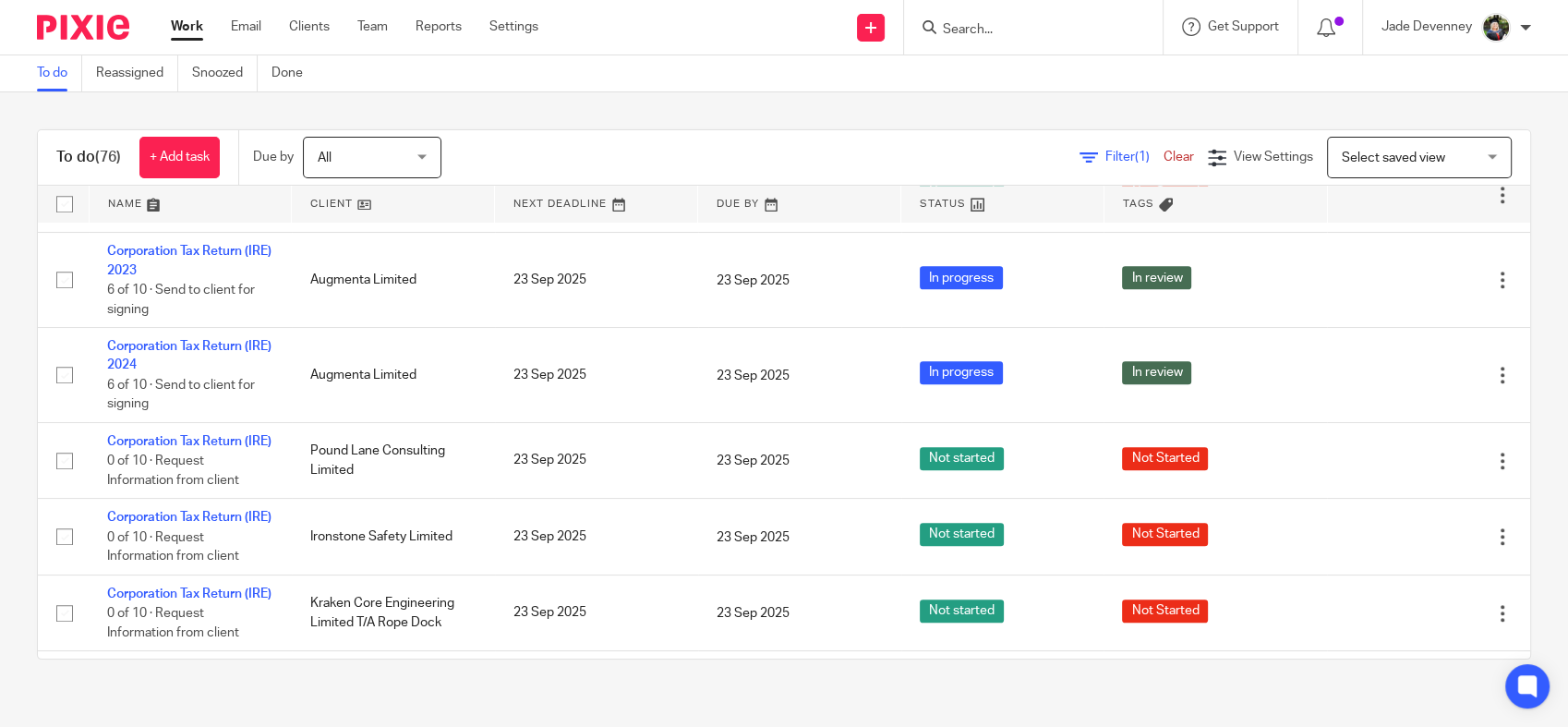 click on "Select saved view" at bounding box center [1393, 158] 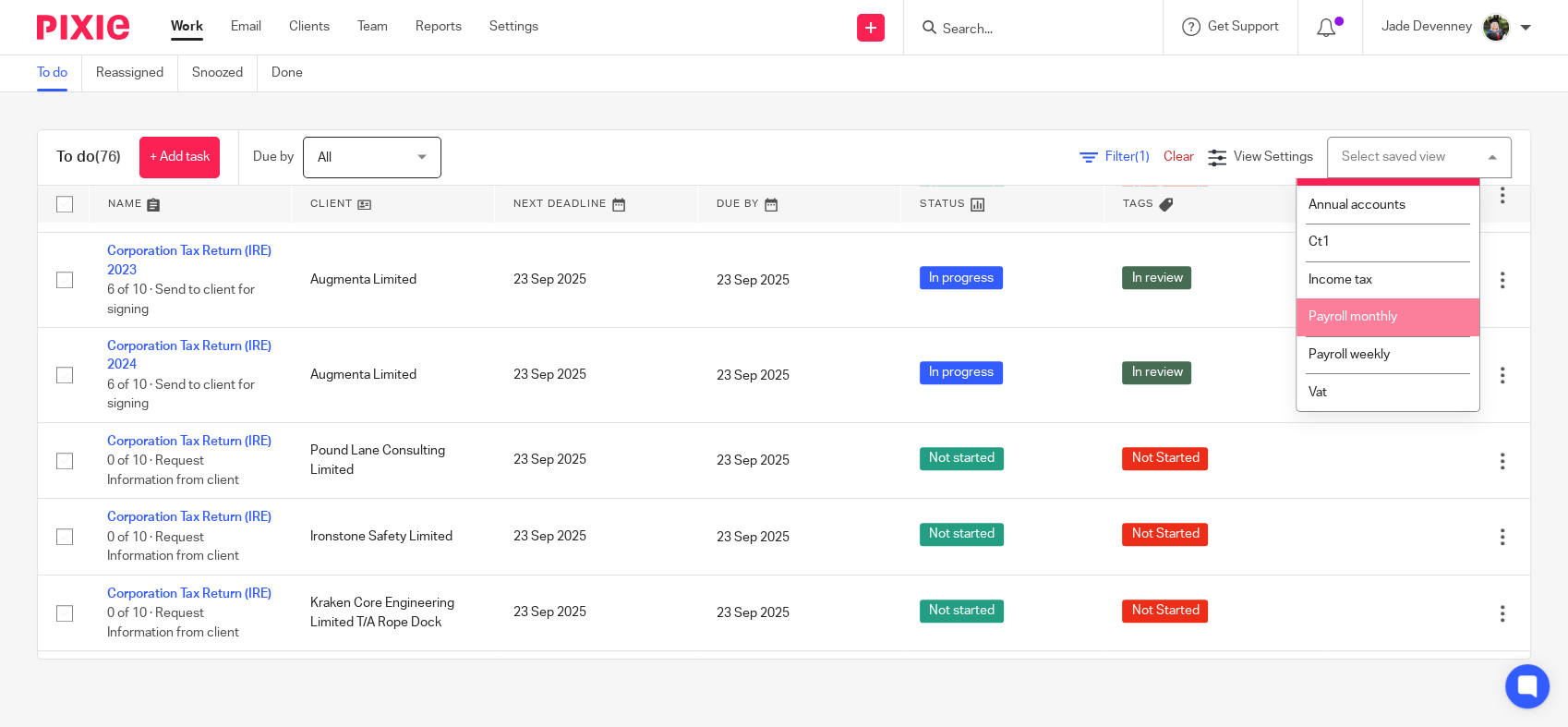 scroll, scrollTop: 0, scrollLeft: 0, axis: both 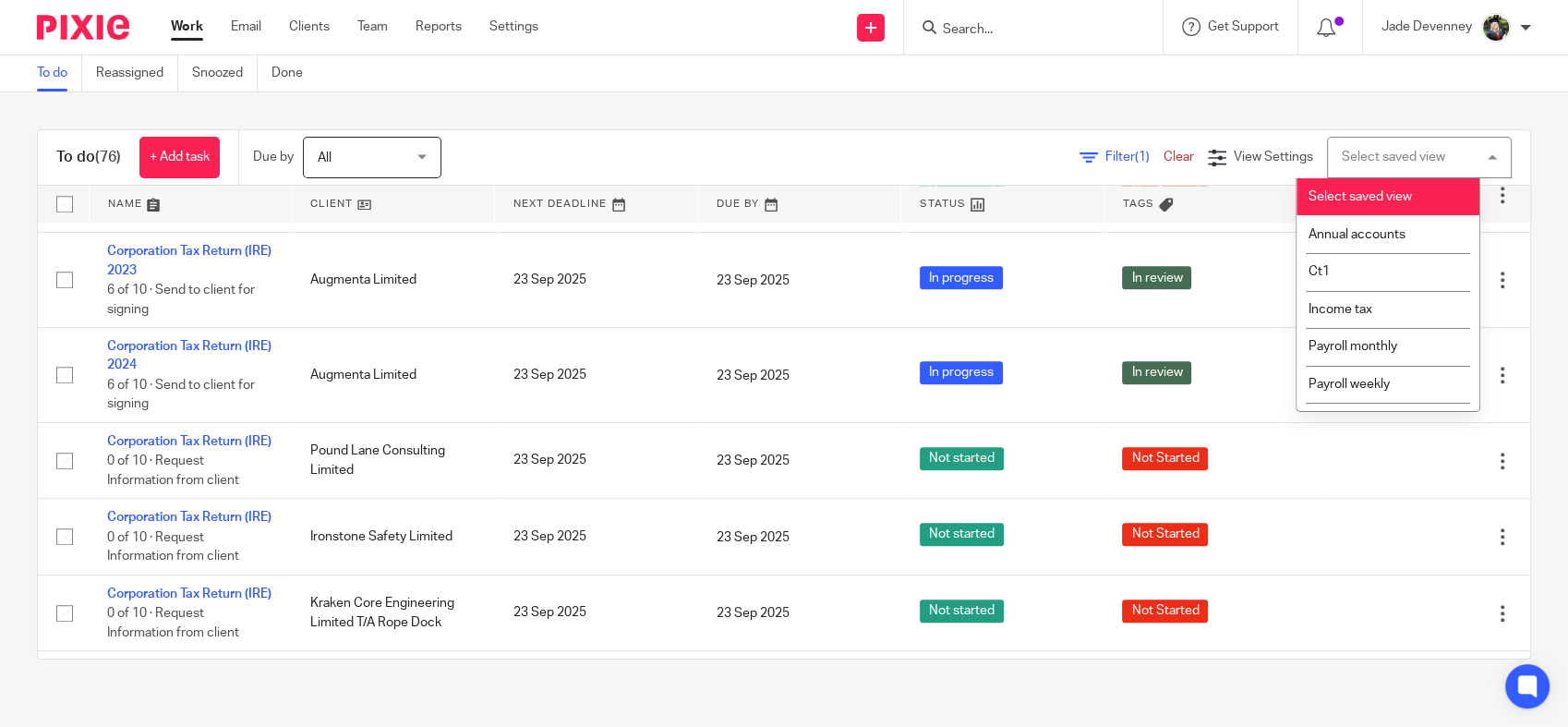 click on "(1)" at bounding box center (1142, 157) 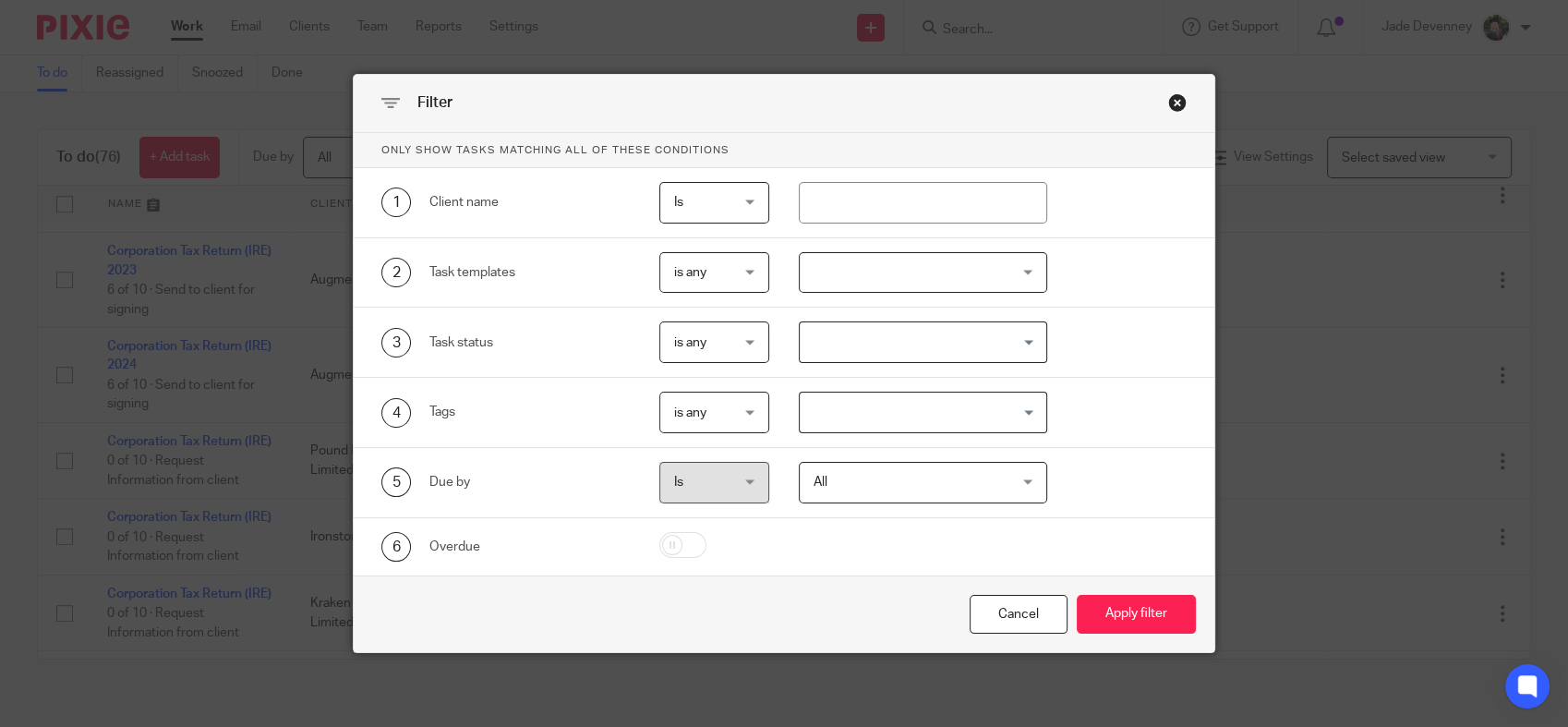 click on "2
Task templates
is any
is any
is any
is none
is_any
Bookkeeping - Helplink Mental Health
Income Tax
VAT IRE
Payroll - Archived
Client Onboarding
Management accounts
Annual Accounts - Bookkeeping Clients
Kieran Phelan - Cloud 360 Accounting - Onboarding - Archived
Payroll - monthly
Xero/Hubdoc set-up and training
New Company Formation
Unprompted Voluntary Qualifying Disclosure
Bookkeeping - Quarterly (Not VAT registered) - Archived
CGT1 Return and Payment" at bounding box center [784, 273] 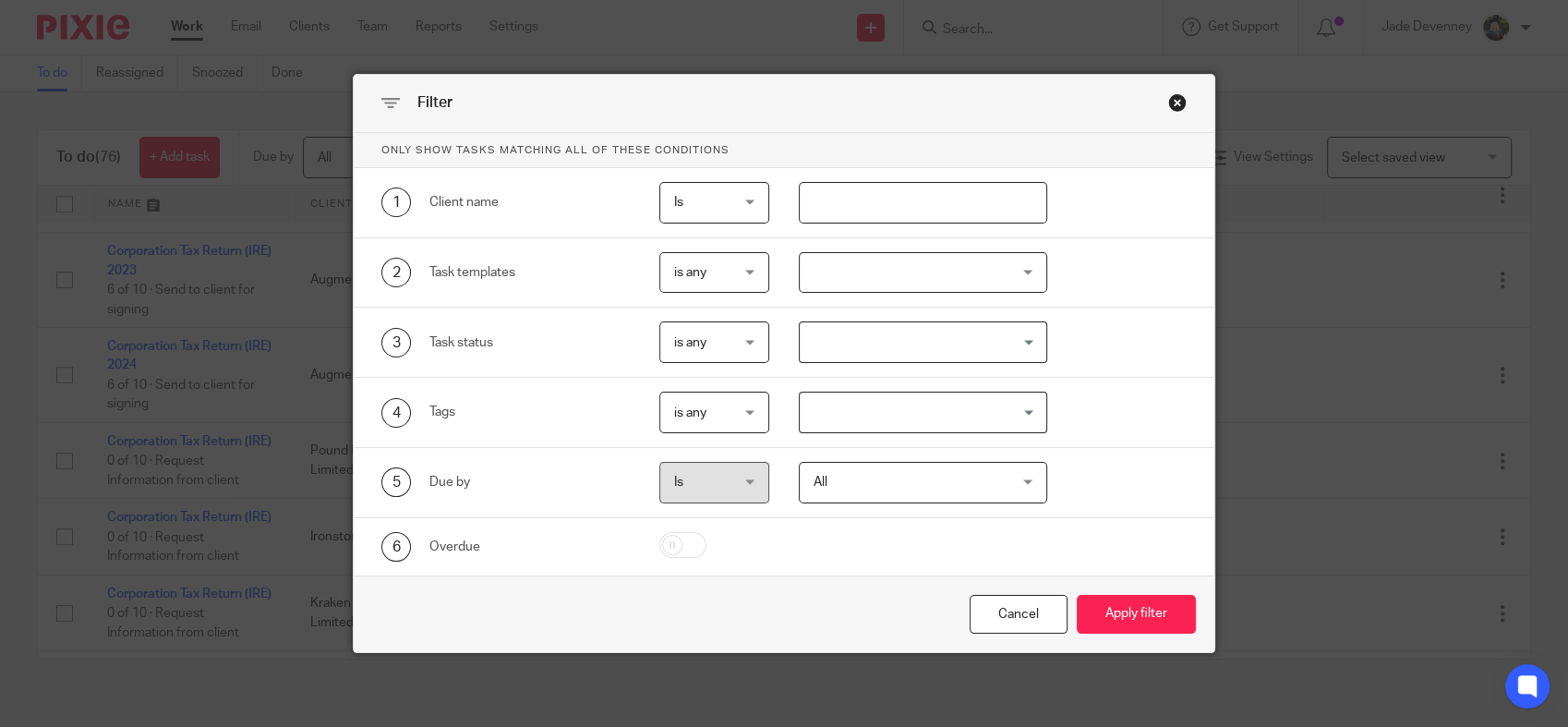 click at bounding box center (923, 202) 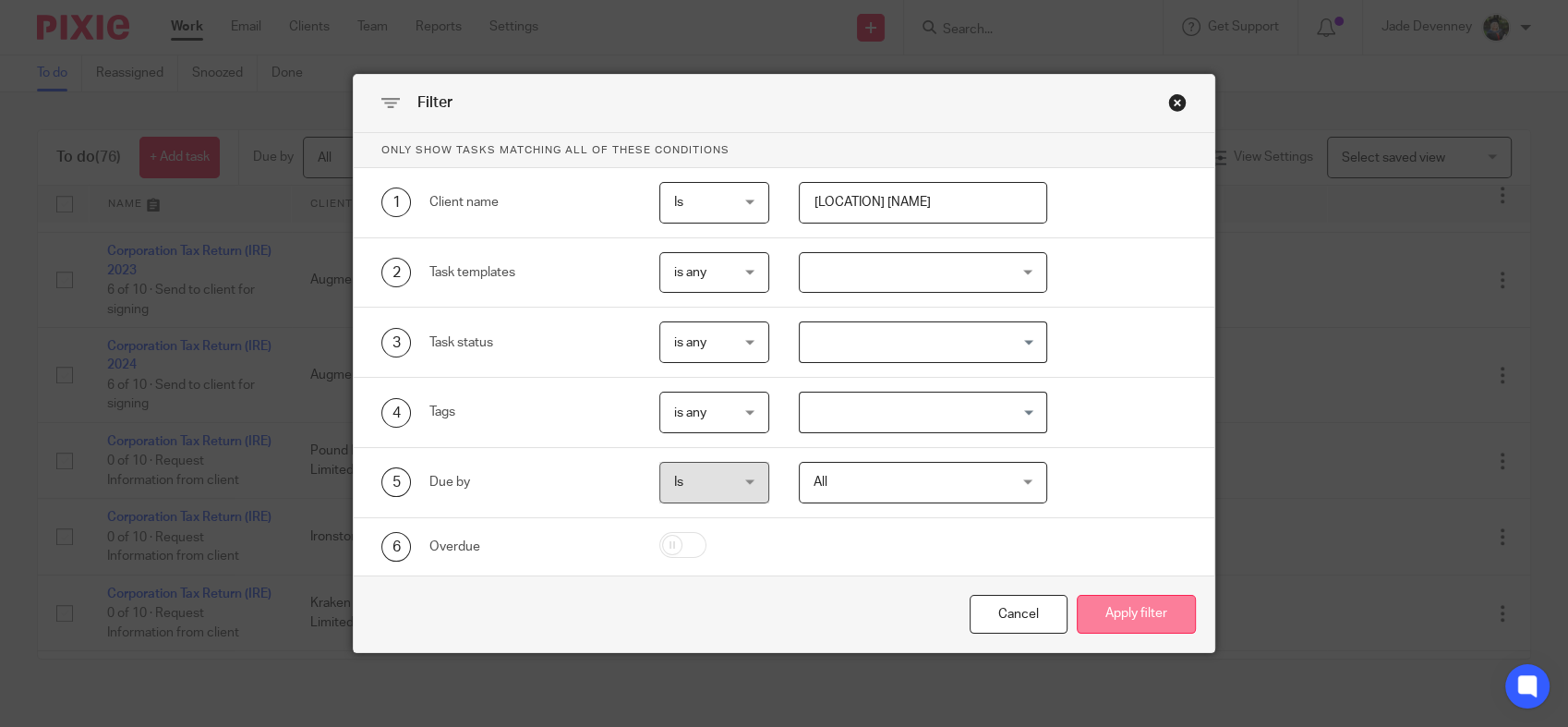 type on "west myra" 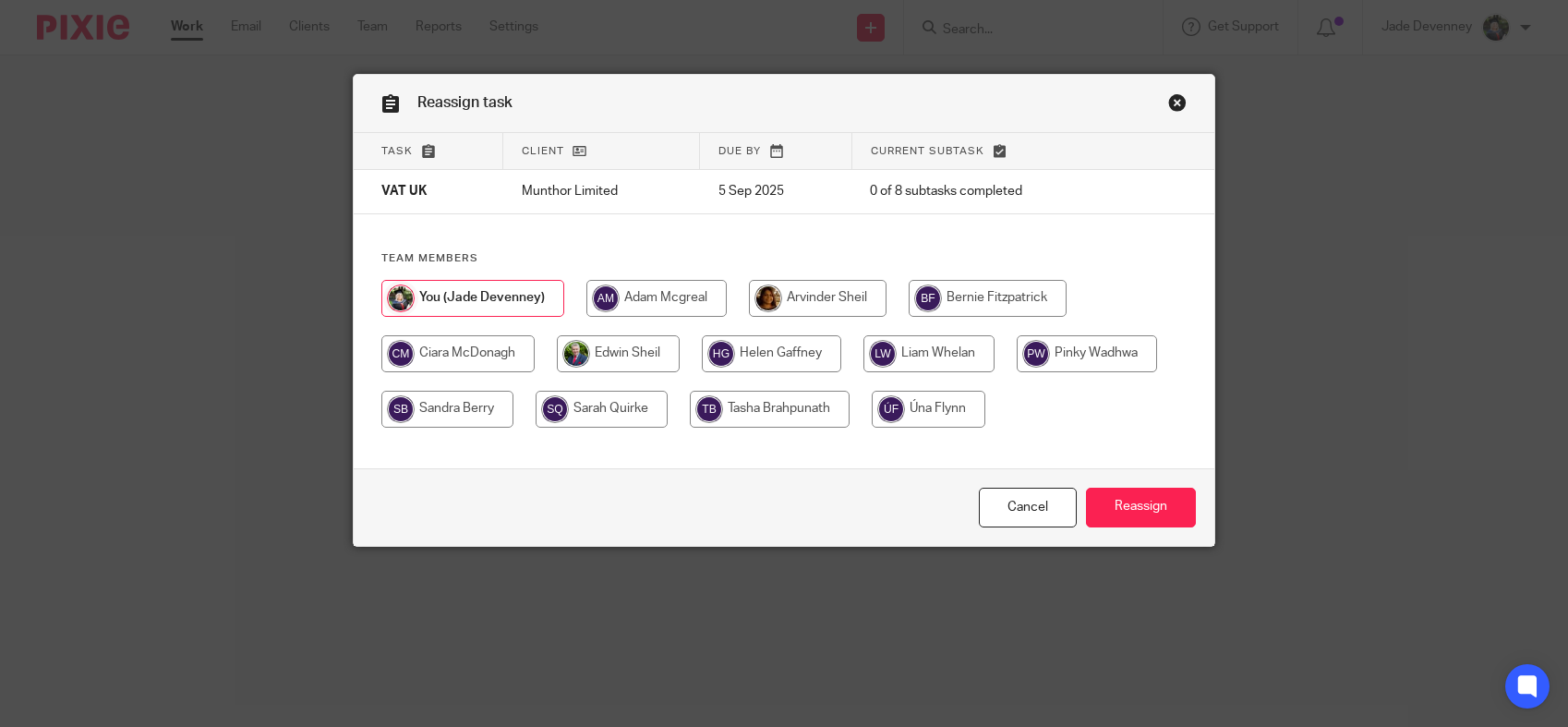 scroll, scrollTop: 0, scrollLeft: 0, axis: both 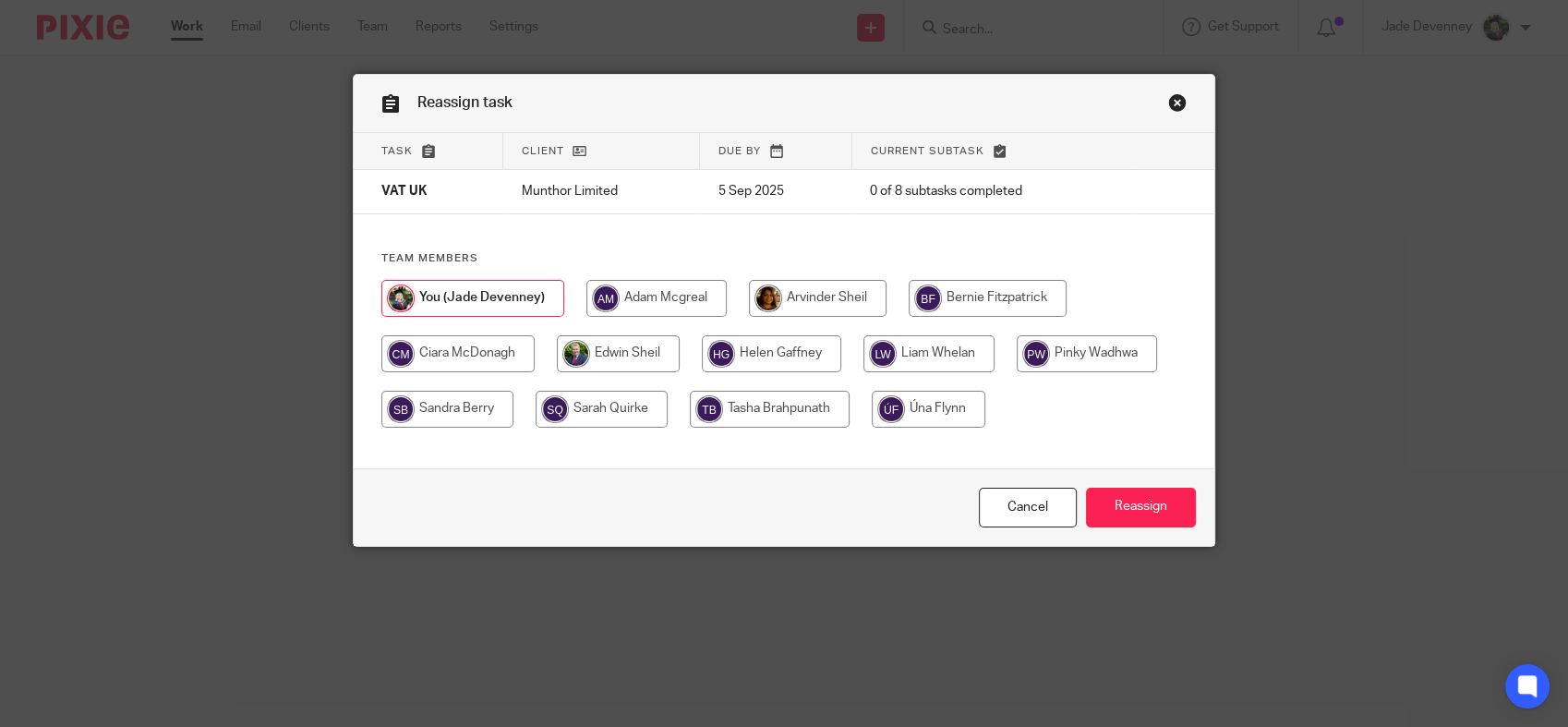 click at bounding box center [769, 409] 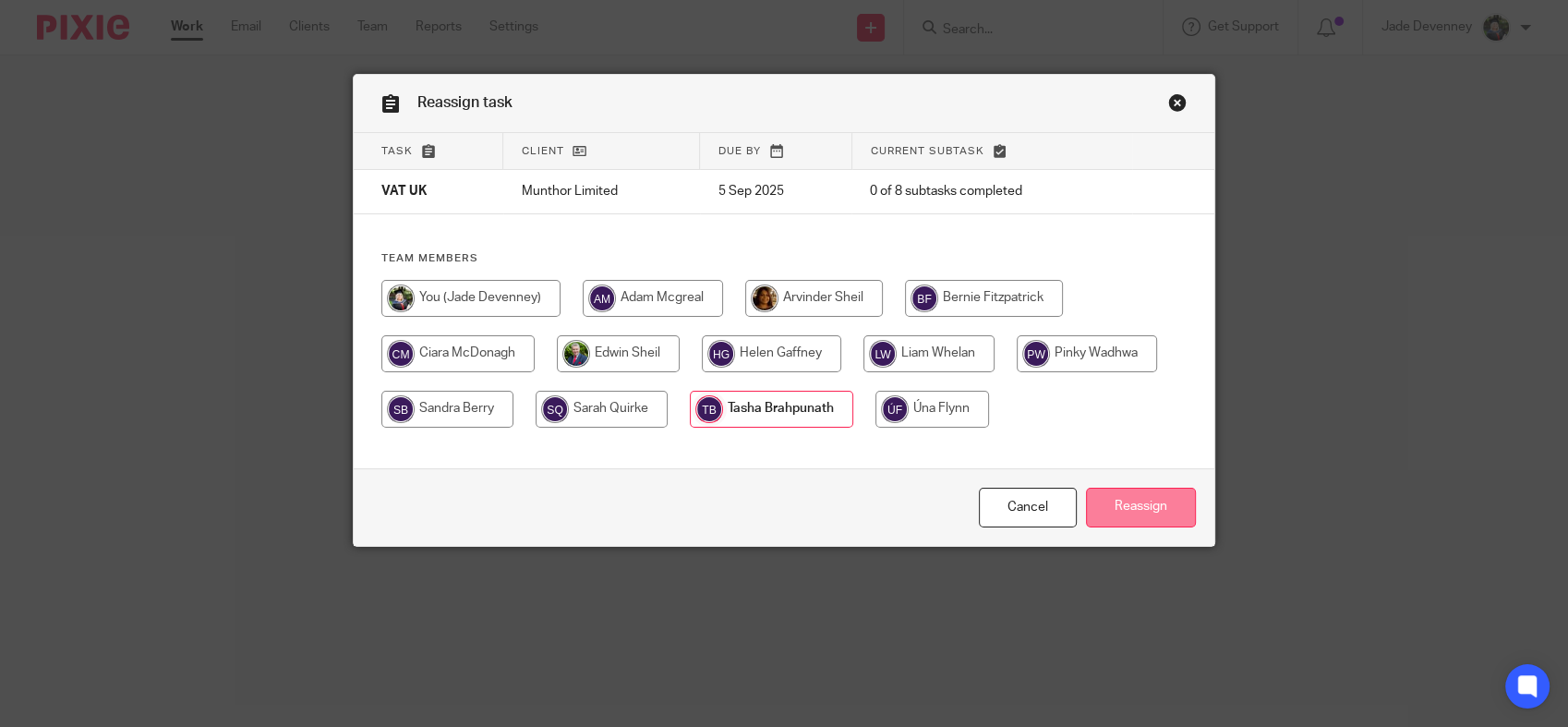 click on "Reassign" at bounding box center (1140, 507) 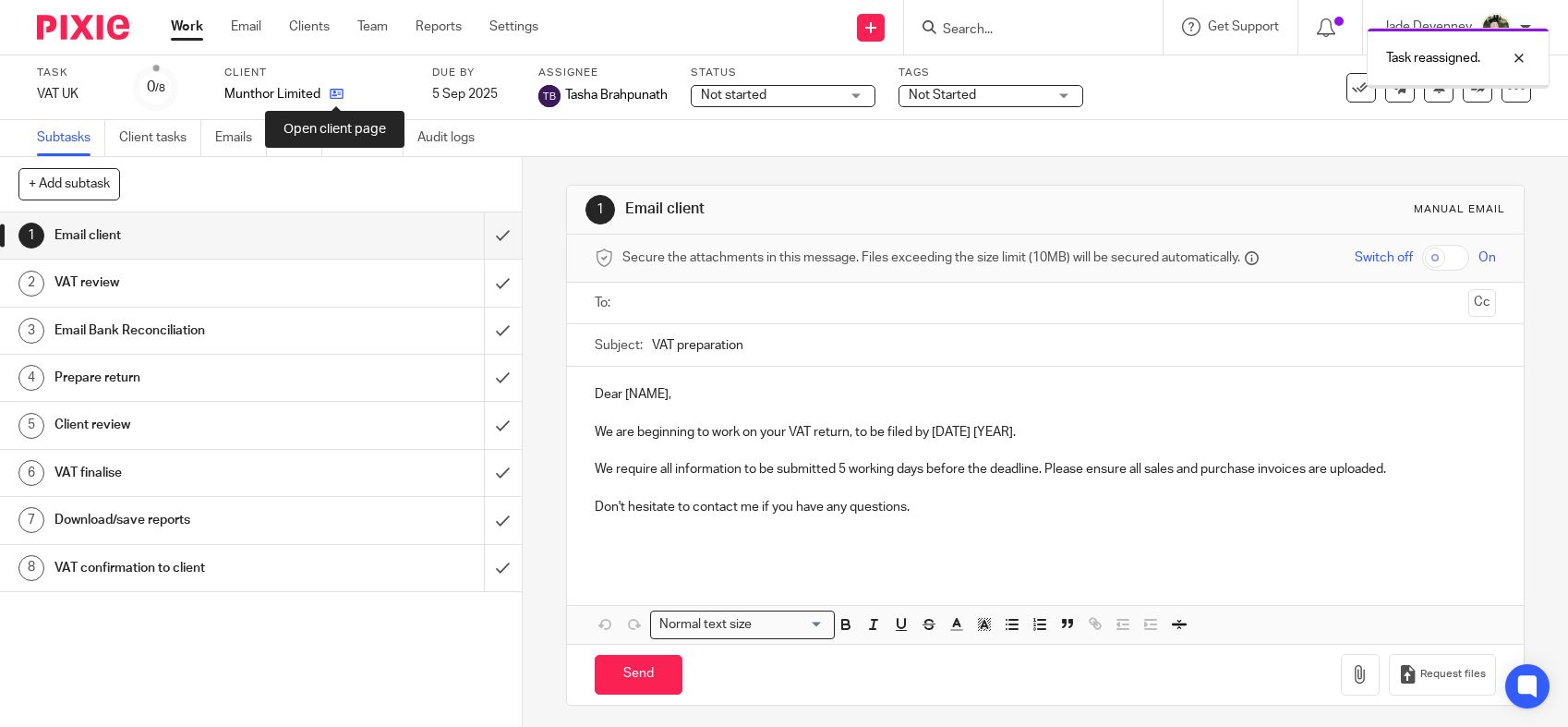 scroll, scrollTop: 0, scrollLeft: 0, axis: both 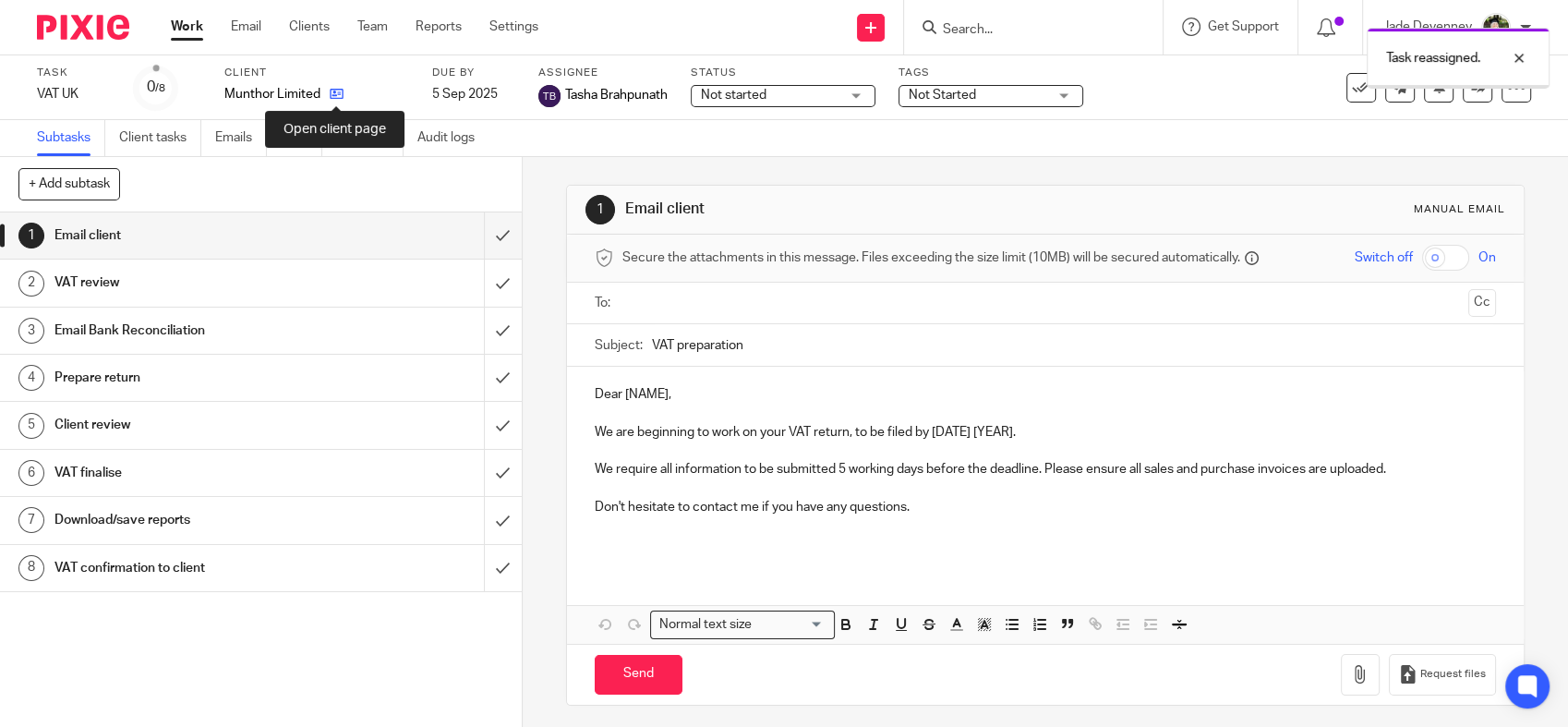 click at bounding box center [336, 93] 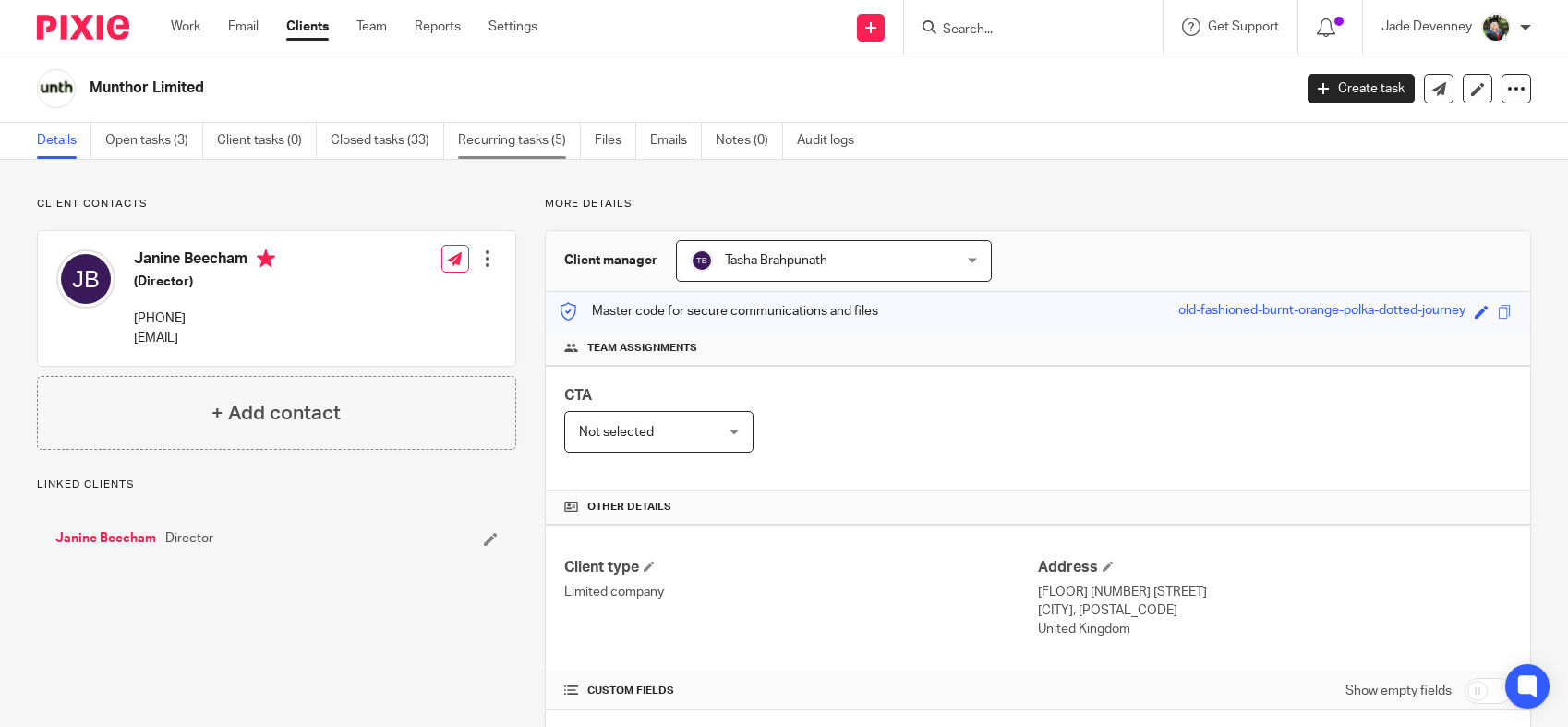 scroll, scrollTop: 0, scrollLeft: 0, axis: both 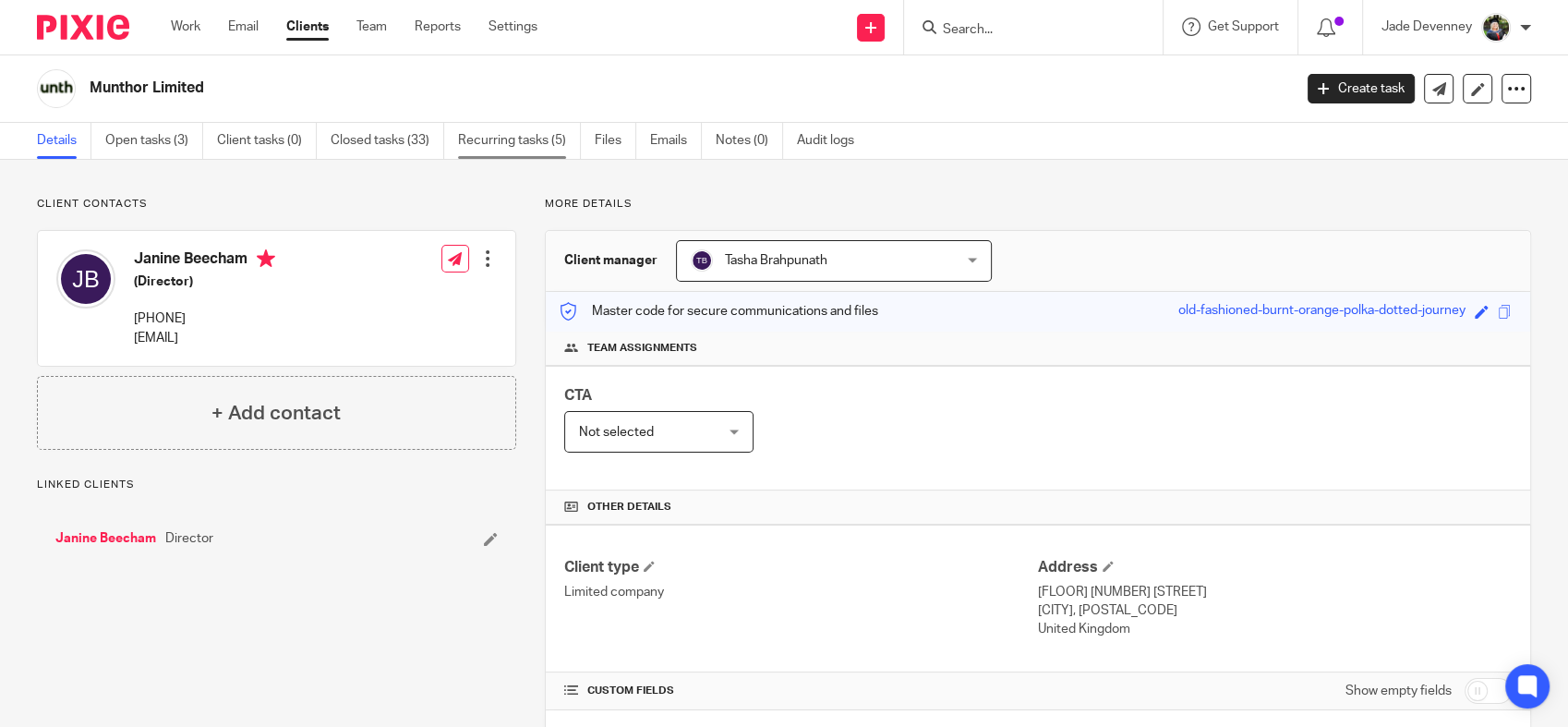 click on "Recurring tasks (5)" at bounding box center (519, 140) 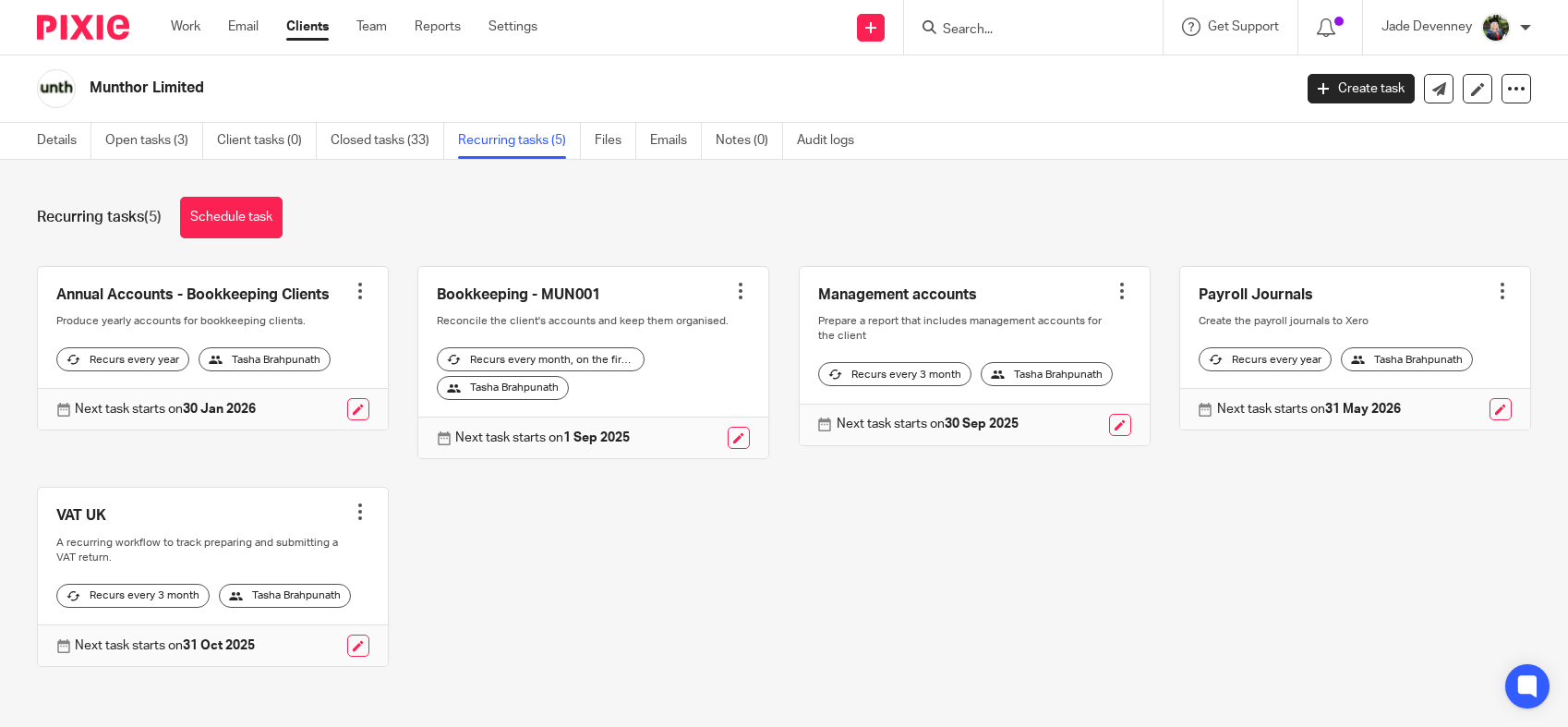 scroll, scrollTop: 0, scrollLeft: 0, axis: both 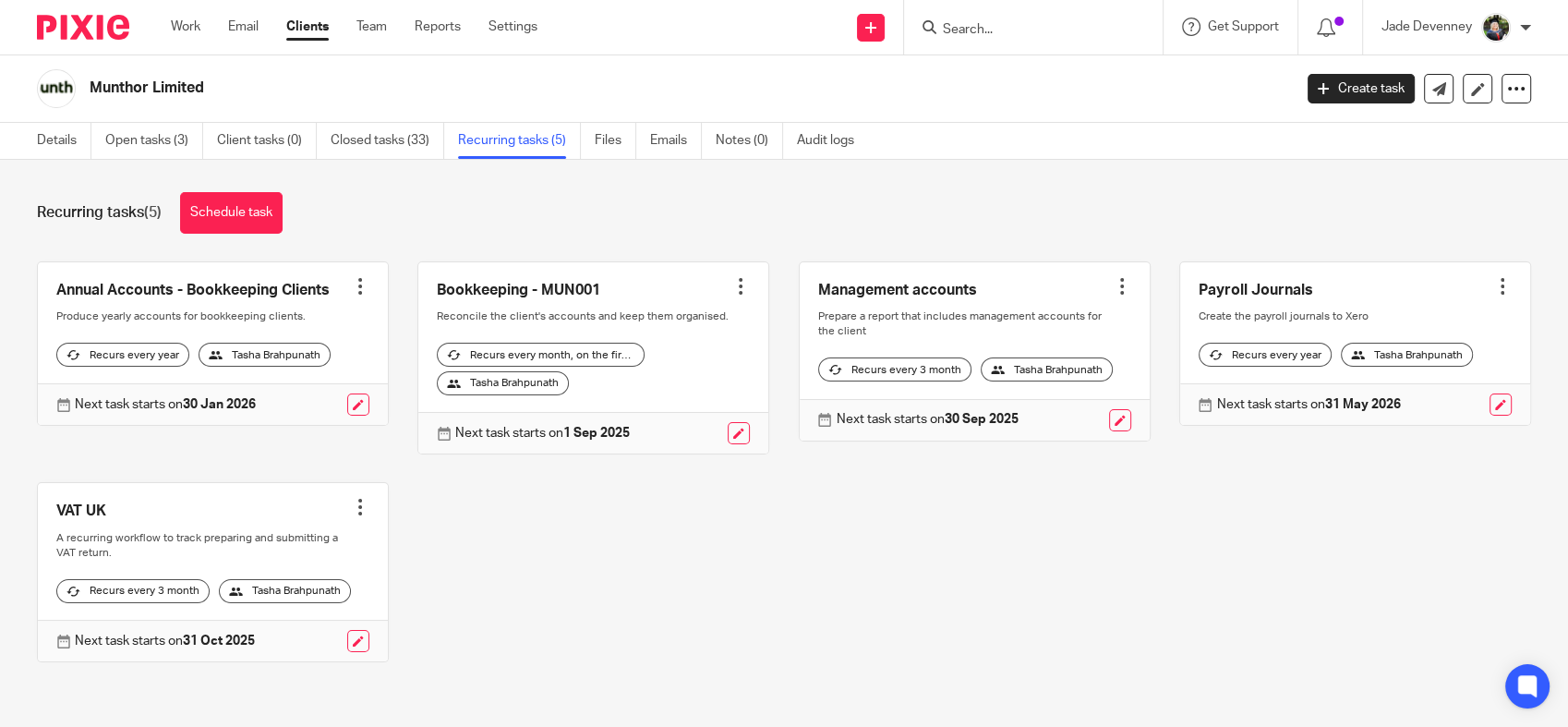 click on "Annual Accounts - Bookkeeping Clients
Create task
Clone template
Recalculate schedule
Cancel schedule
Produce yearly accounts for bookkeeping clients.
Recurs every year
Tasha Brahpunath
Next task starts on   30 Jan 2026
Bookkeeping - MUN001
Create task" at bounding box center [769, 476] 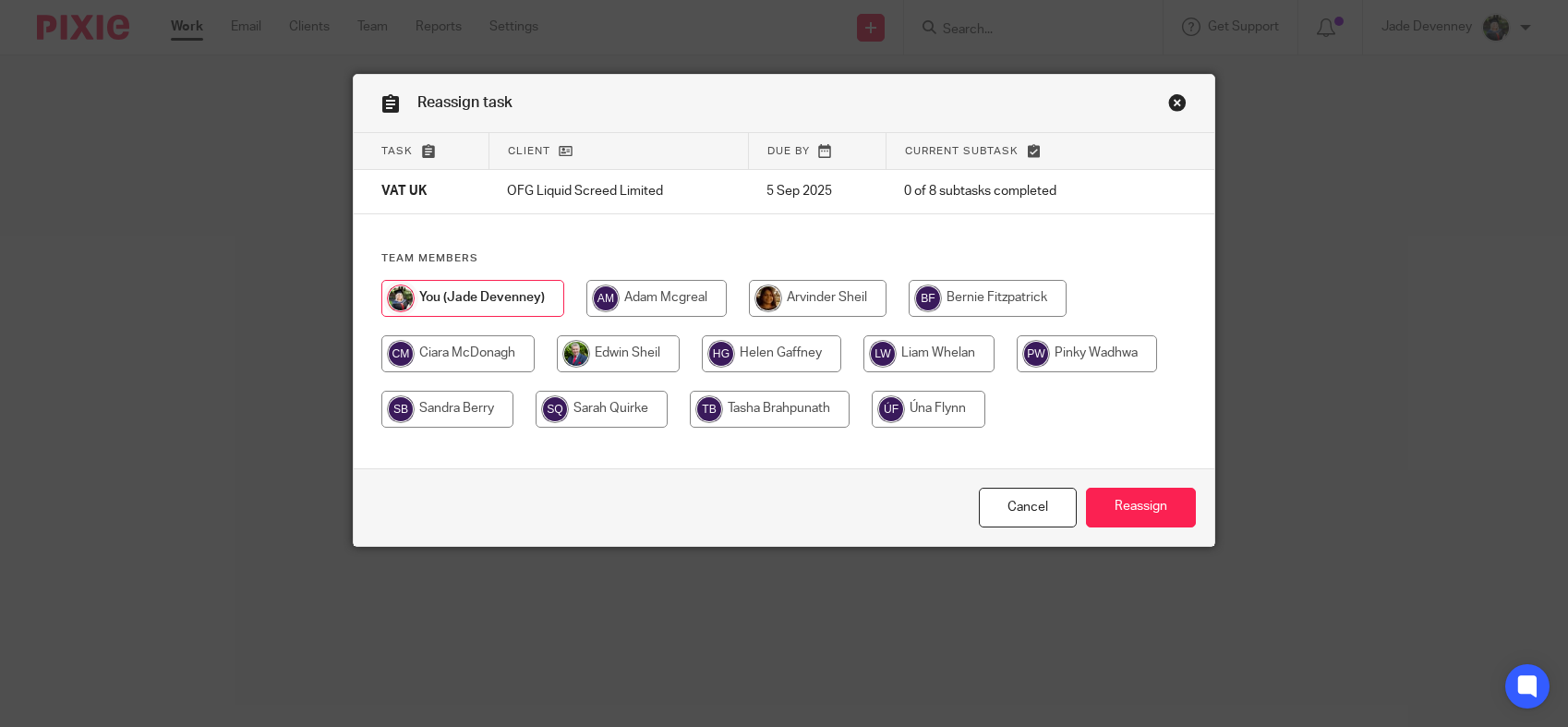 scroll, scrollTop: 0, scrollLeft: 0, axis: both 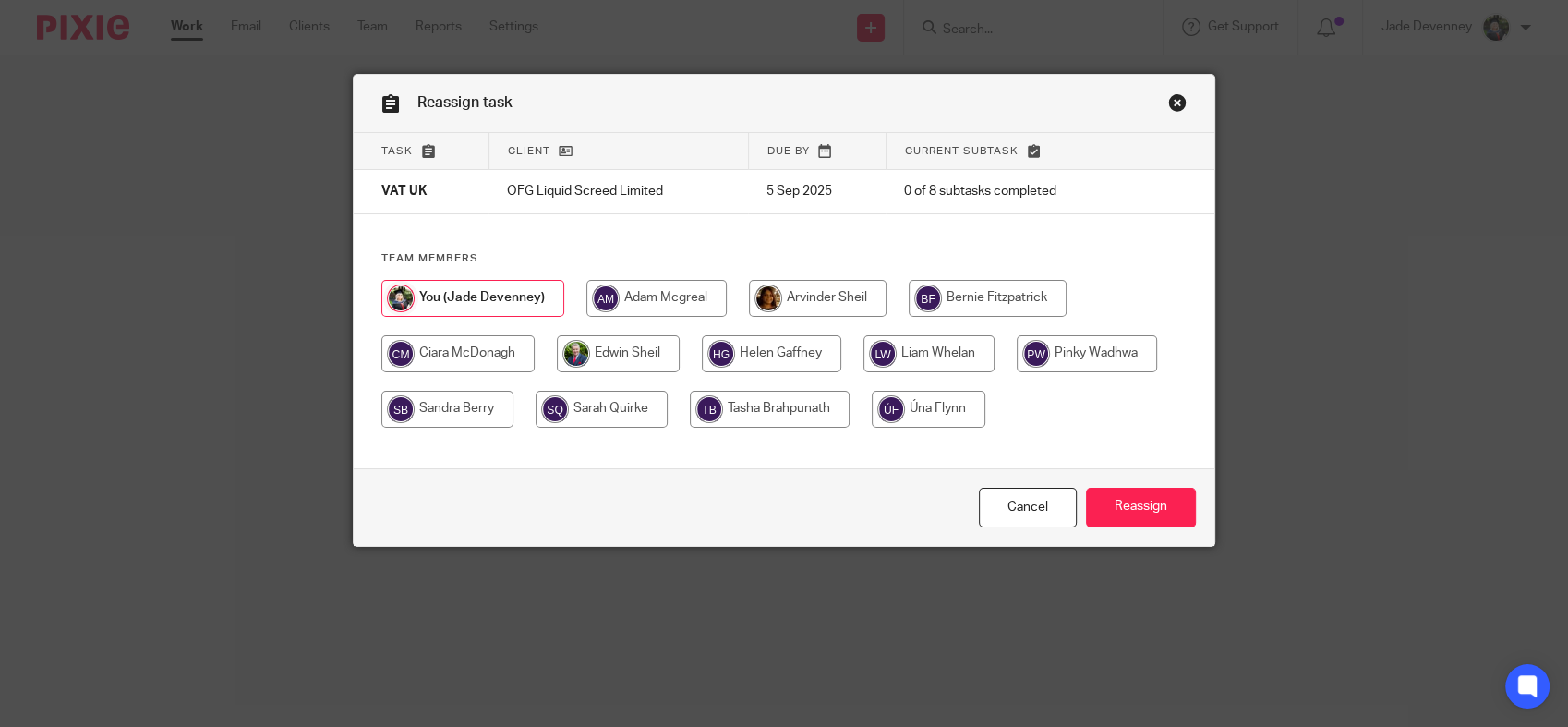 click at bounding box center (769, 409) 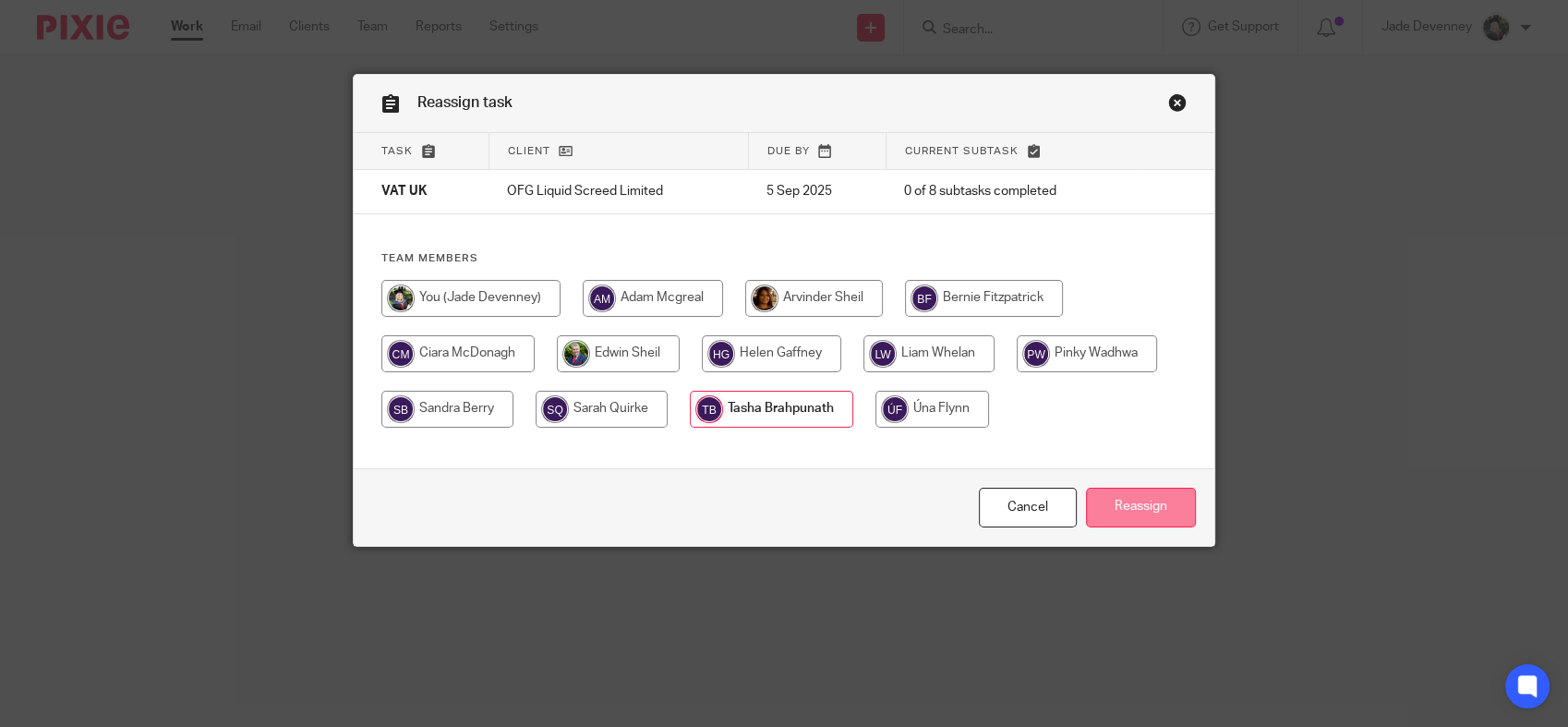 click on "Reassign" at bounding box center (1140, 507) 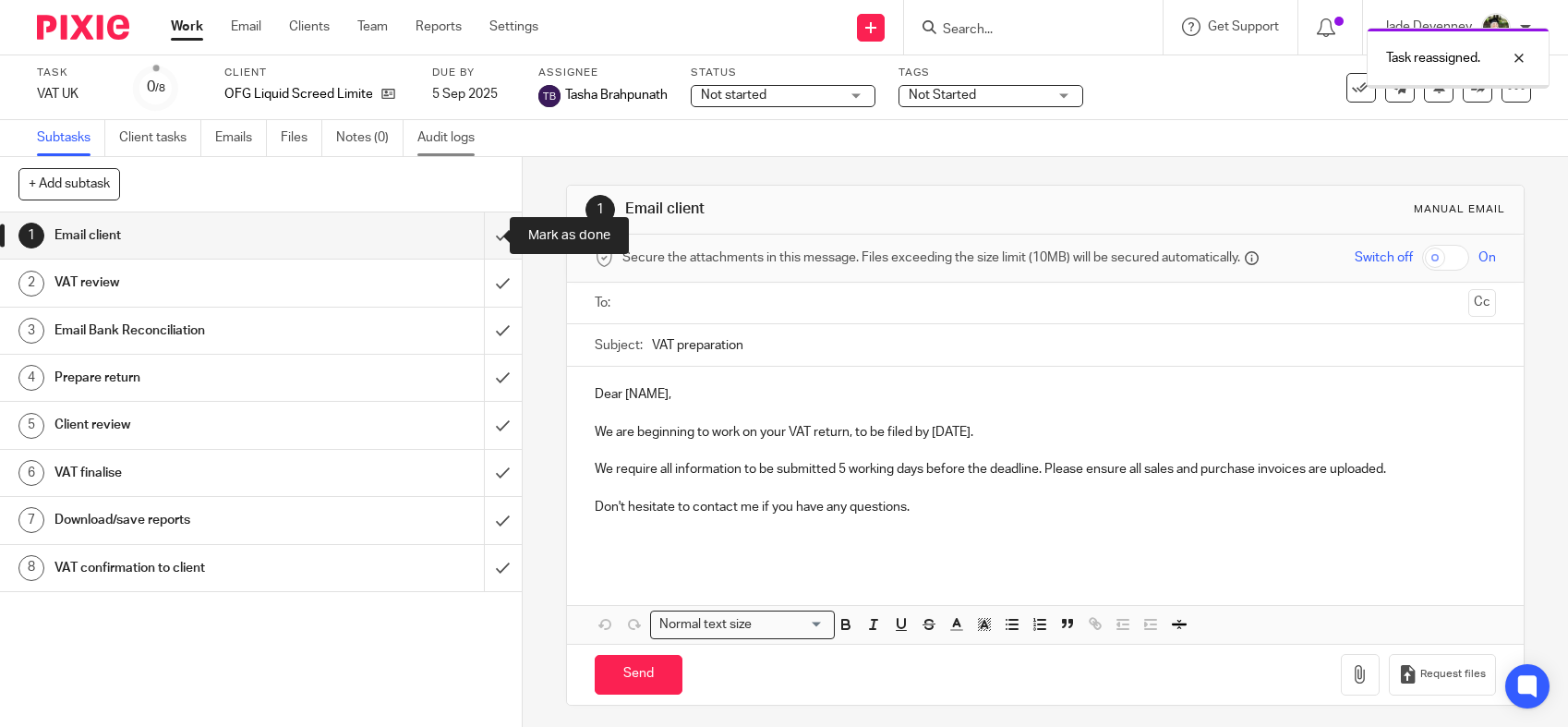 scroll, scrollTop: 0, scrollLeft: 0, axis: both 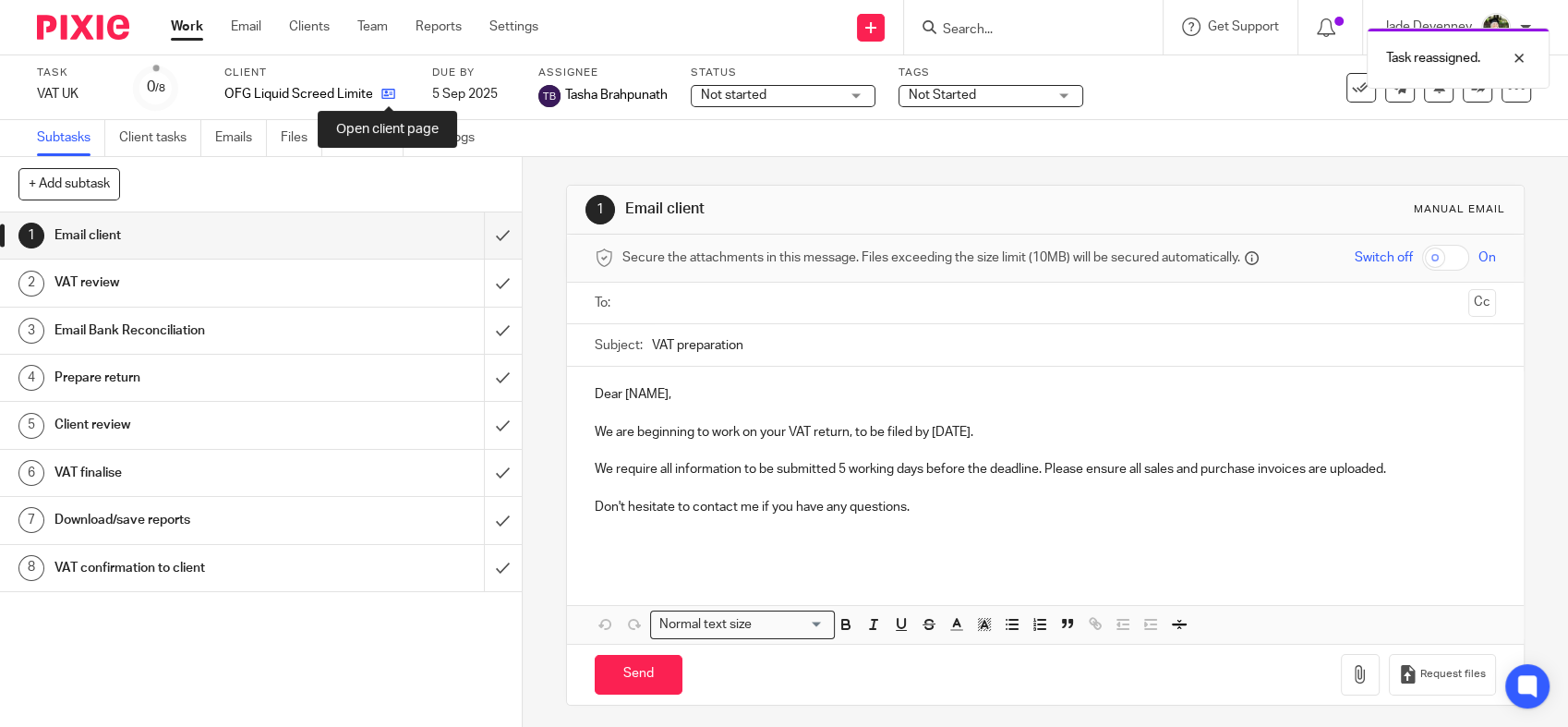 click at bounding box center [388, 93] 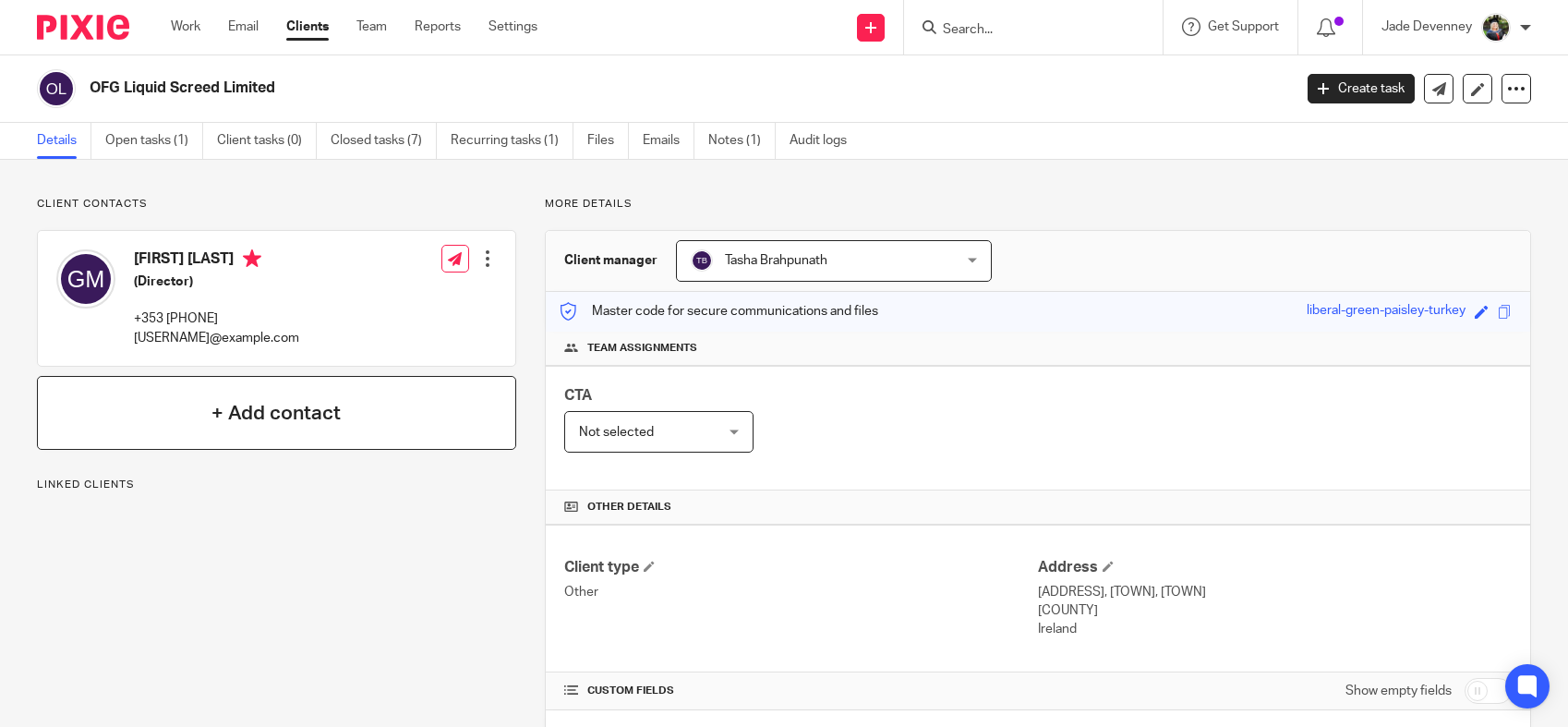 scroll, scrollTop: 0, scrollLeft: 0, axis: both 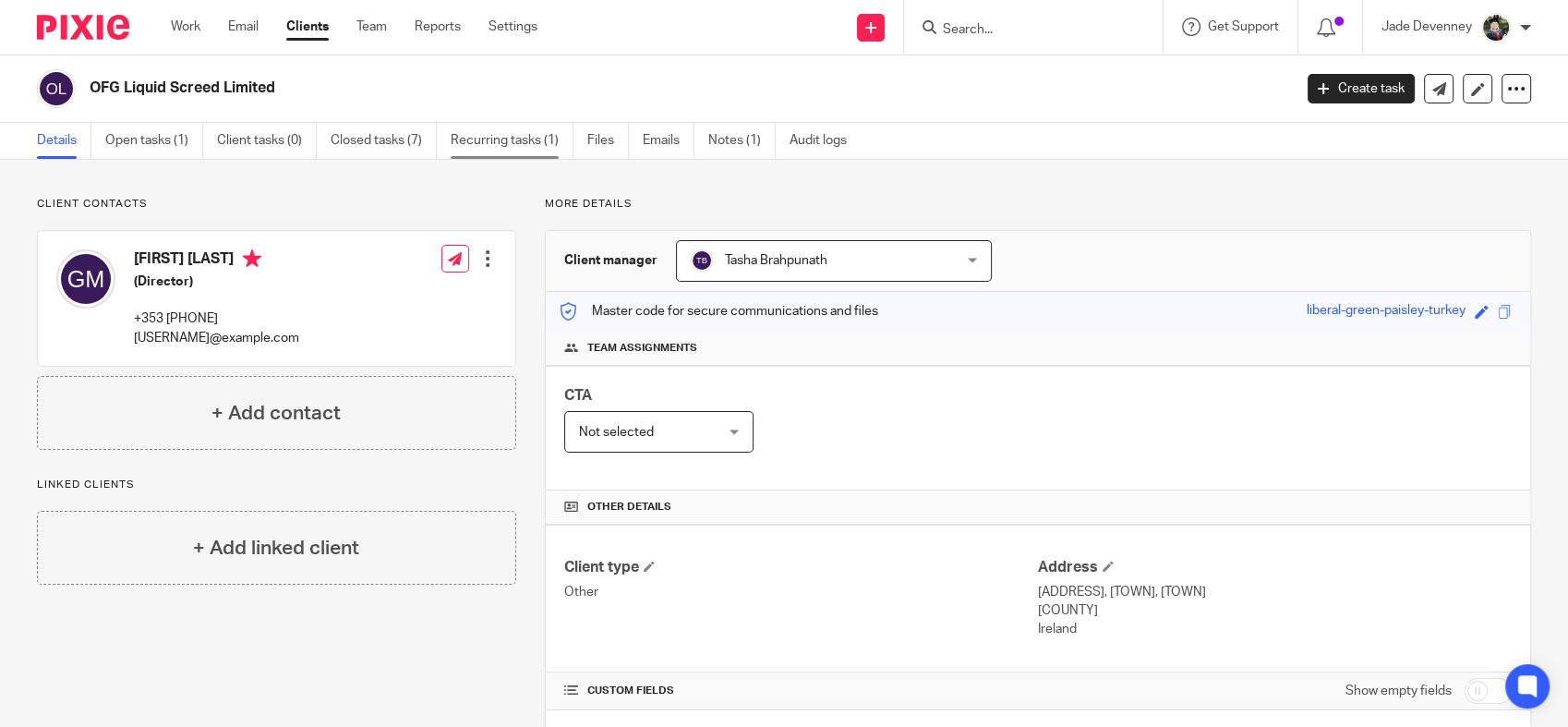 click on "Recurring tasks (1)" at bounding box center (512, 140) 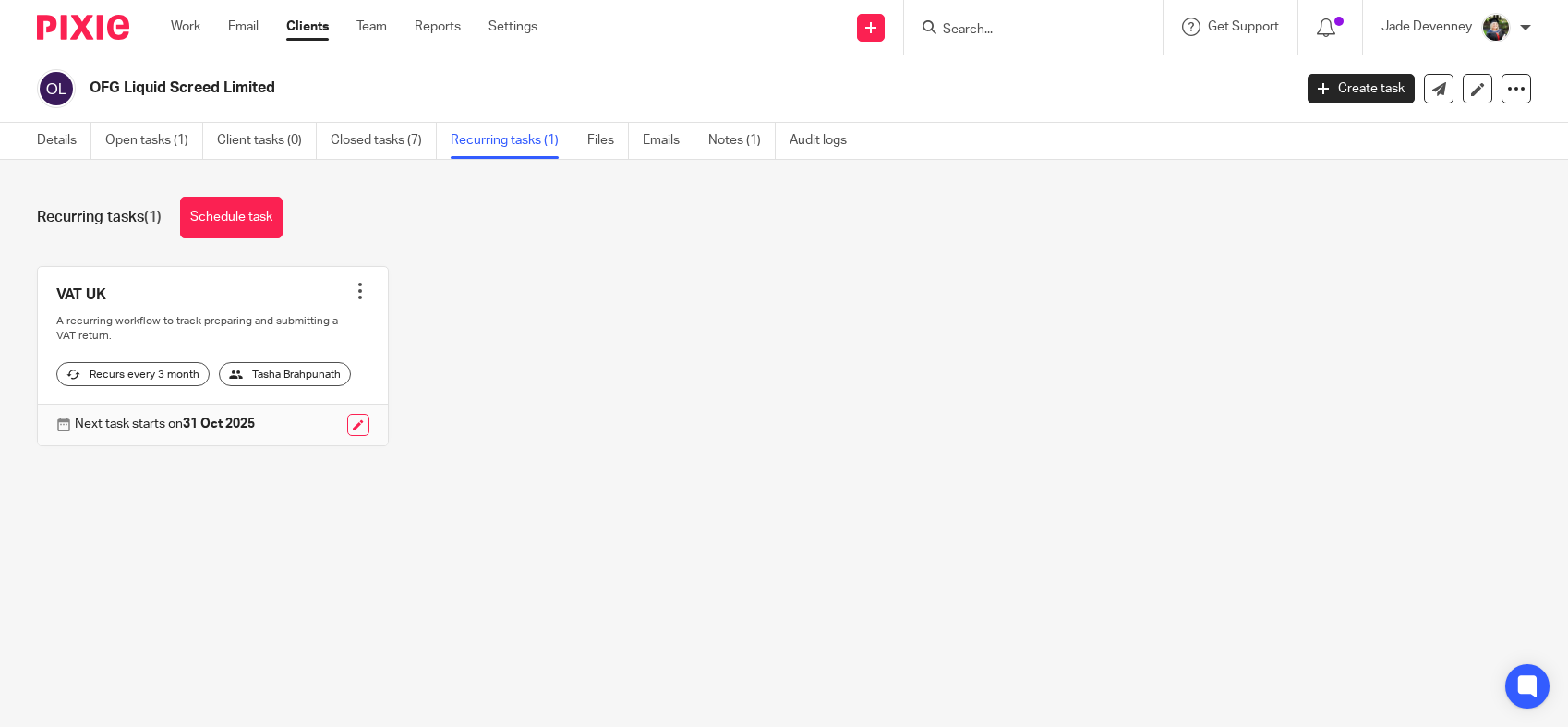 scroll, scrollTop: 0, scrollLeft: 0, axis: both 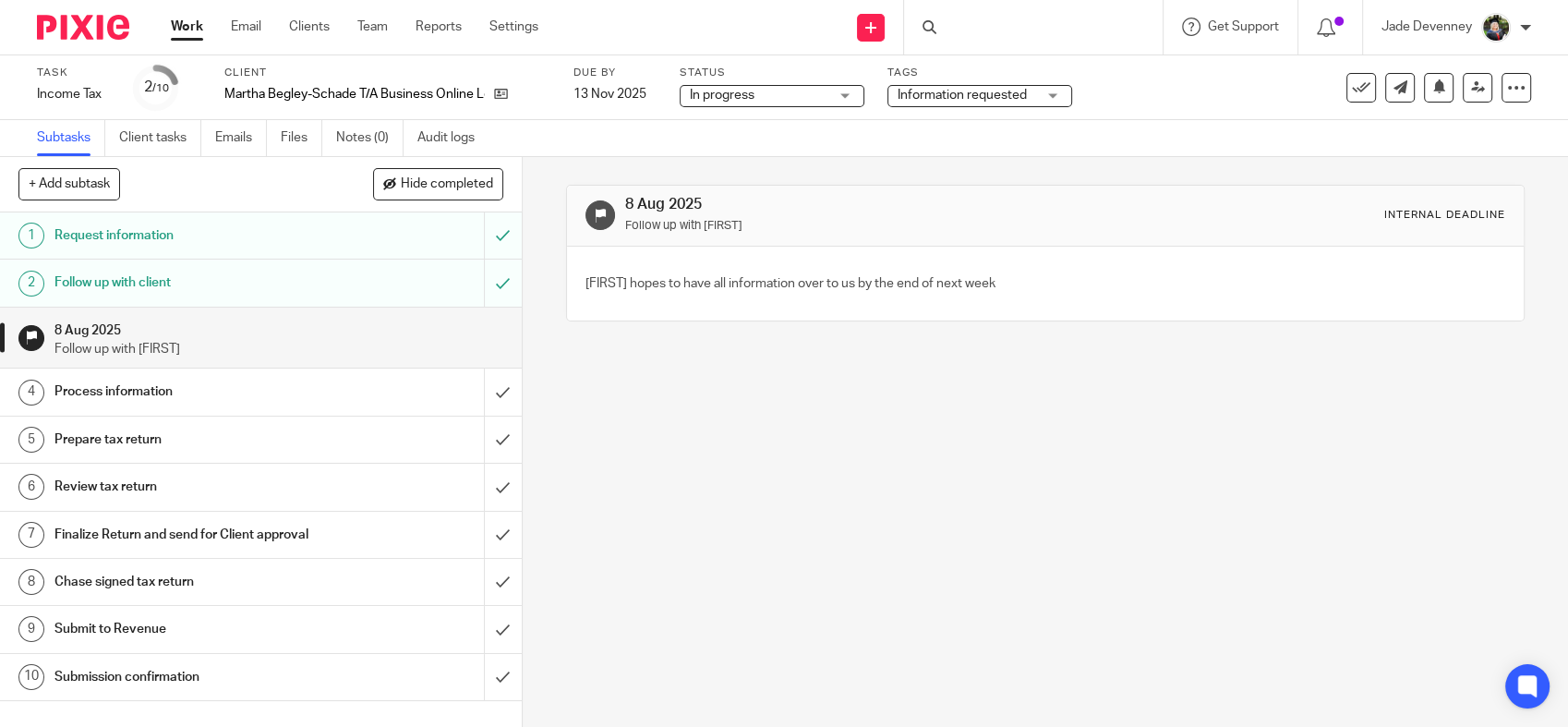 click on "8 Aug 2025" at bounding box center [279, 328] 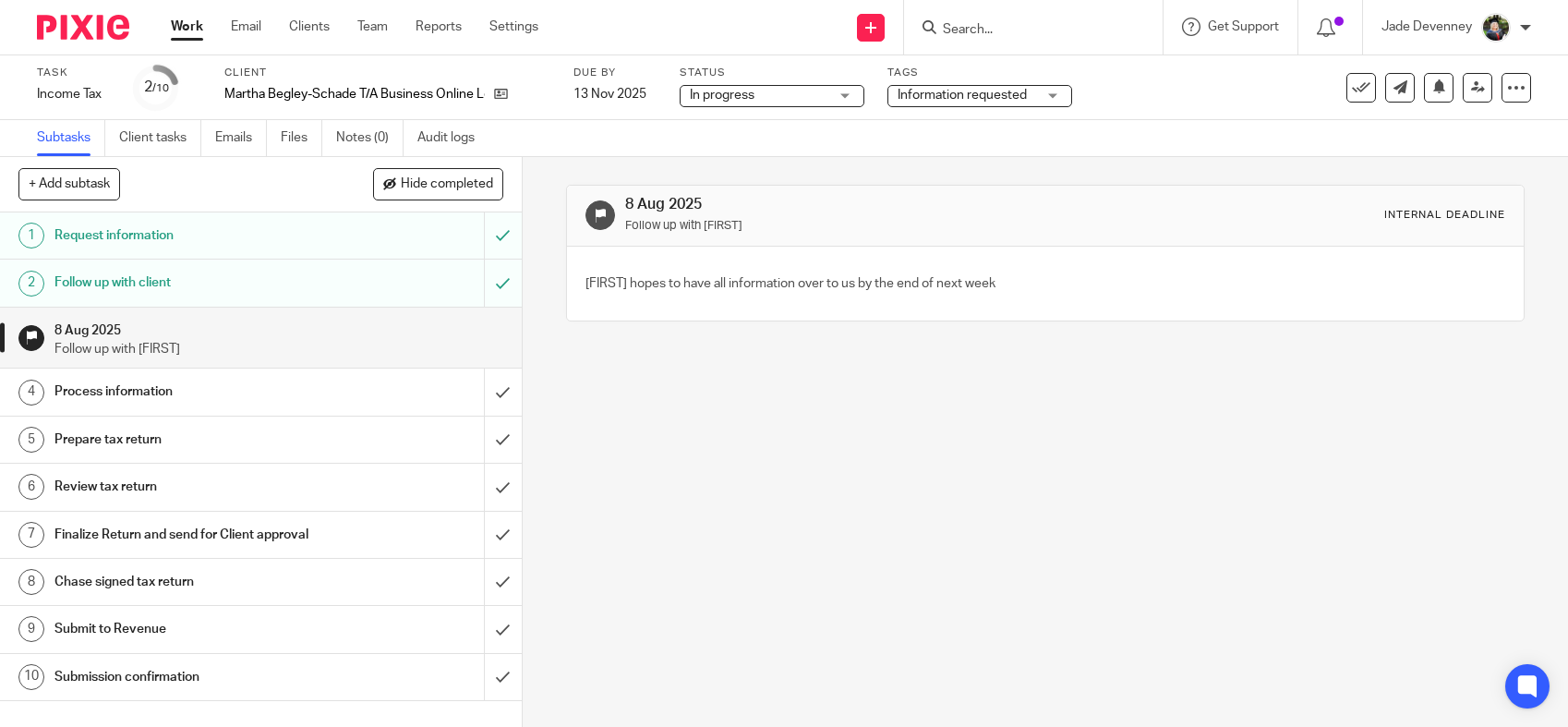 scroll, scrollTop: 0, scrollLeft: 0, axis: both 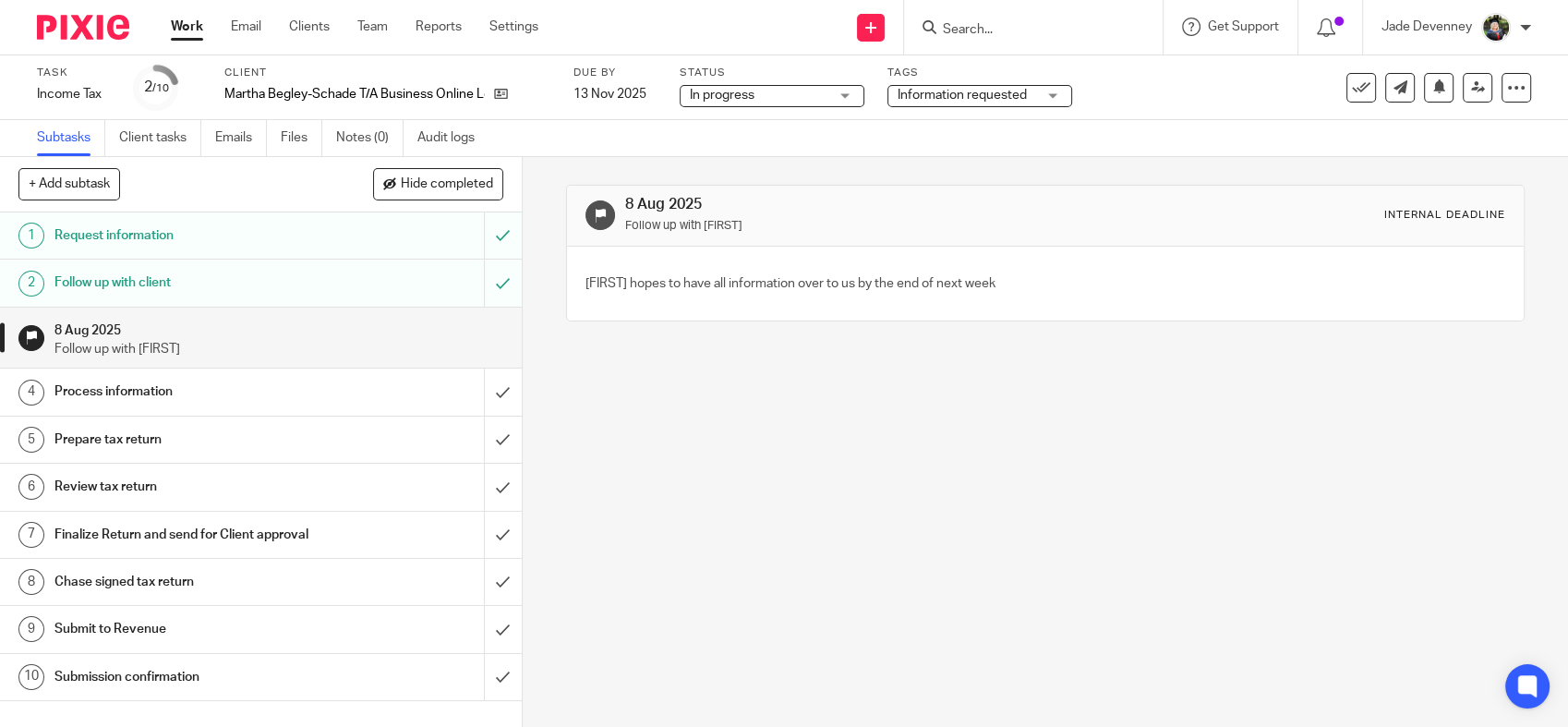 click on "Information requested" at bounding box center (962, 95) 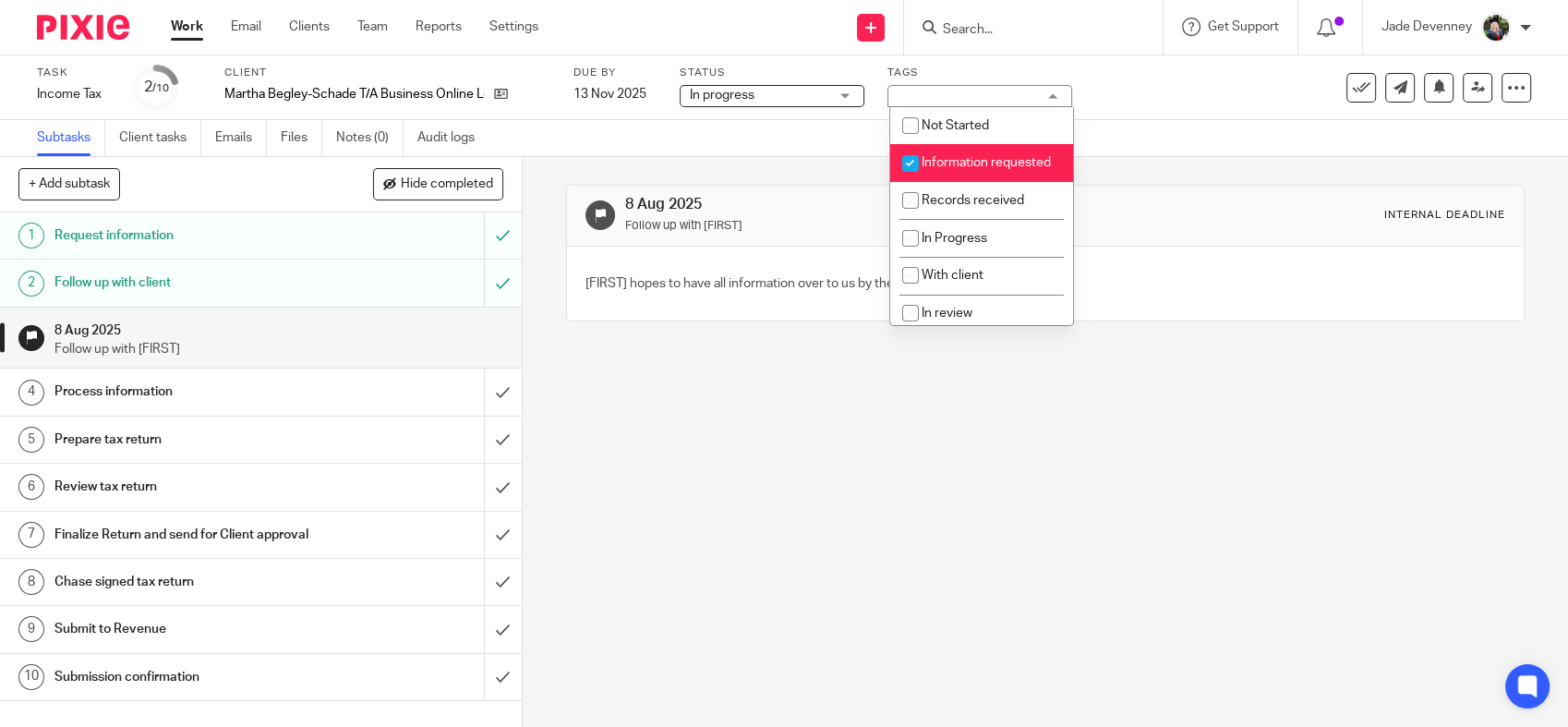 click on "Information requested" at bounding box center [982, 163] 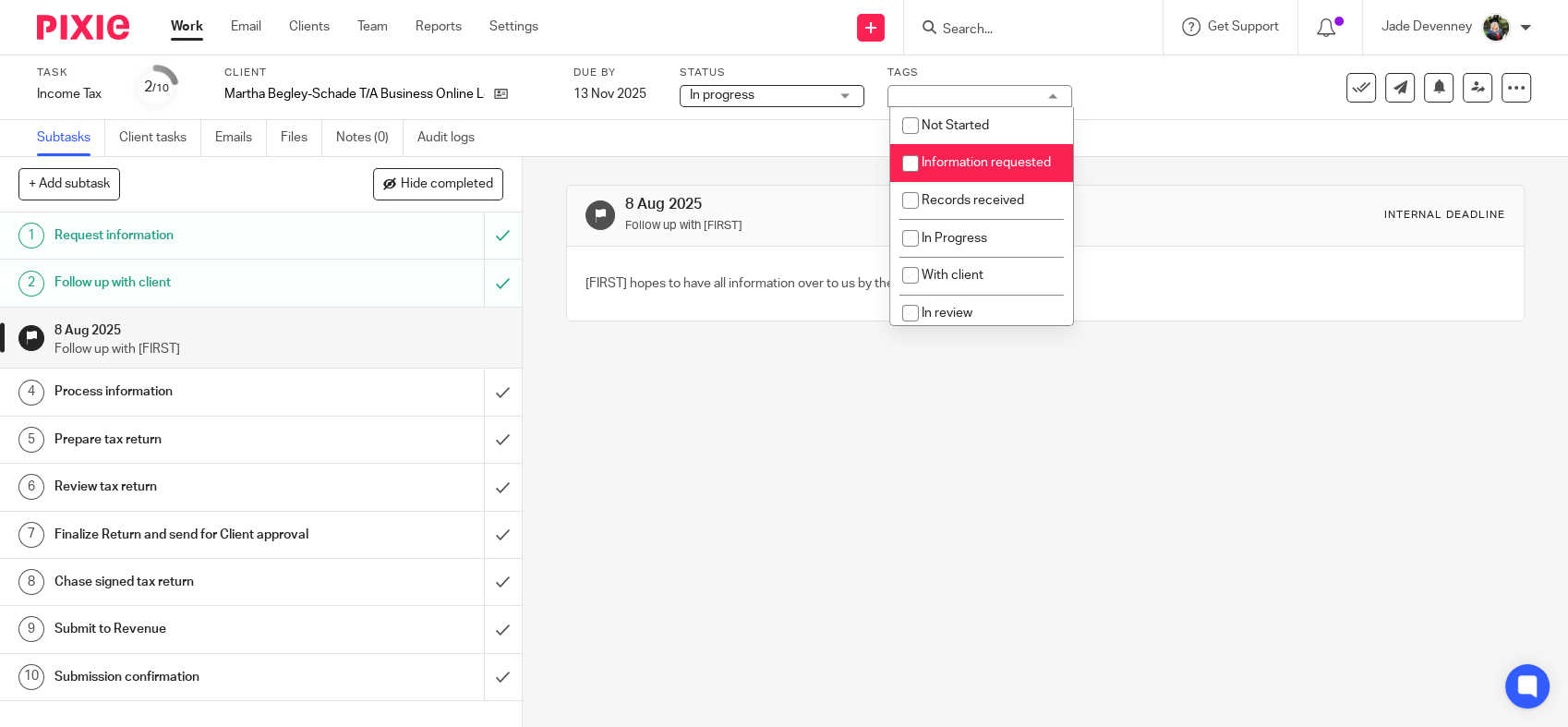 checkbox on "false" 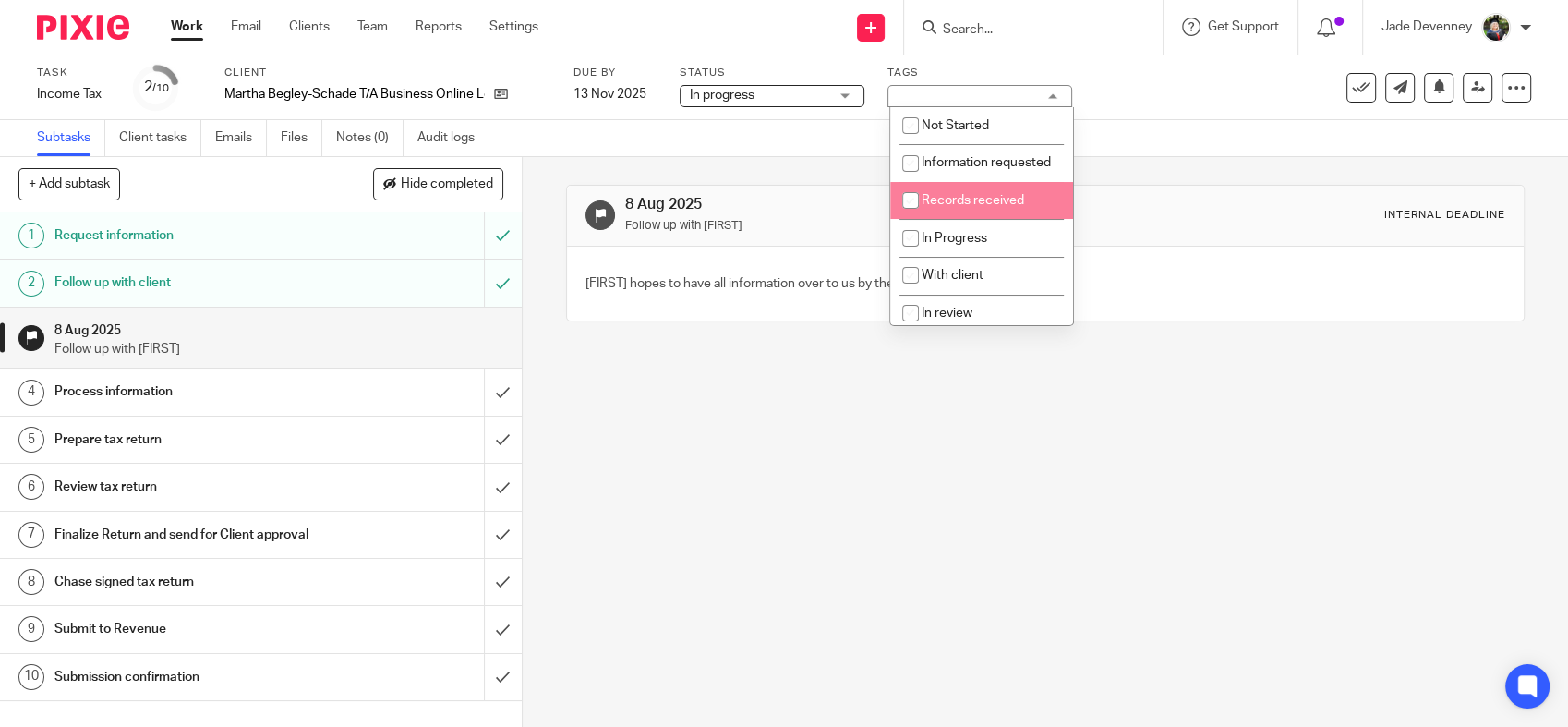 click on "Records received" at bounding box center [972, 200] 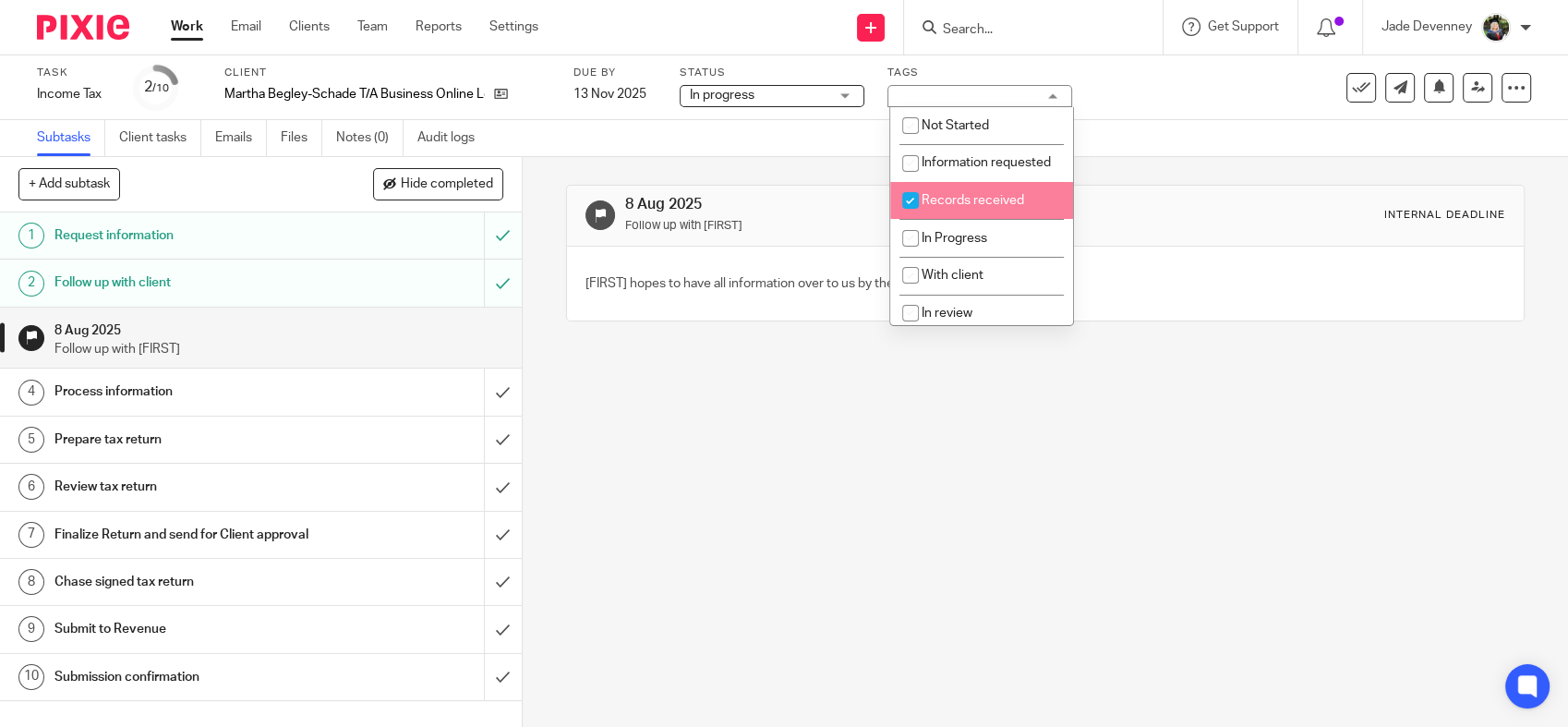 checkbox on "true" 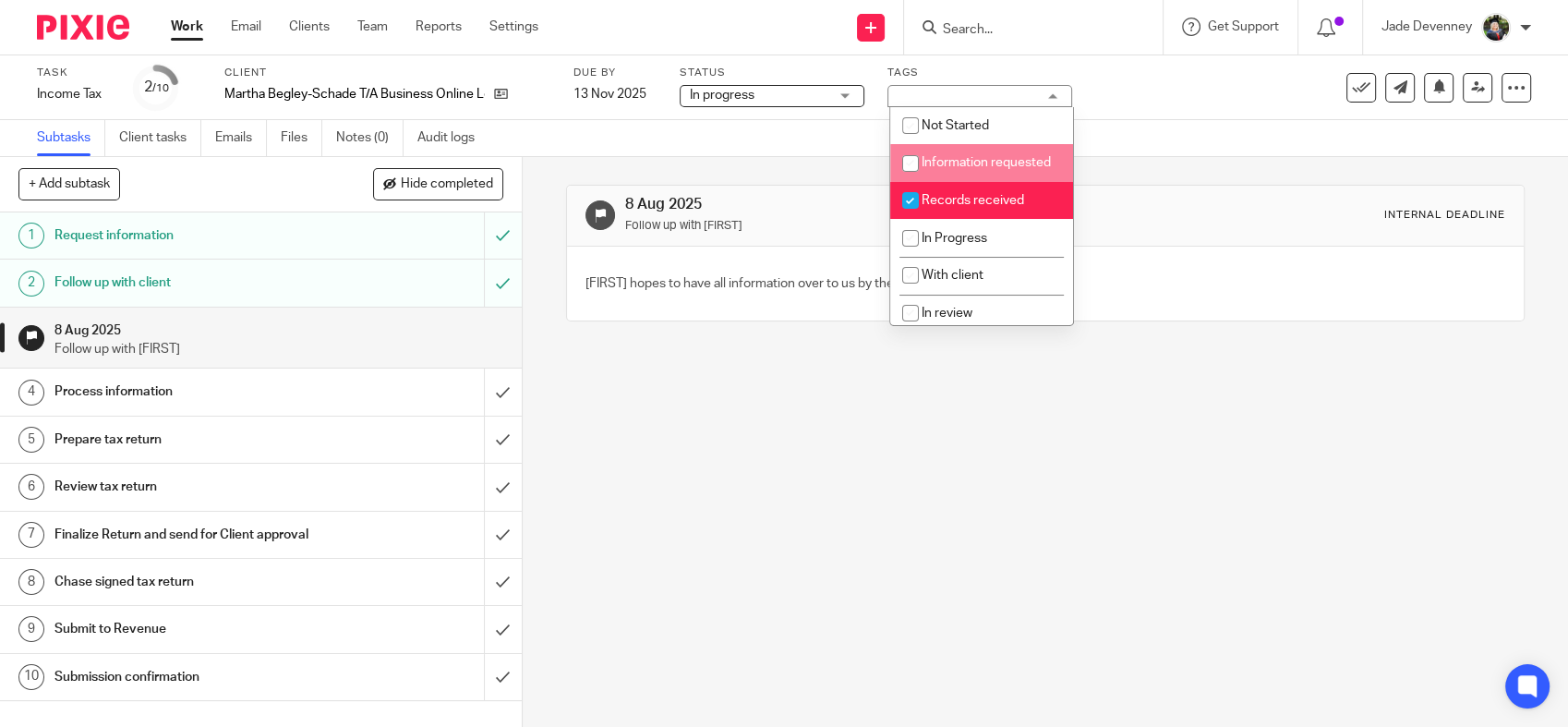 click on "[DATE]
Follow up with [FIRST]
Internal deadline
[FIRST] hopes to have all information over to us by the end of next week" at bounding box center [1045, 253] 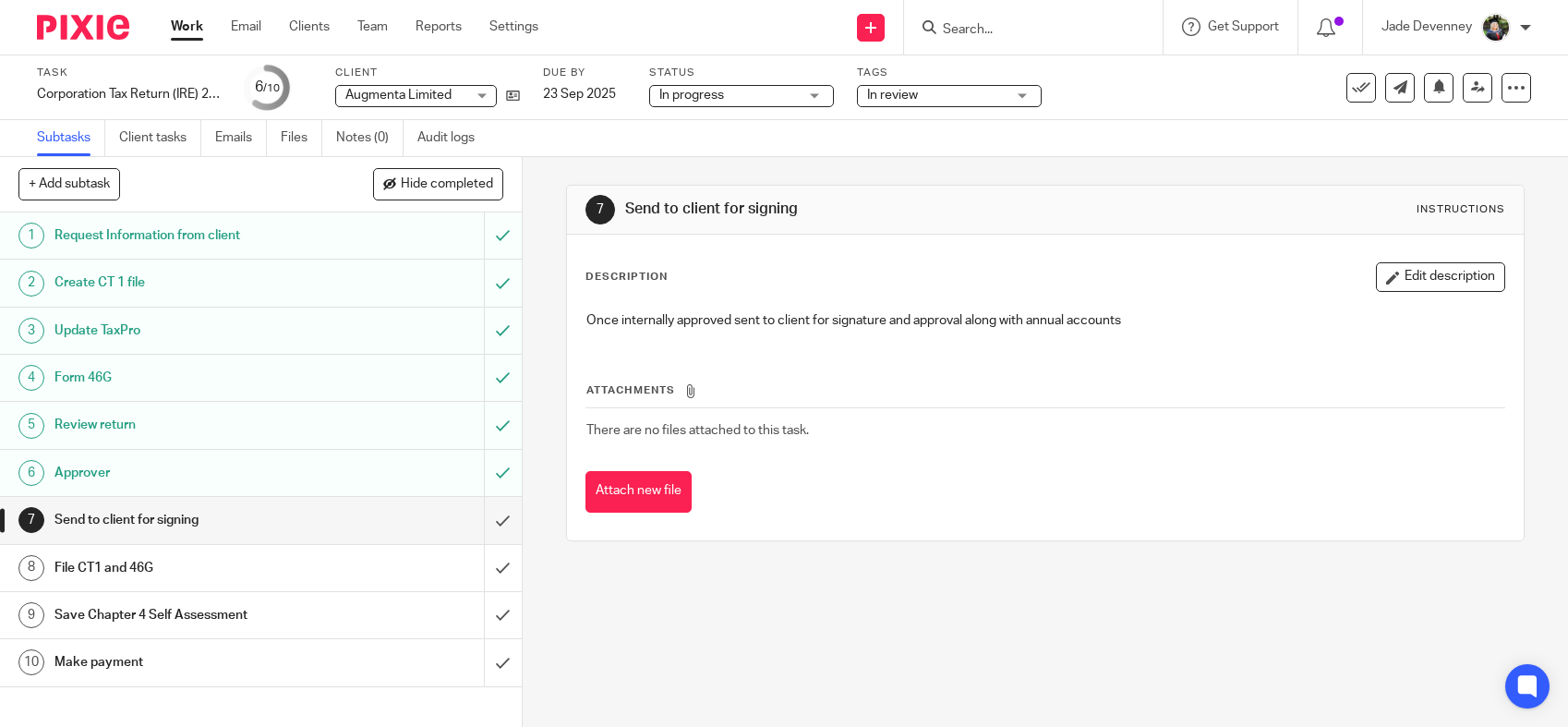 scroll, scrollTop: 0, scrollLeft: 0, axis: both 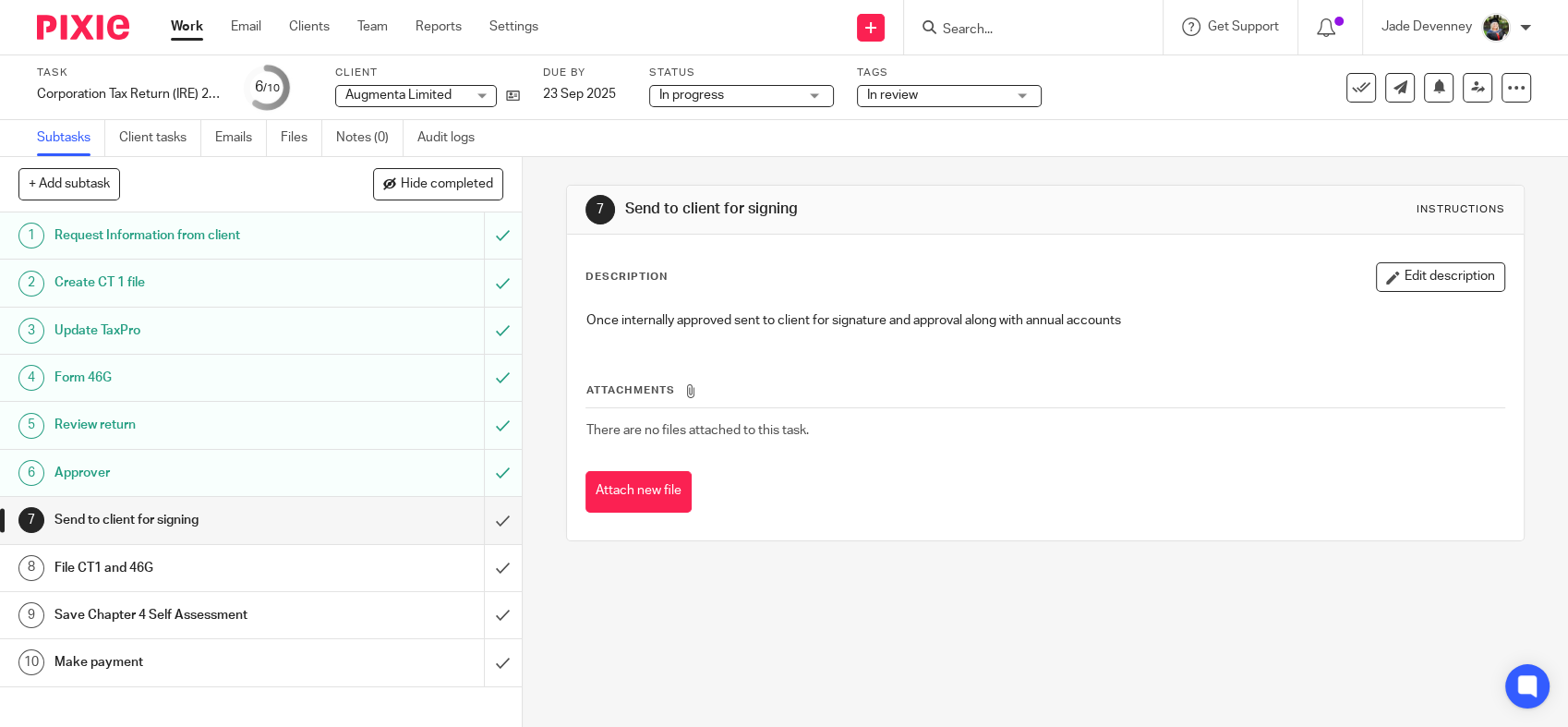 click on "In review" at bounding box center (936, 95) 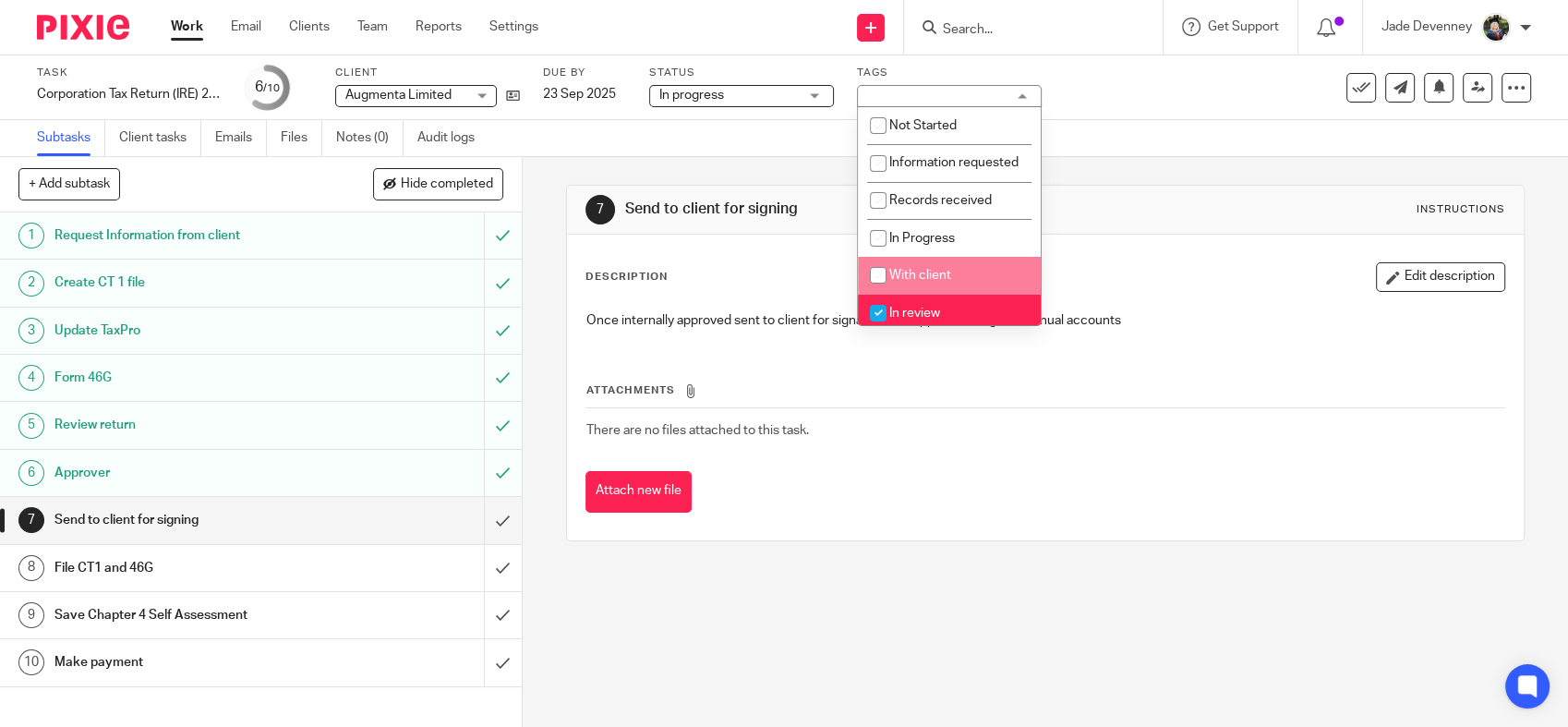 click on "With client" at bounding box center (920, 275) 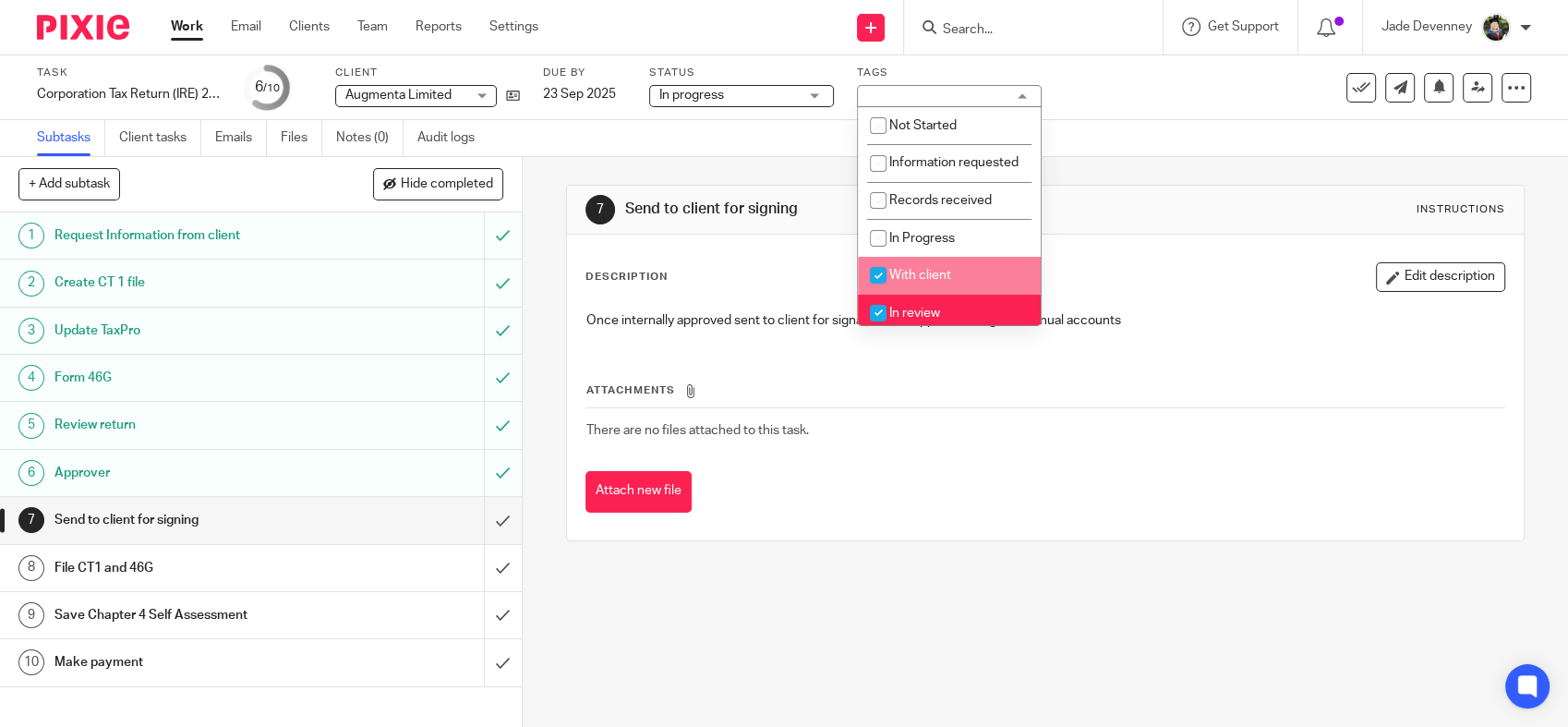 checkbox on "true" 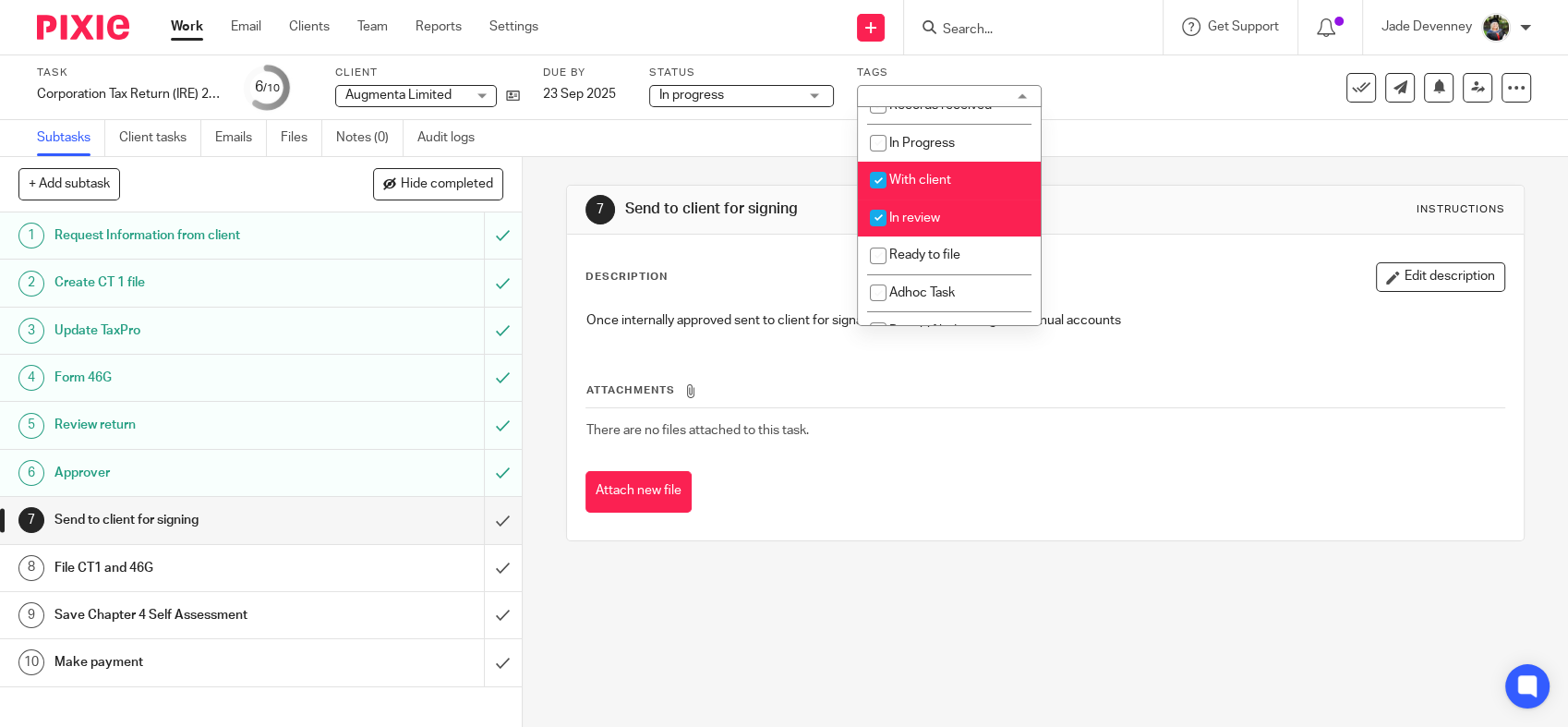 scroll, scrollTop: 94, scrollLeft: 0, axis: vertical 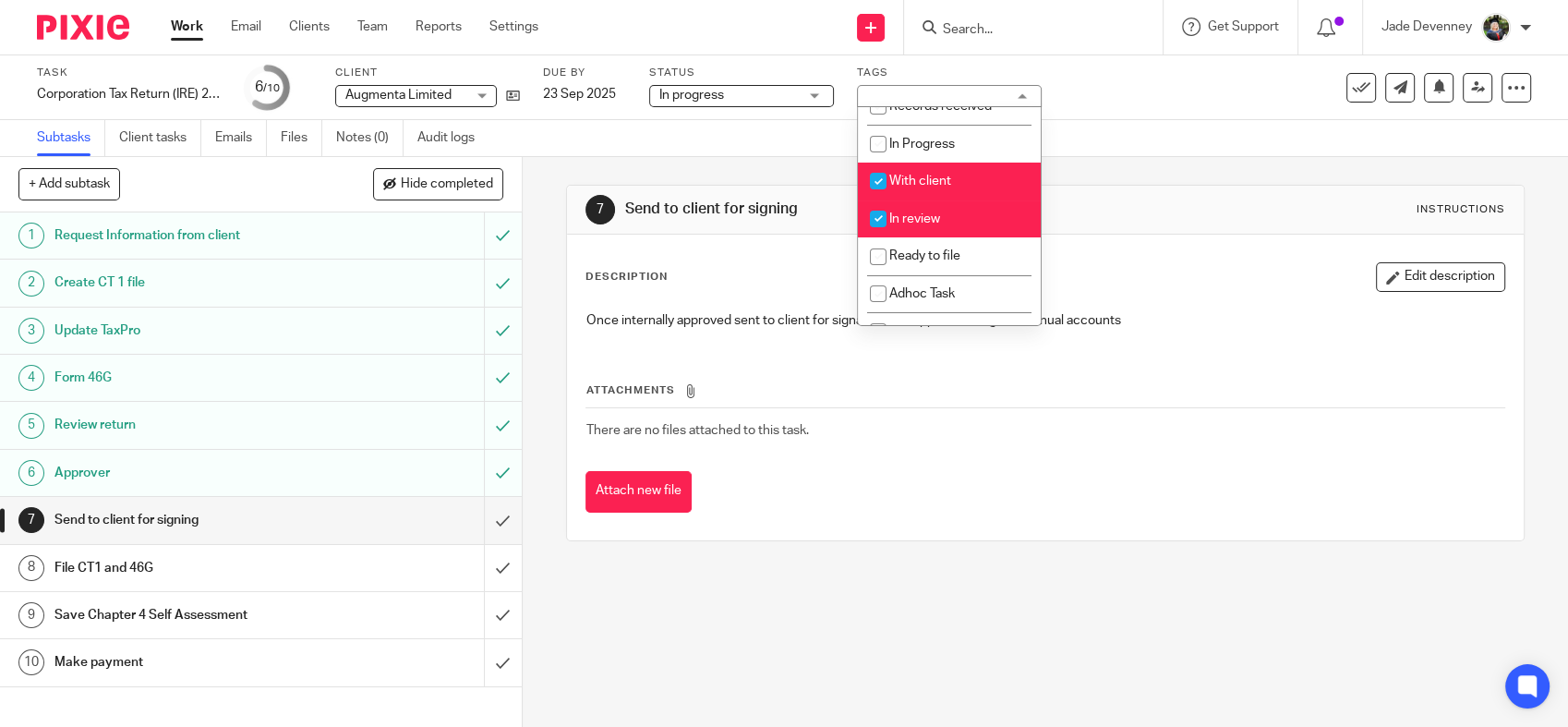 click on "In review" at bounding box center [914, 219] 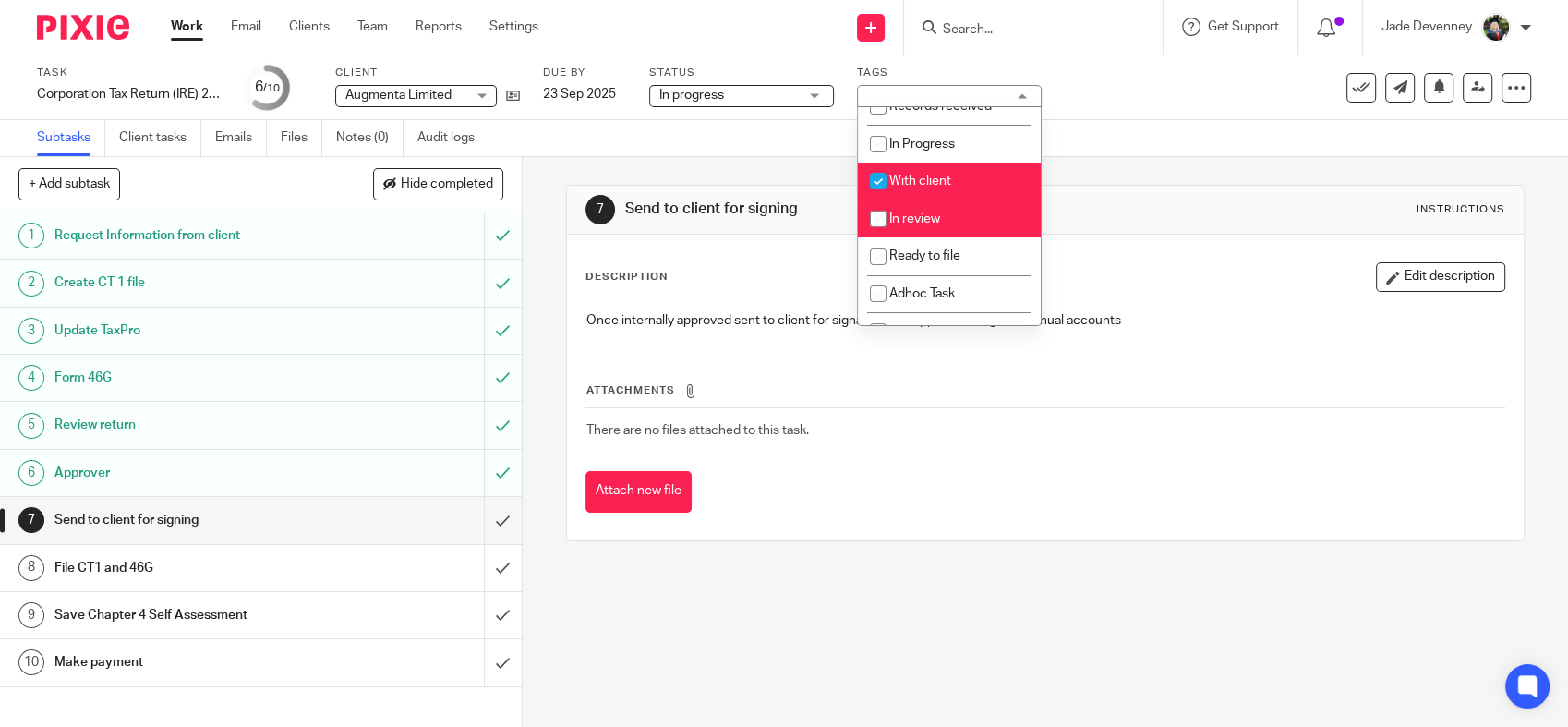 checkbox on "false" 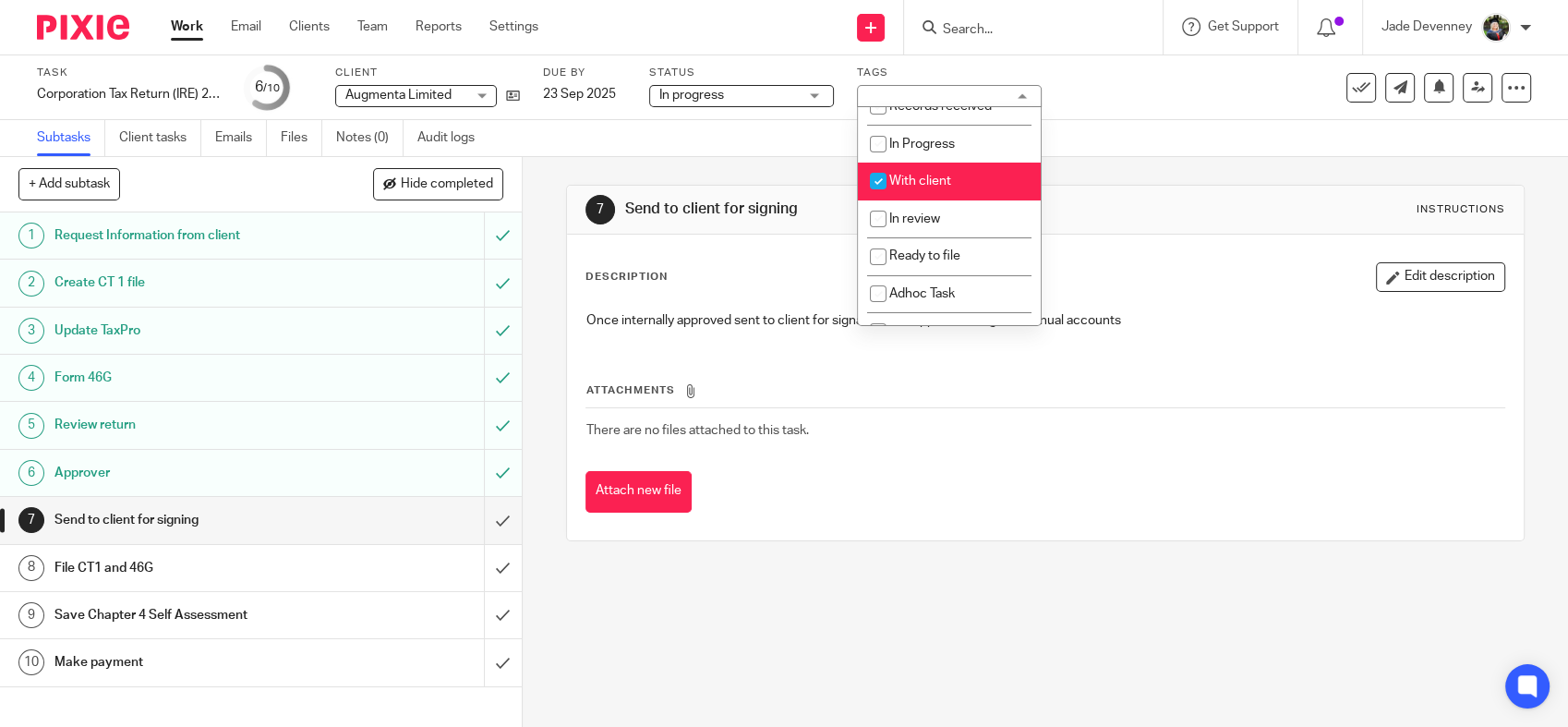 click on "7
Send to client for signing
Instructions
Description
Edit description
Once internally approved sent to client for signature and approval along with annual accounts           Attachments     There are no files attached to this task.   Attach new file" at bounding box center (1045, 363) 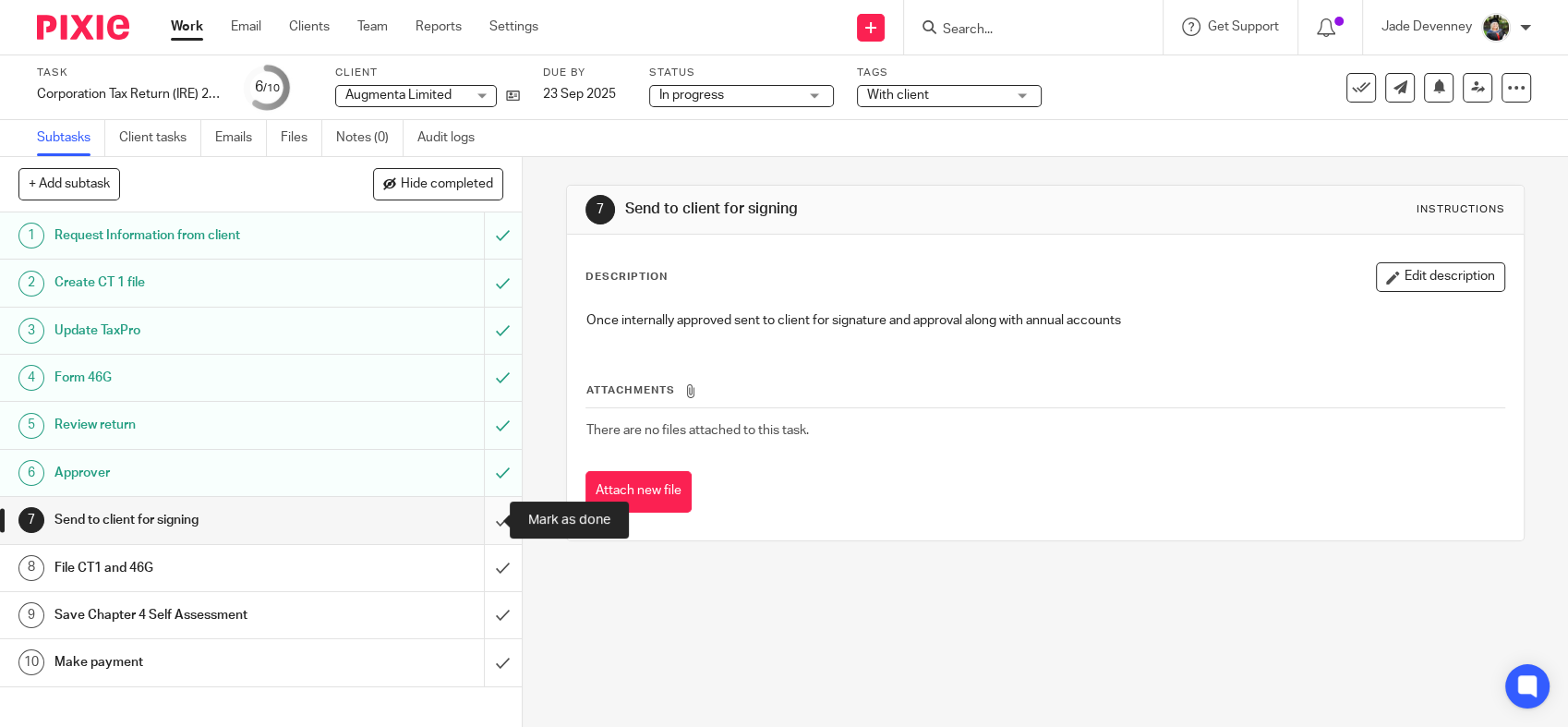 click at bounding box center [260, 520] 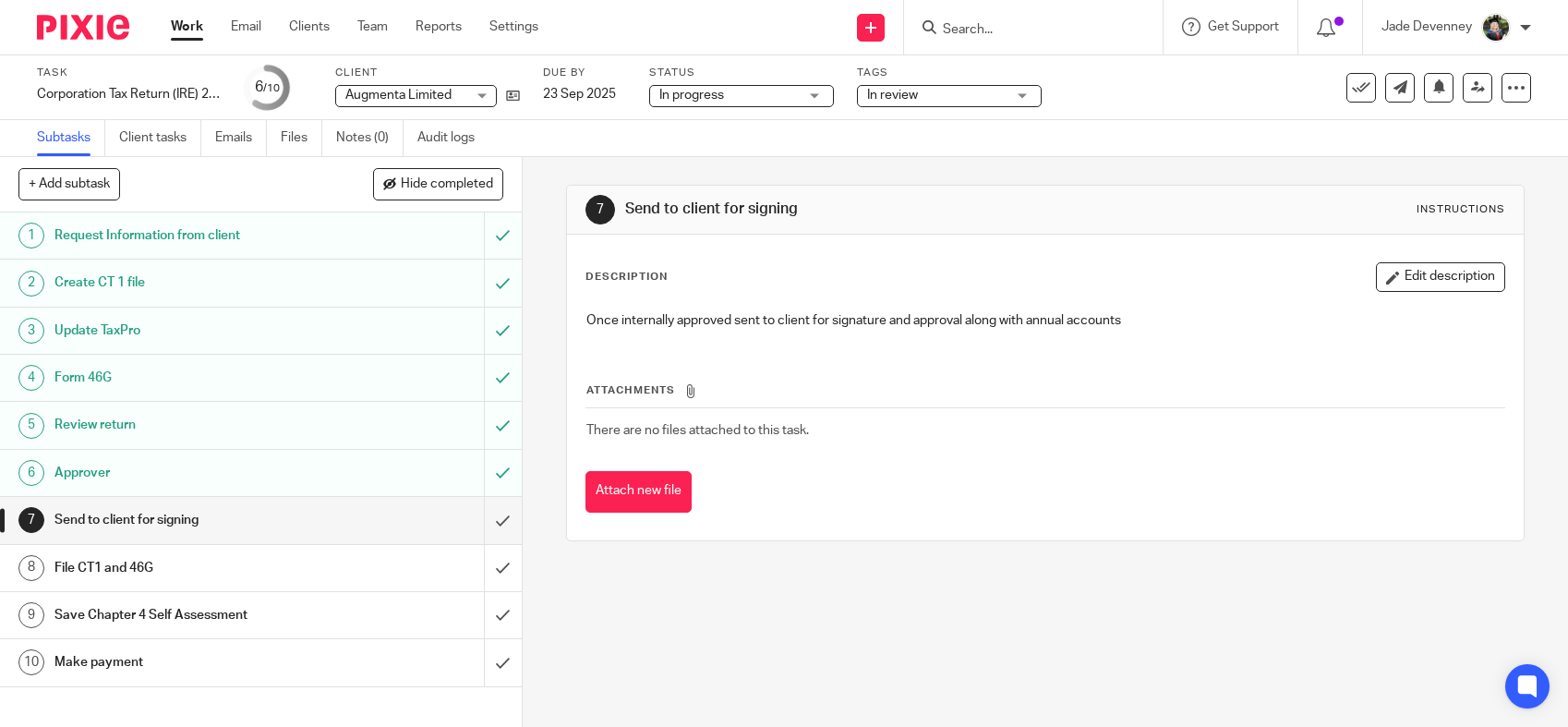 scroll, scrollTop: 0, scrollLeft: 0, axis: both 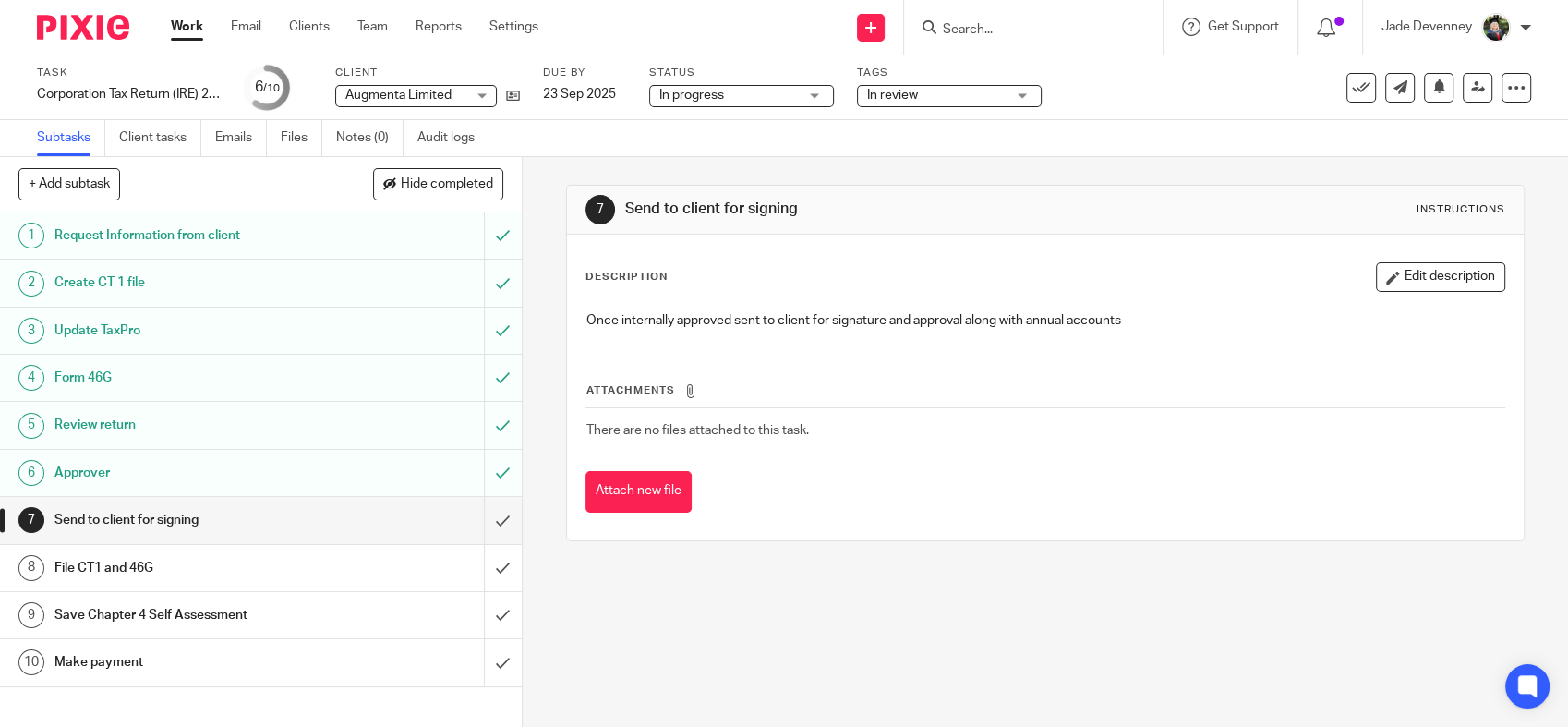 click on "In review" at bounding box center [949, 96] 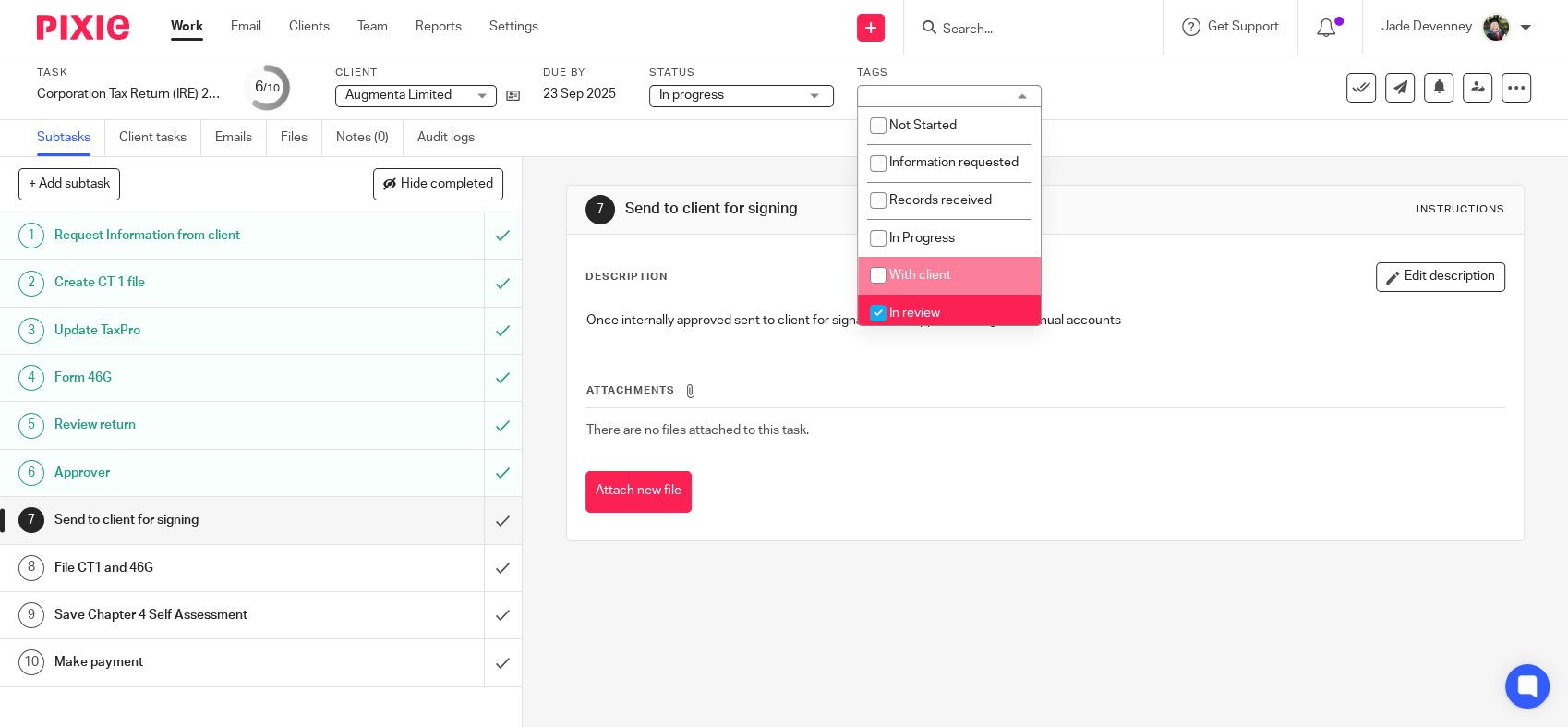 scroll, scrollTop: 50, scrollLeft: 0, axis: vertical 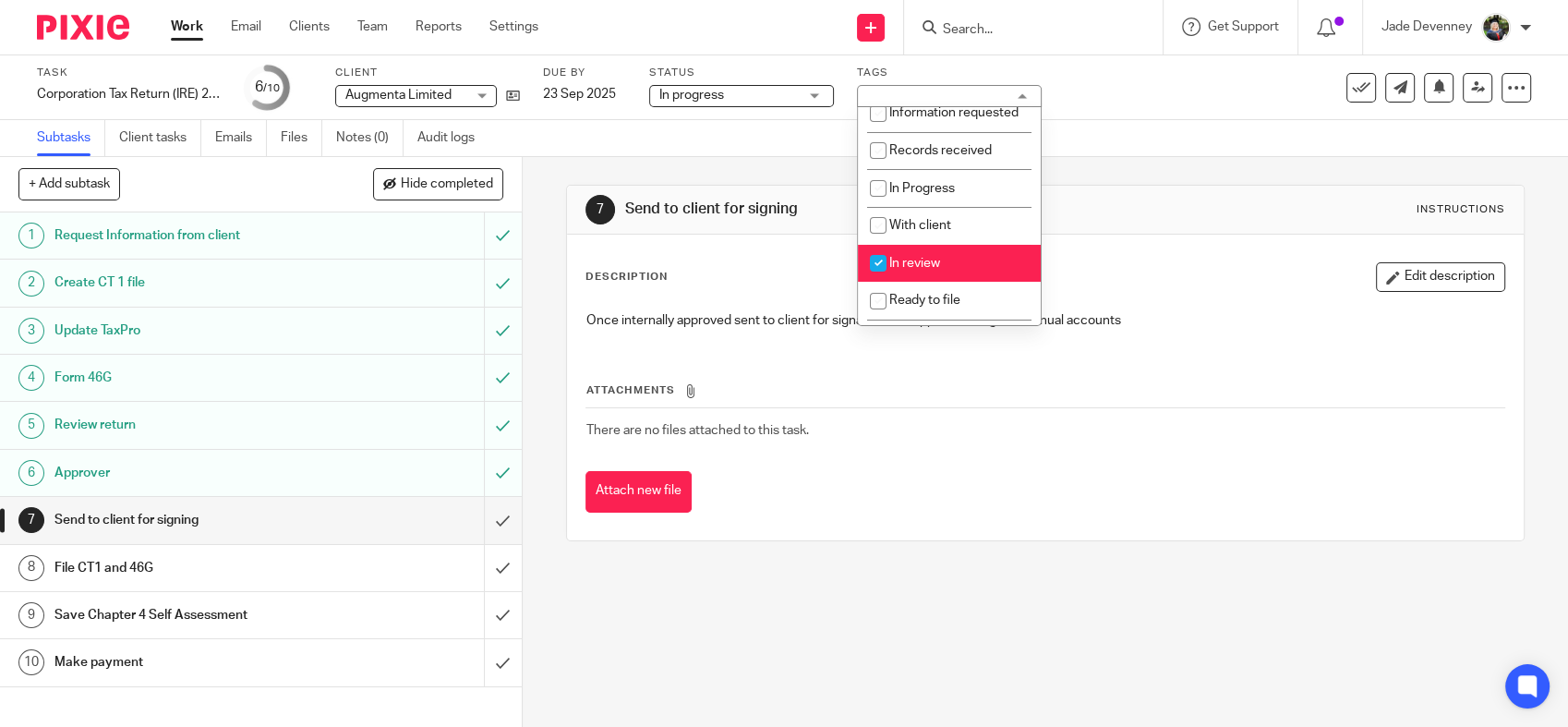 click on "In review" at bounding box center (914, 263) 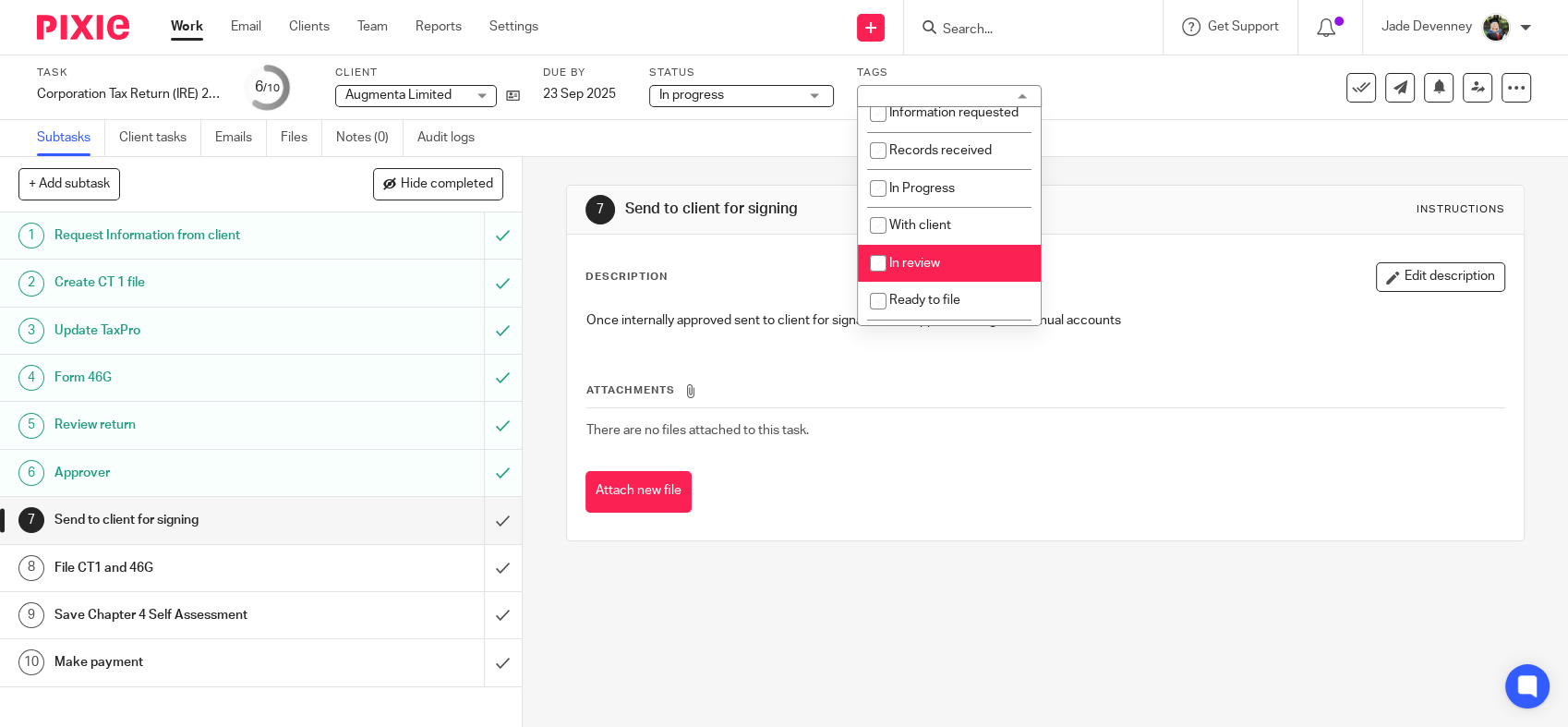 checkbox on "false" 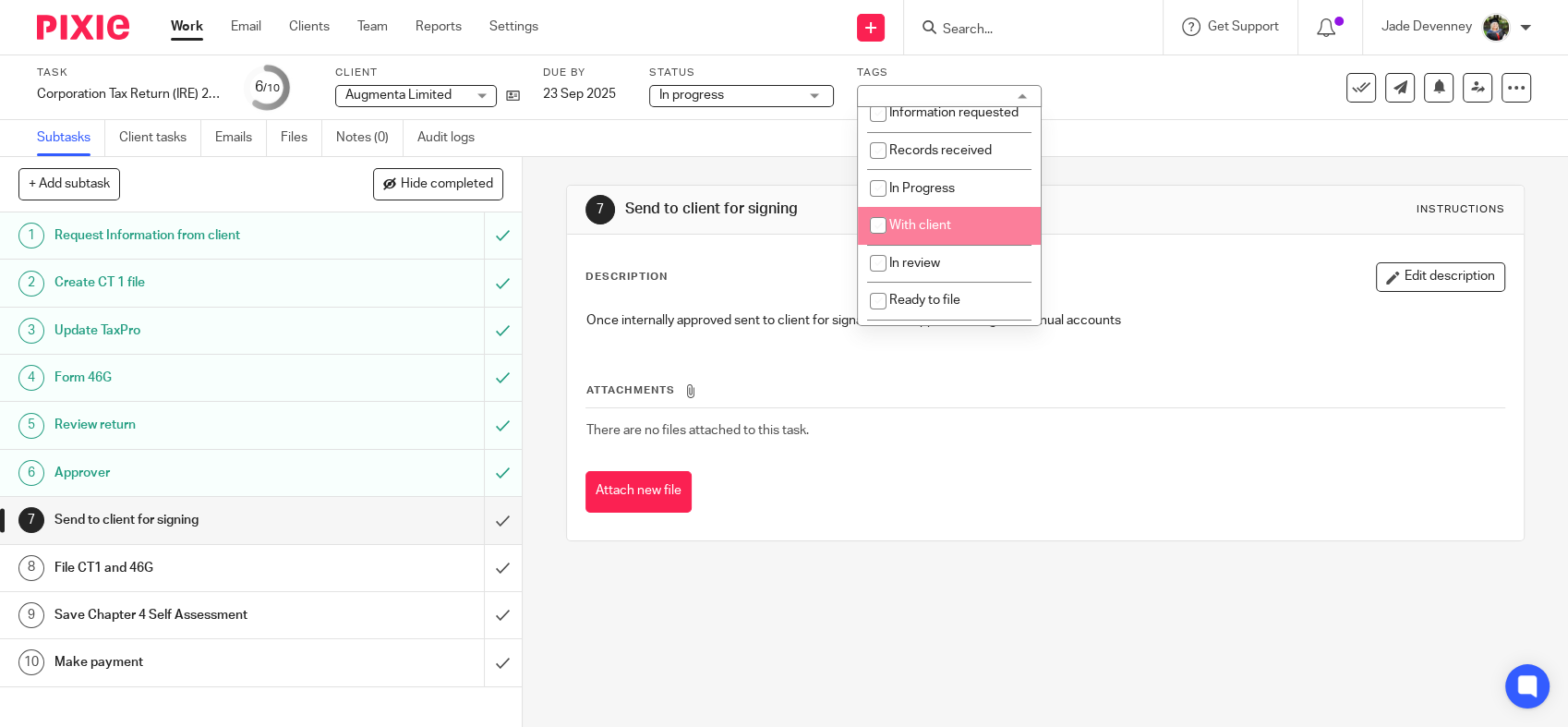 click on "With client" at bounding box center [949, 225] 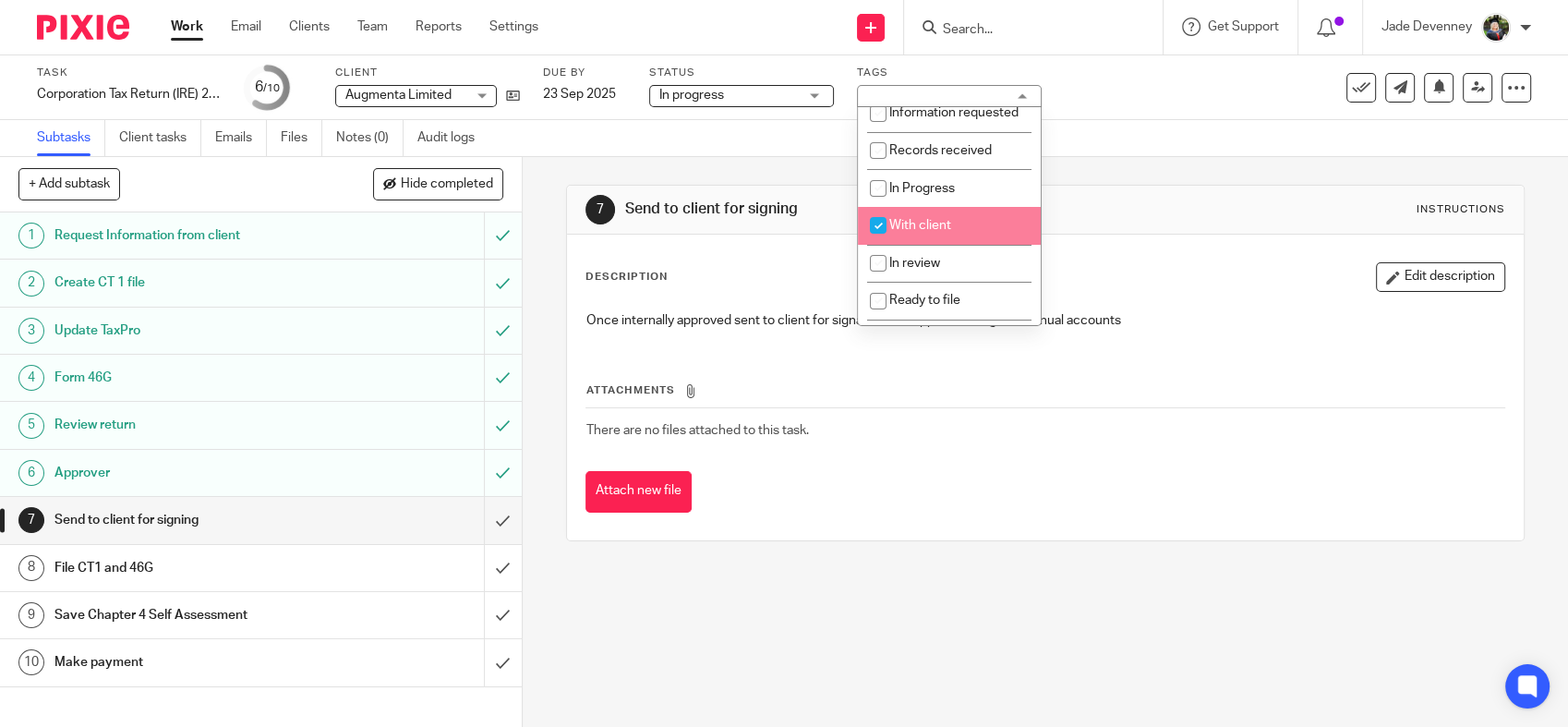 checkbox on "true" 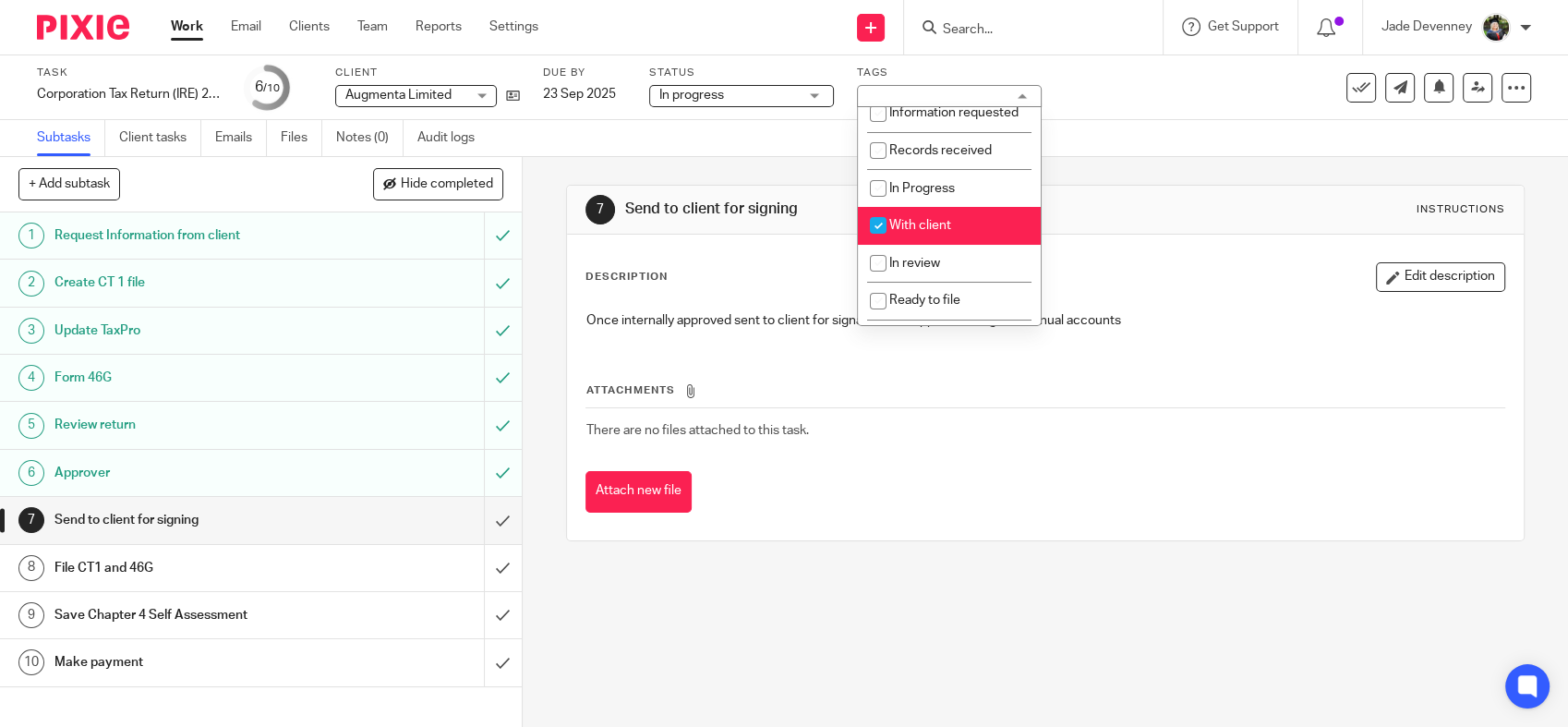 click on "Subtasks
Client tasks
Emails
Files
Notes (0)
Audit logs" at bounding box center (784, 139) 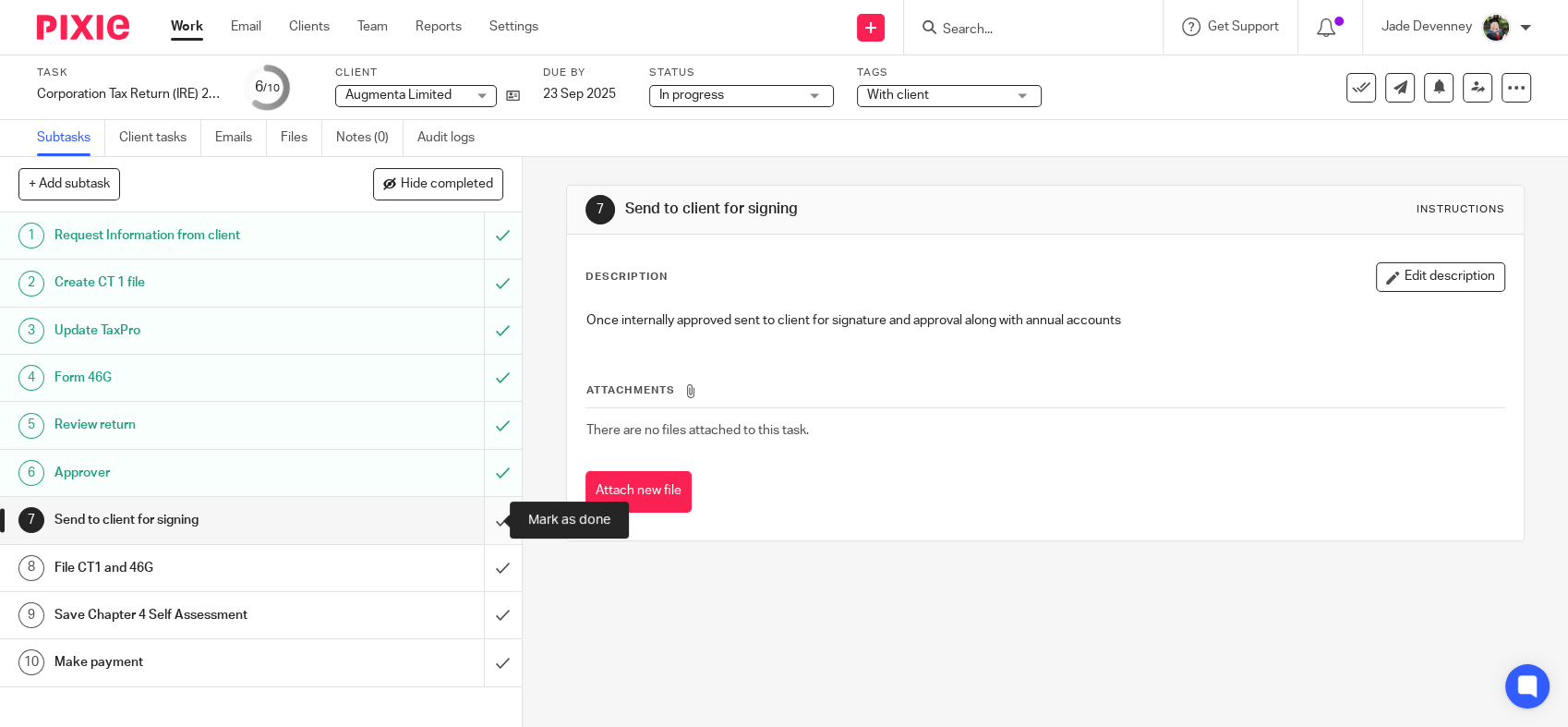 click at bounding box center (260, 520) 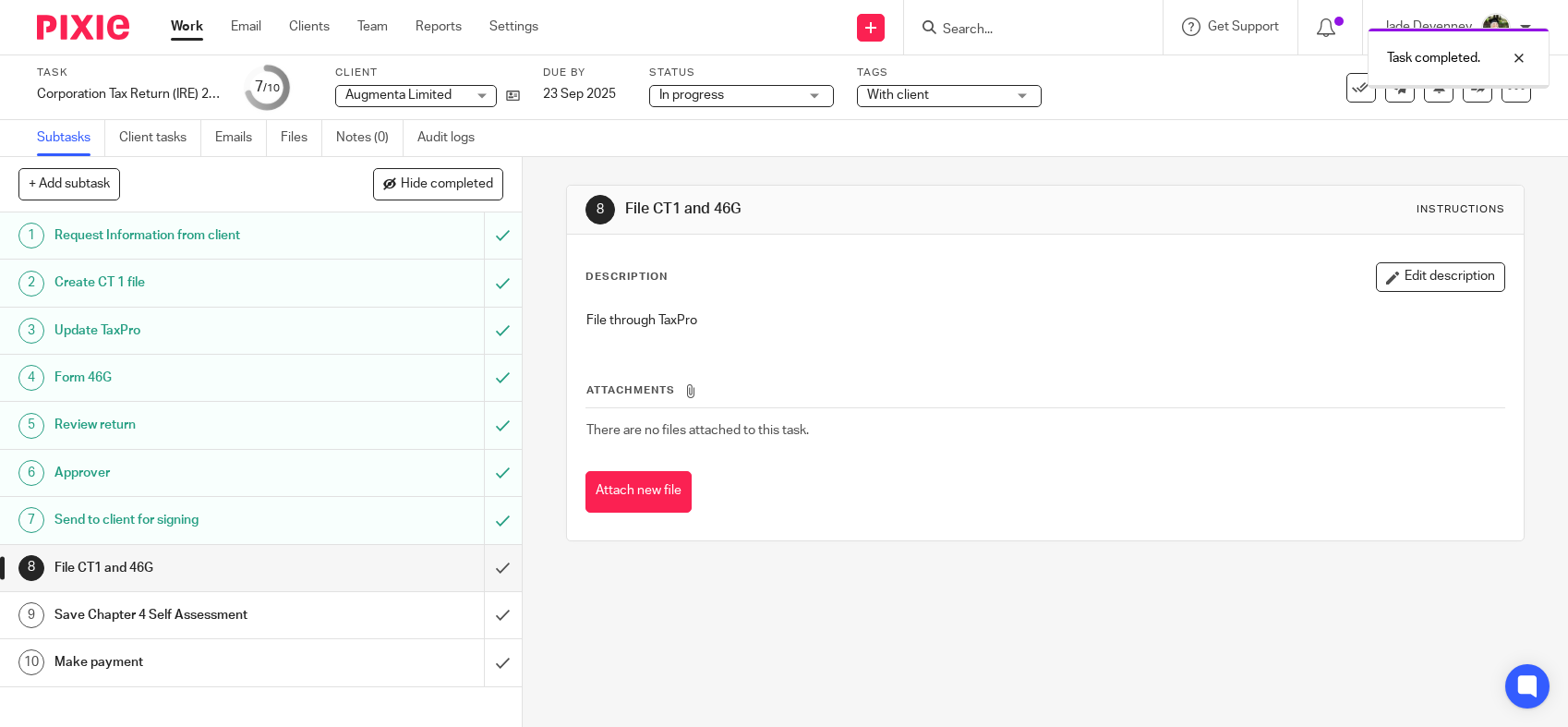 scroll, scrollTop: 0, scrollLeft: 0, axis: both 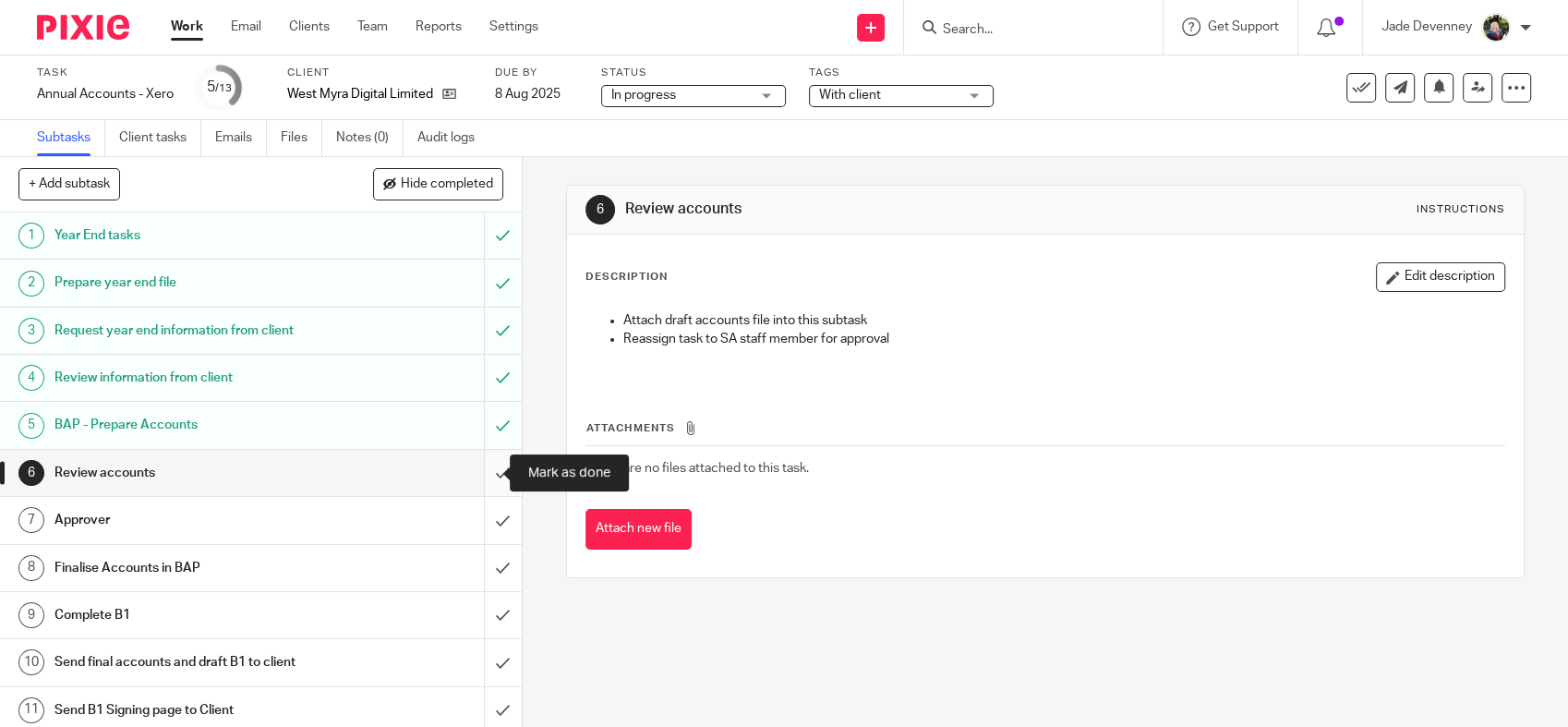 click at bounding box center (260, 473) 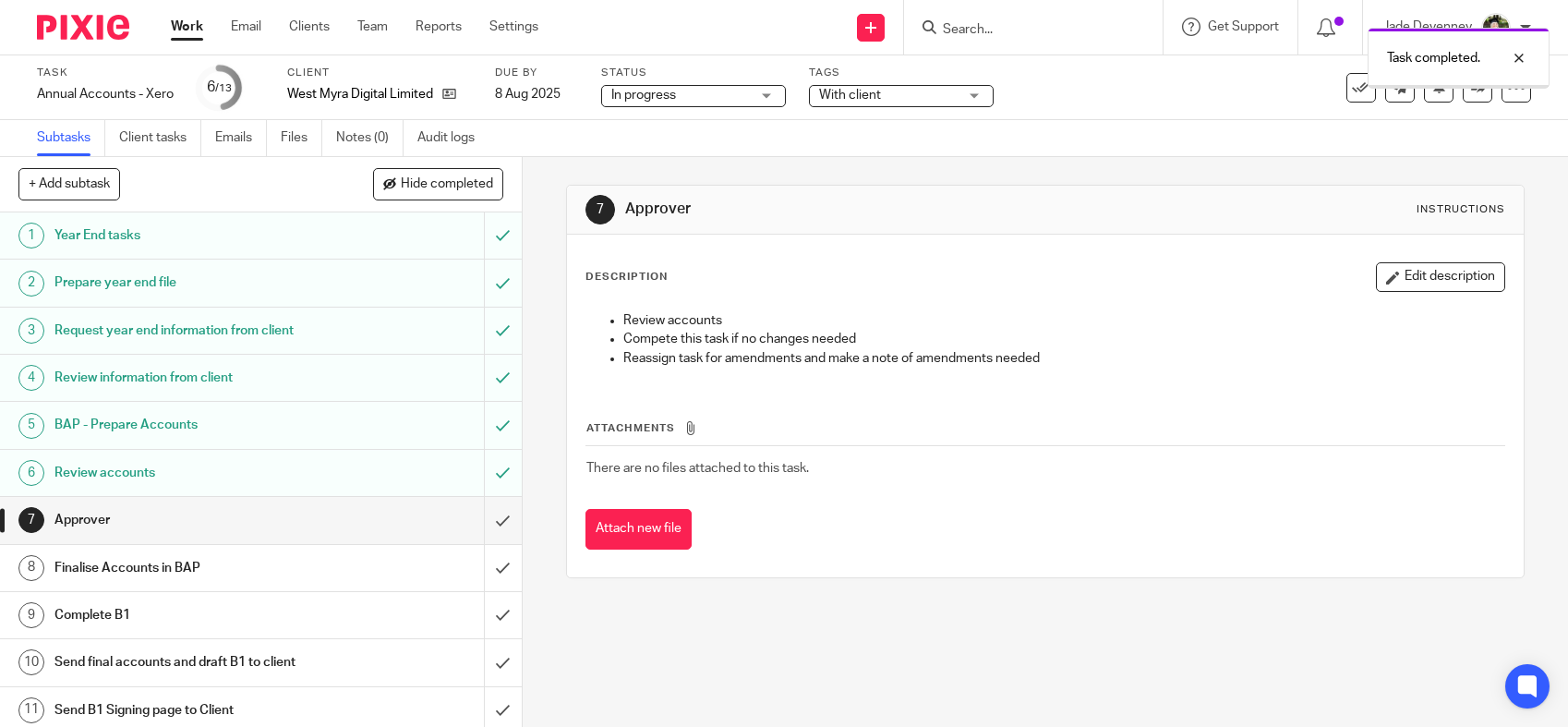 scroll, scrollTop: 0, scrollLeft: 0, axis: both 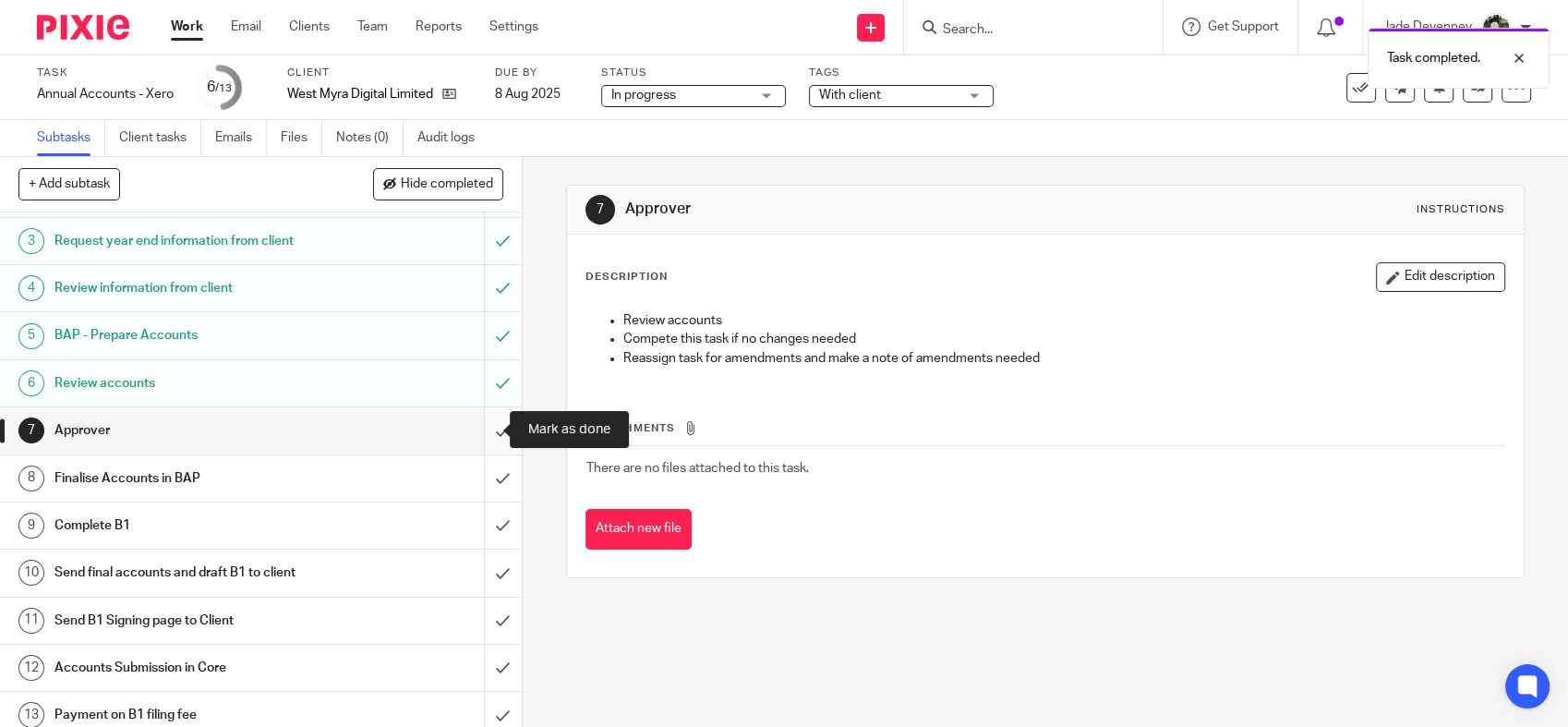 click at bounding box center [260, 430] 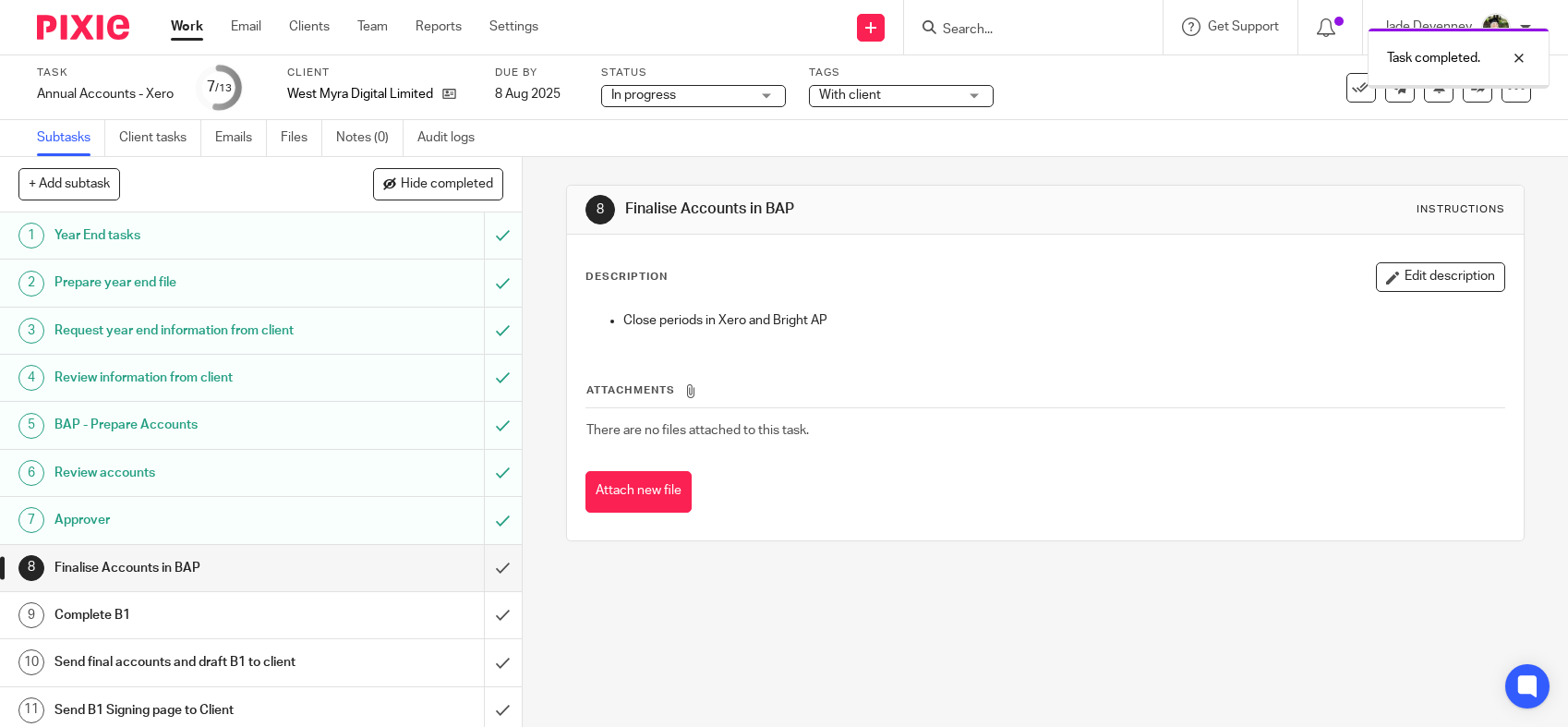 scroll, scrollTop: 0, scrollLeft: 0, axis: both 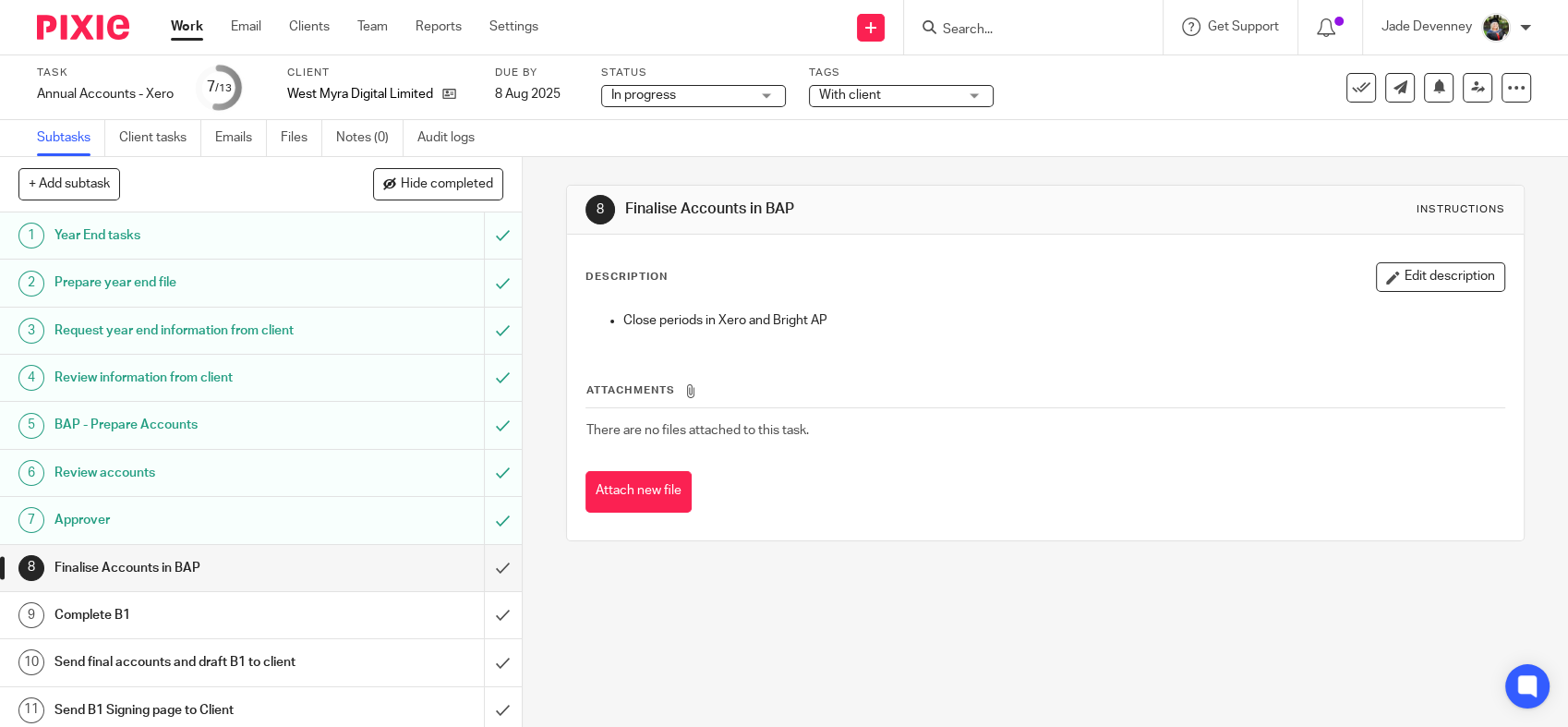 click at bounding box center (1024, 30) 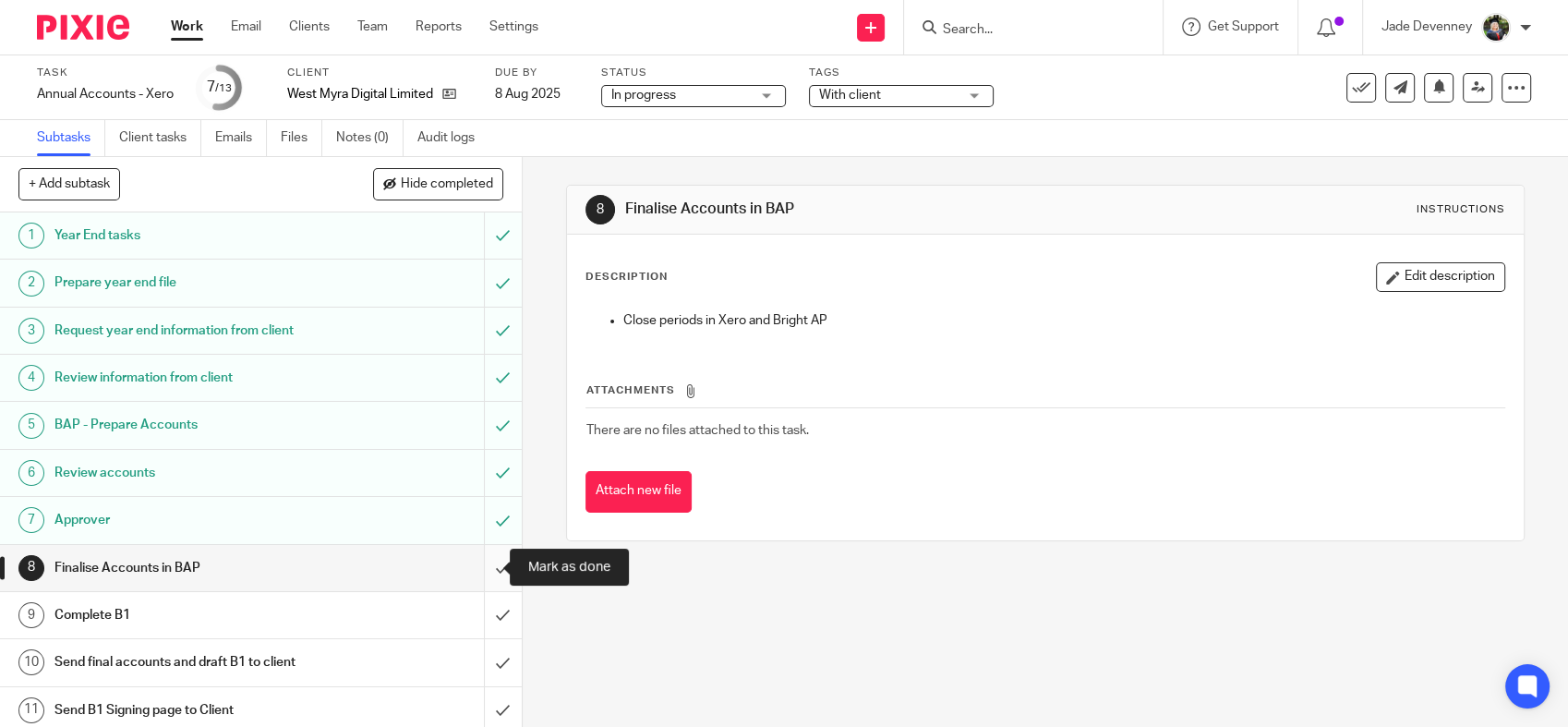 click at bounding box center [260, 568] 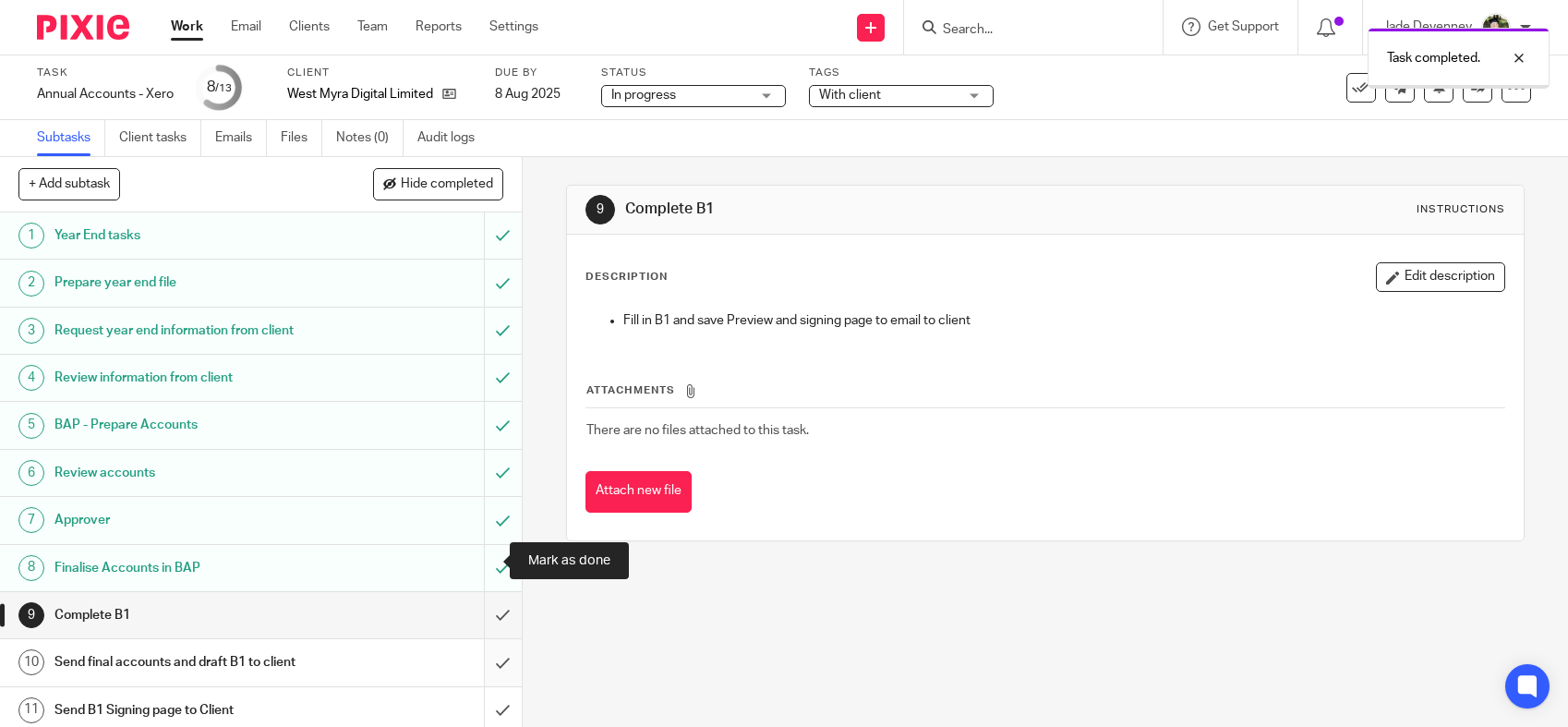 scroll, scrollTop: 0, scrollLeft: 0, axis: both 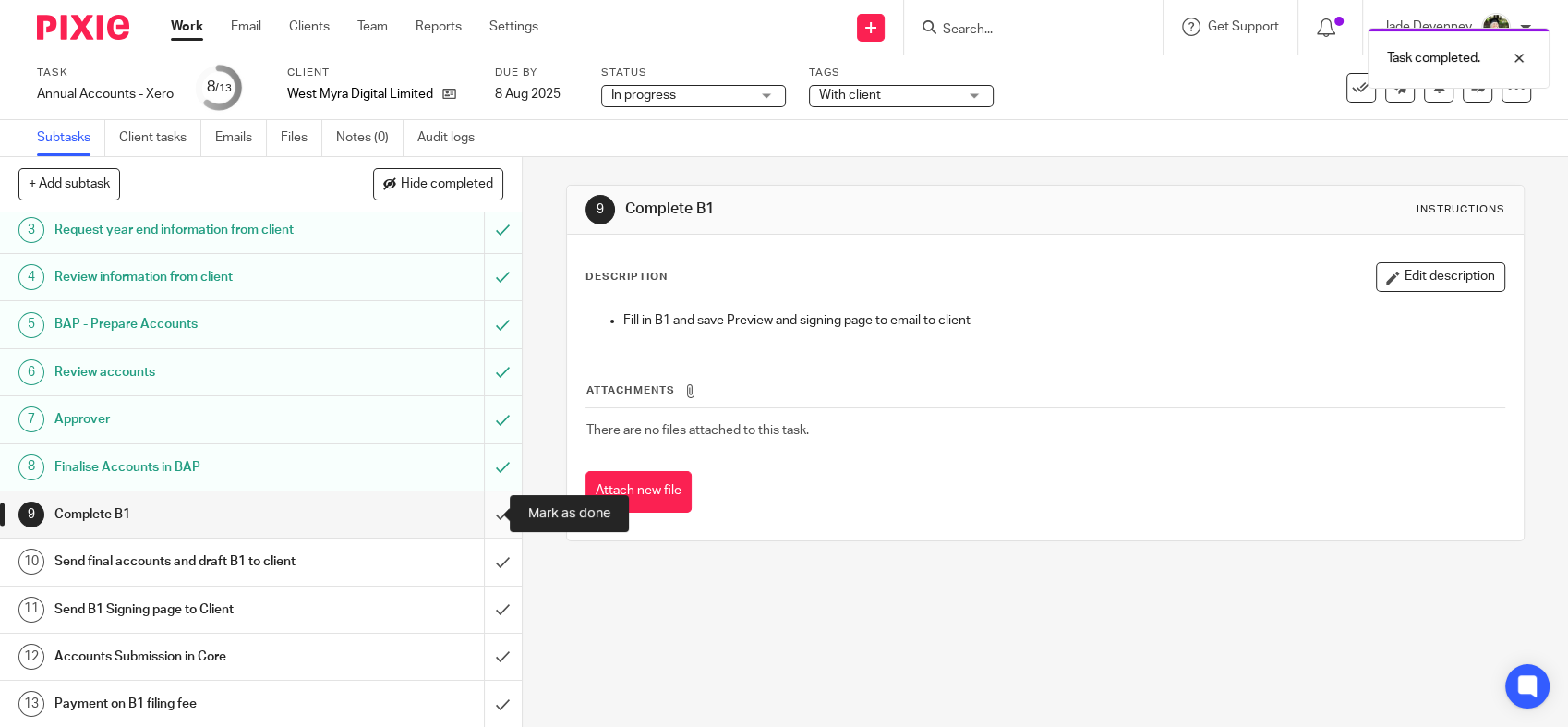 click at bounding box center (260, 515) 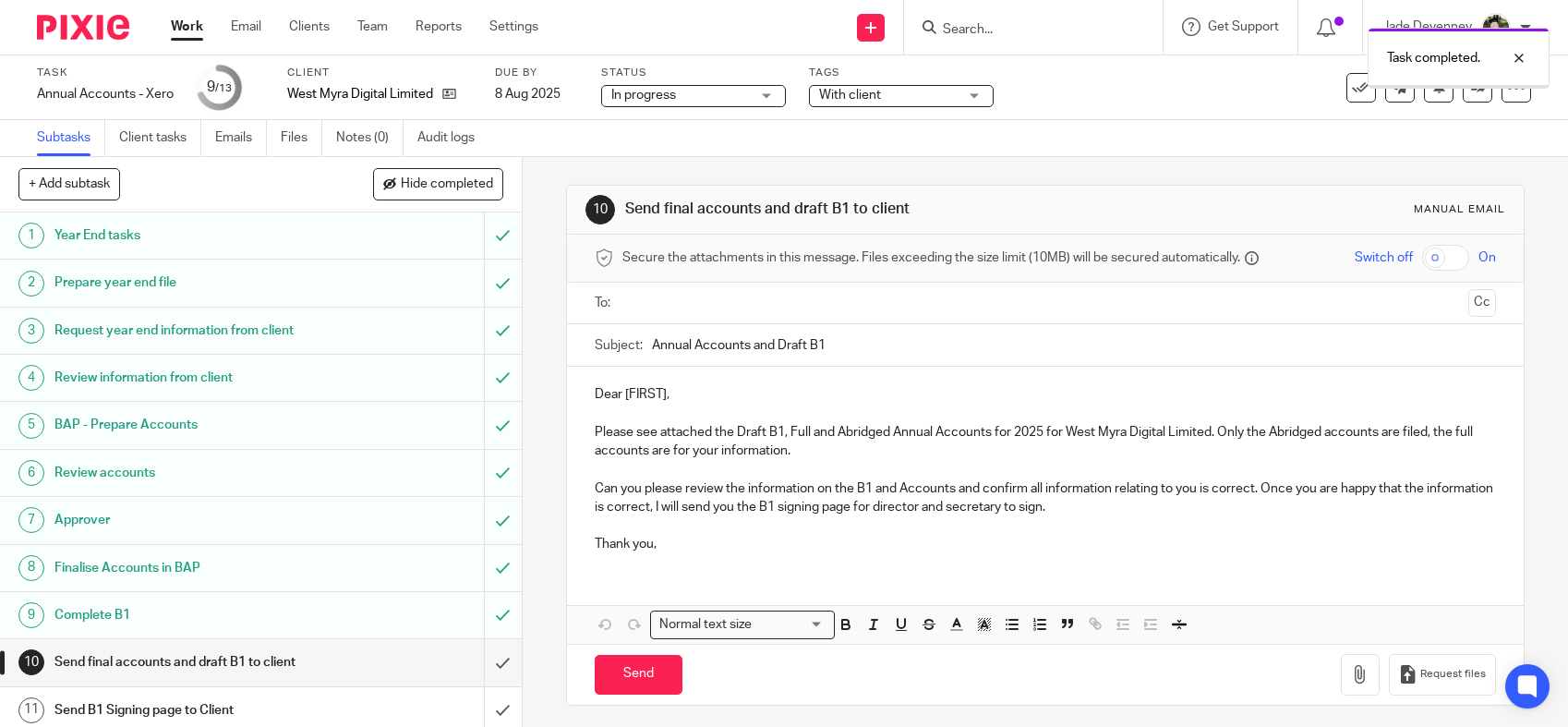 scroll, scrollTop: 0, scrollLeft: 0, axis: both 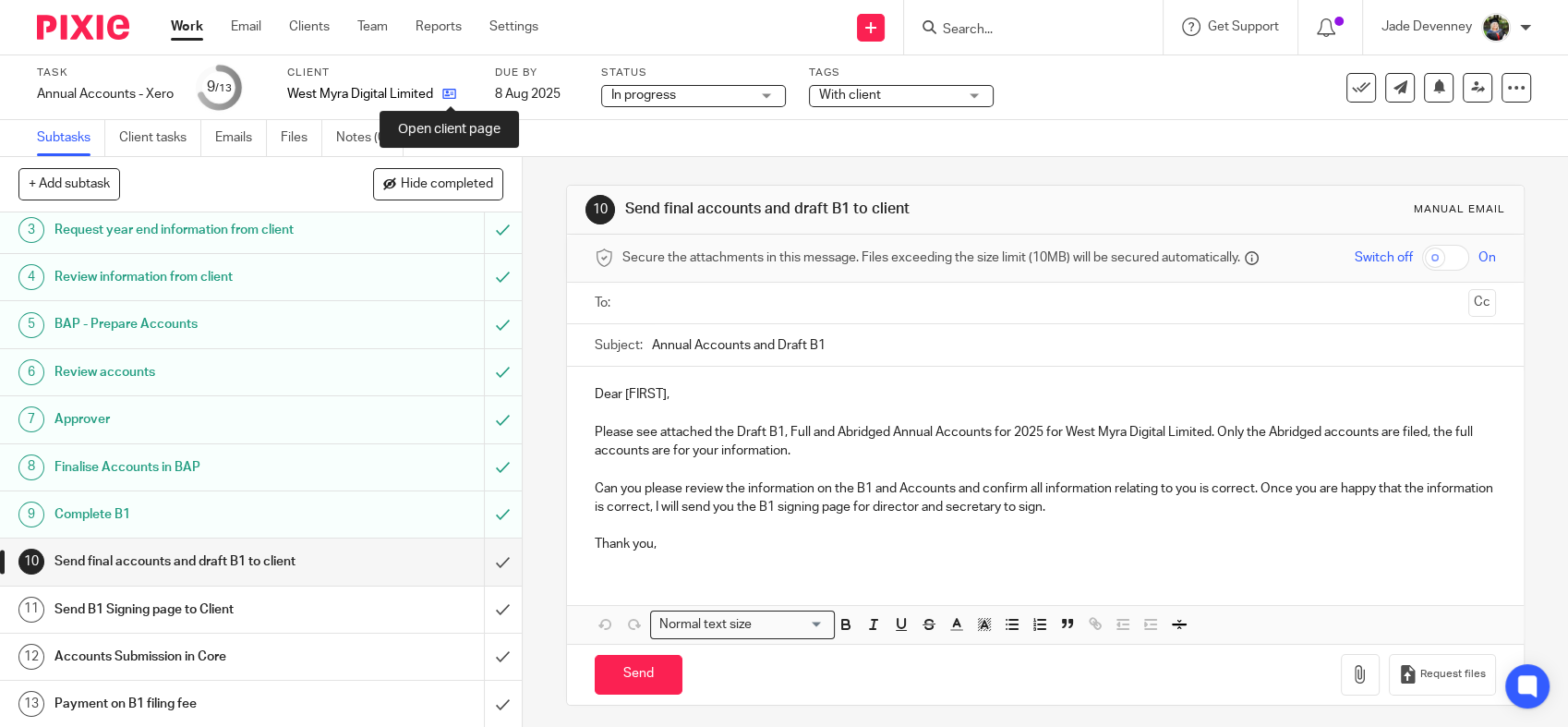 click at bounding box center [449, 93] 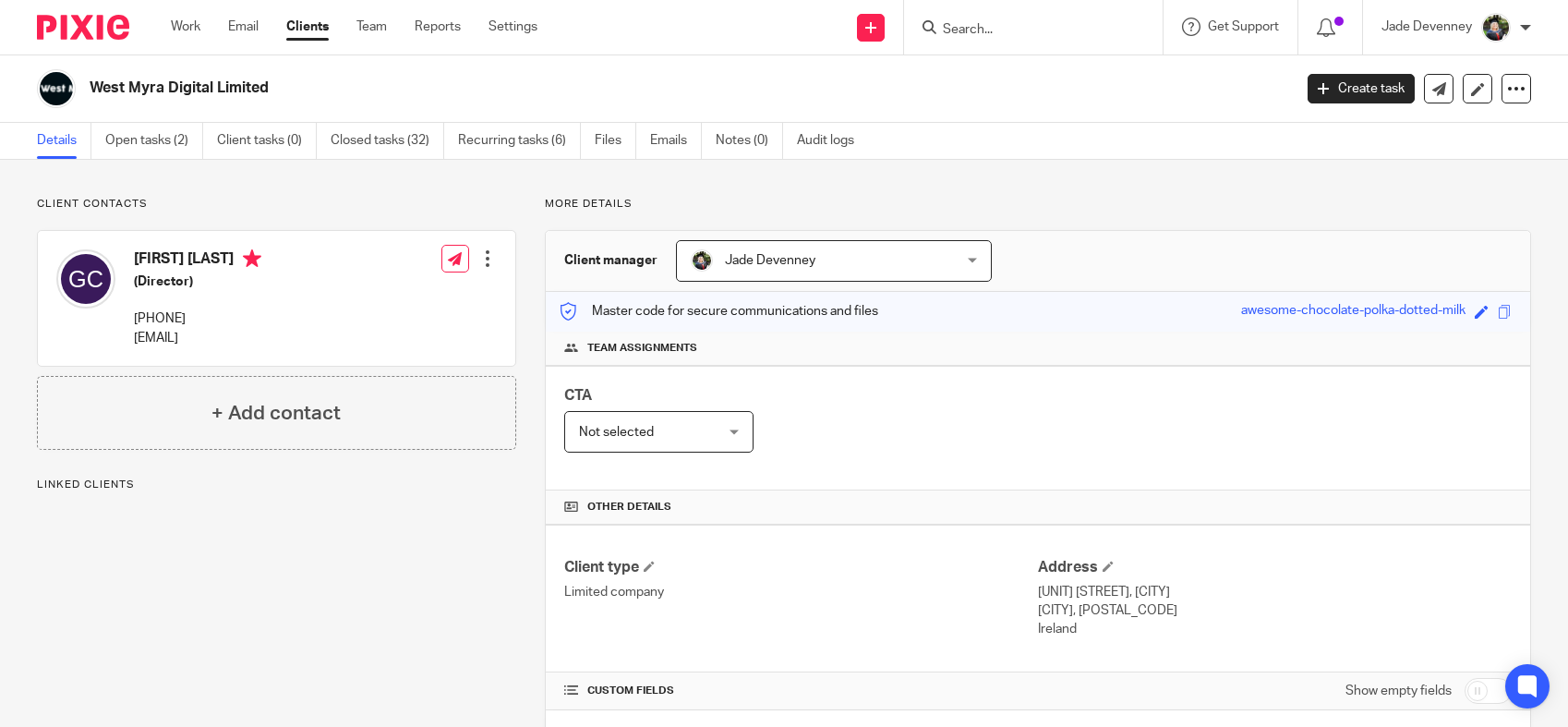 scroll, scrollTop: 0, scrollLeft: 0, axis: both 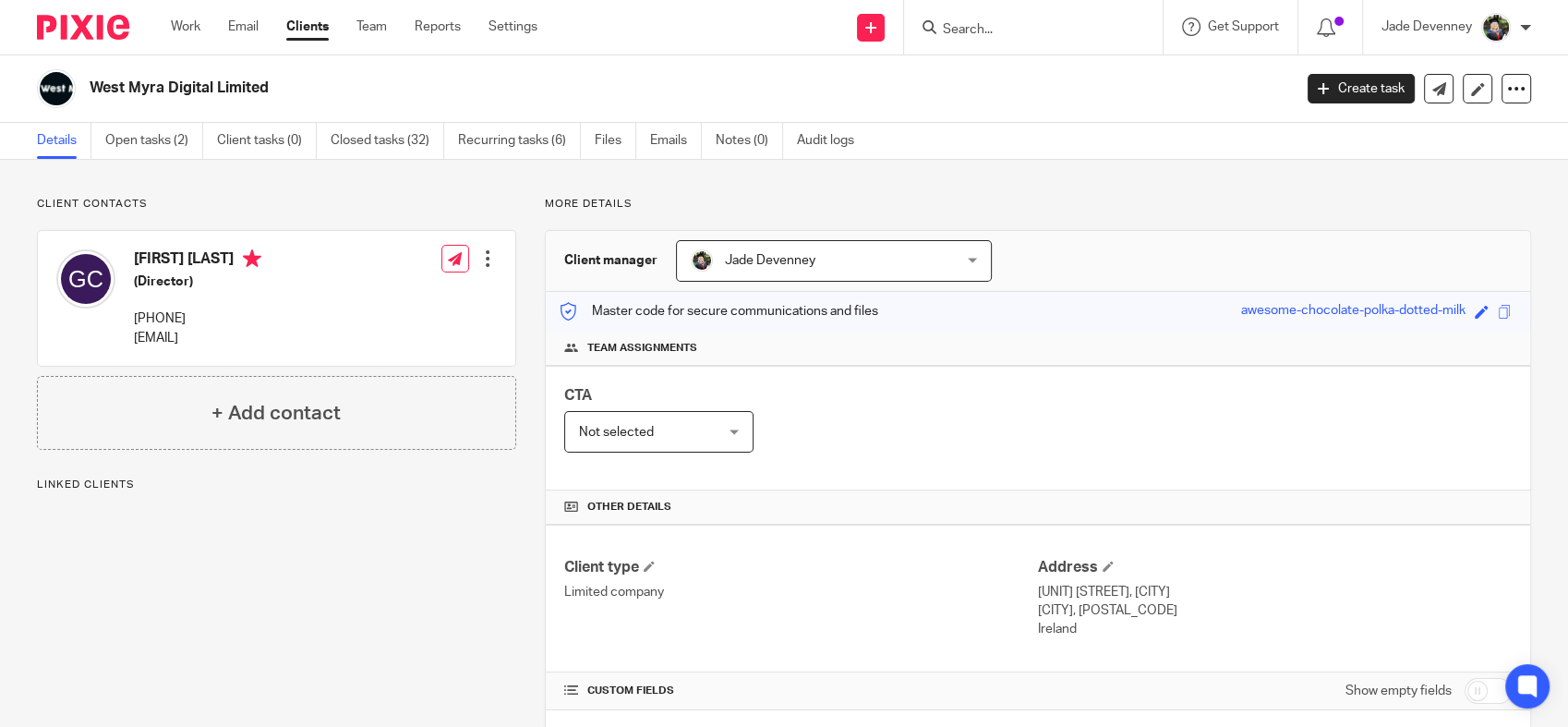 click on "Edit contact
Create client from contact
Export data
Delete contact" at bounding box center (488, 259) 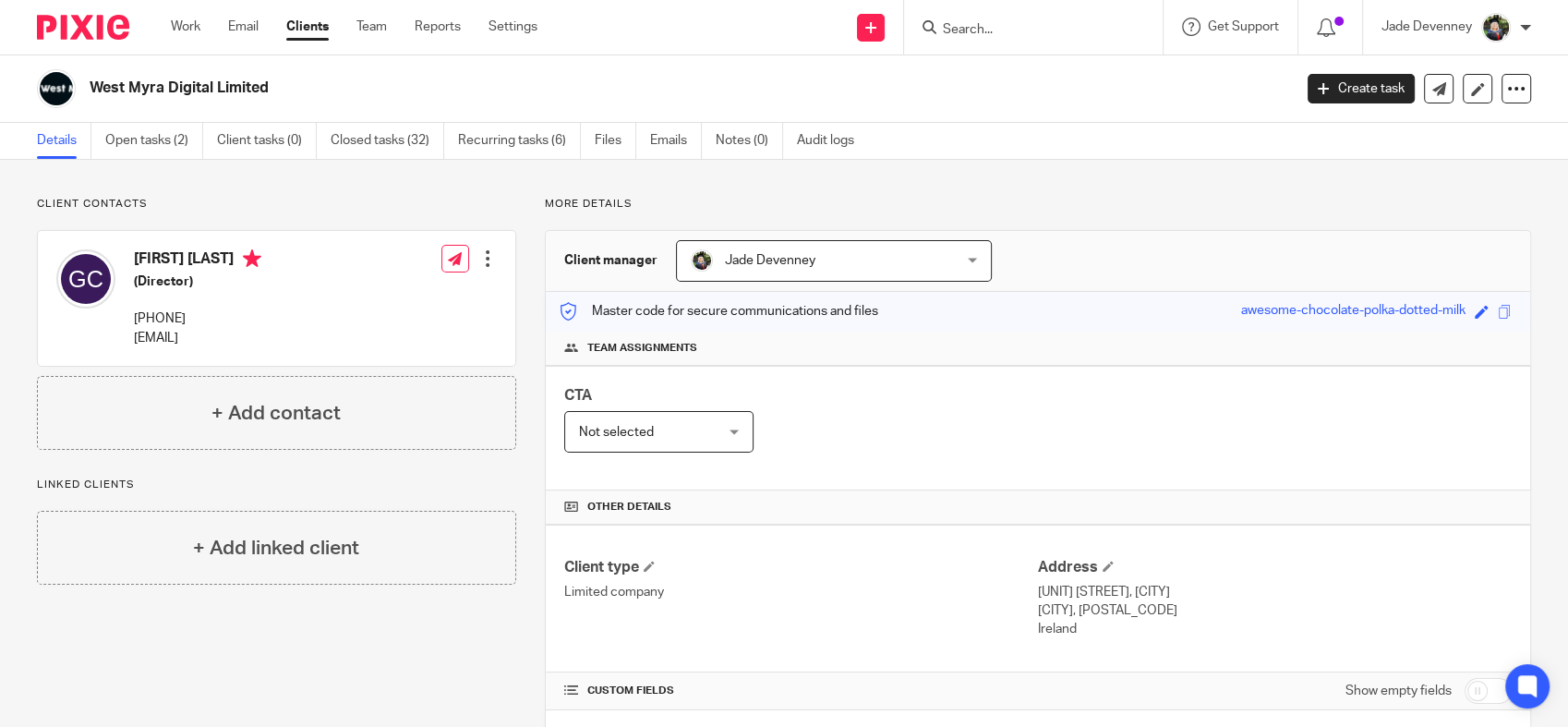 click at bounding box center [488, 259] 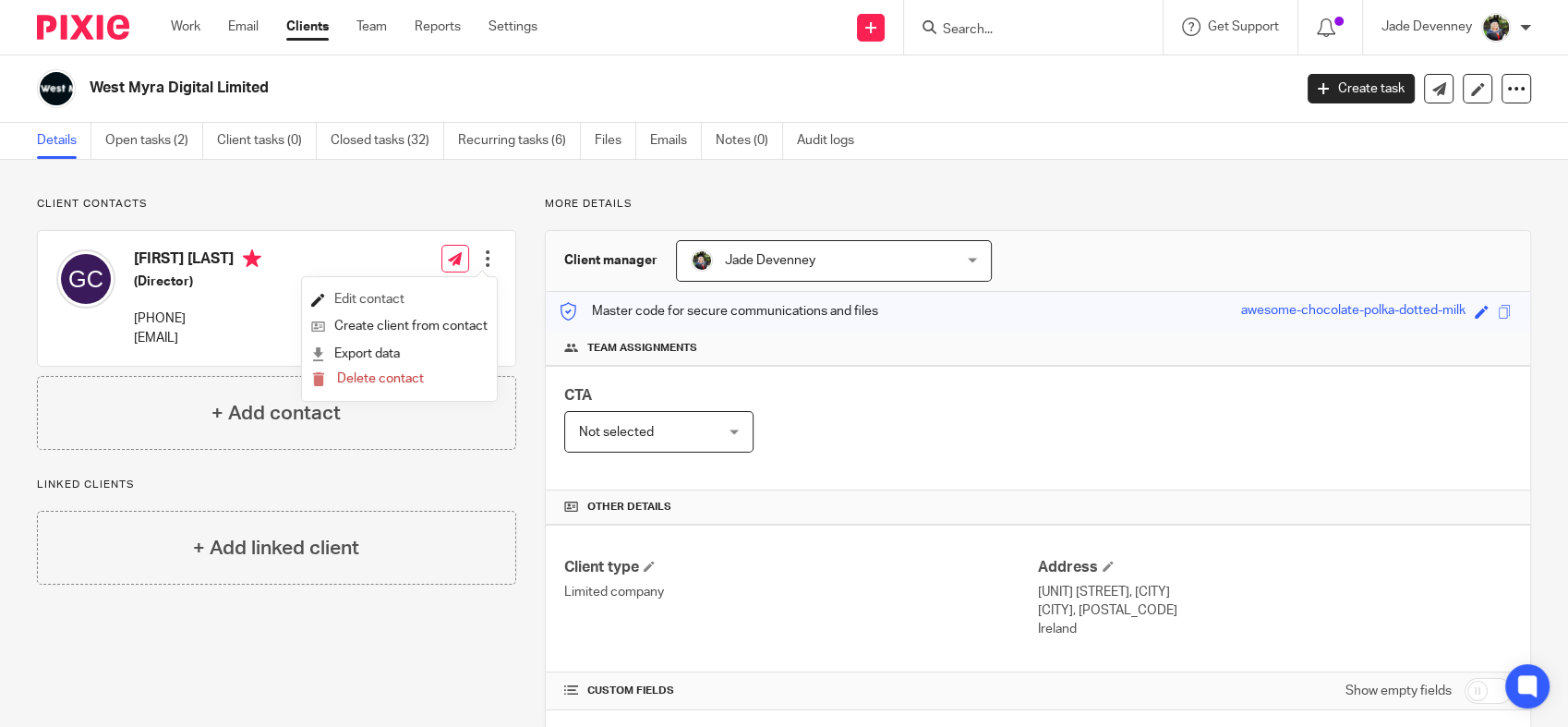click on "Edit contact" at bounding box center (399, 299) 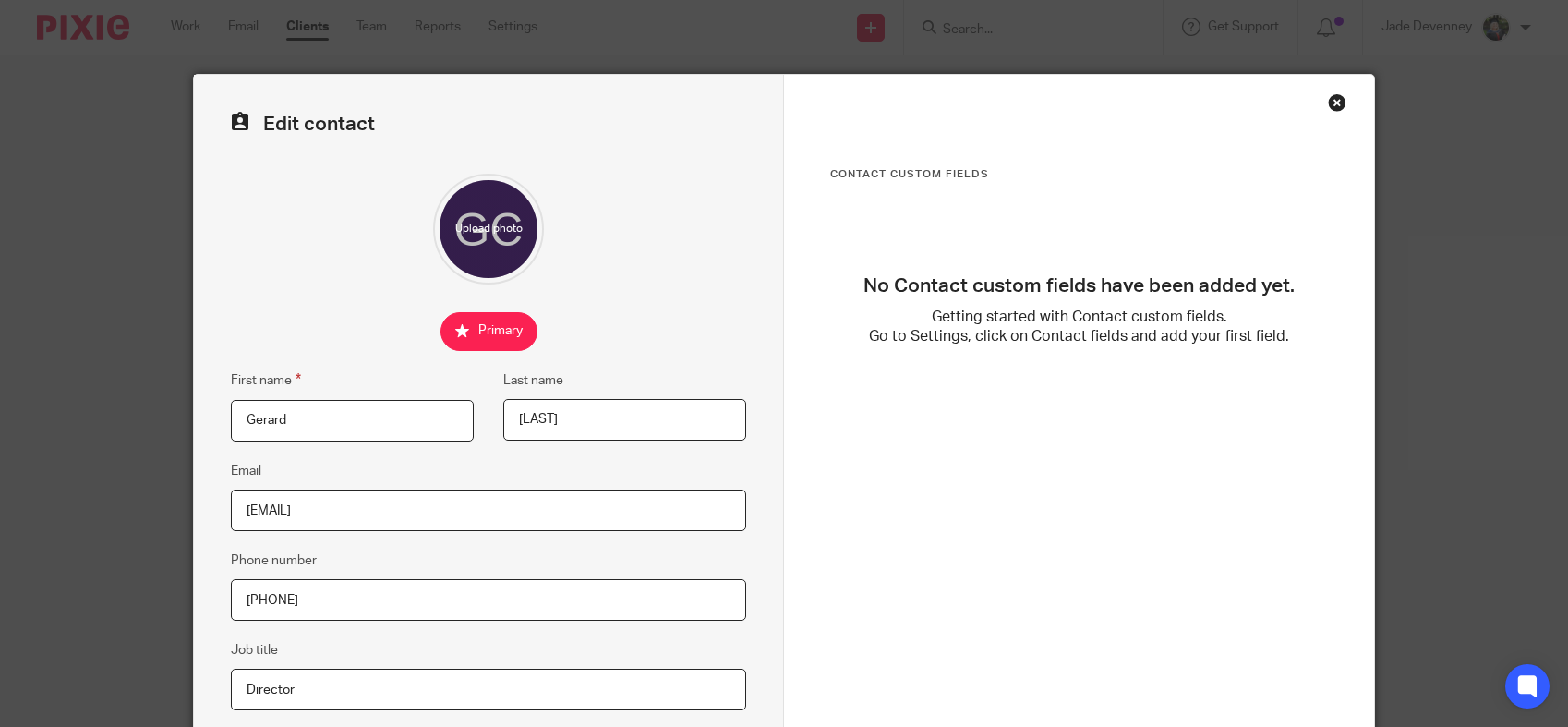scroll, scrollTop: 0, scrollLeft: 0, axis: both 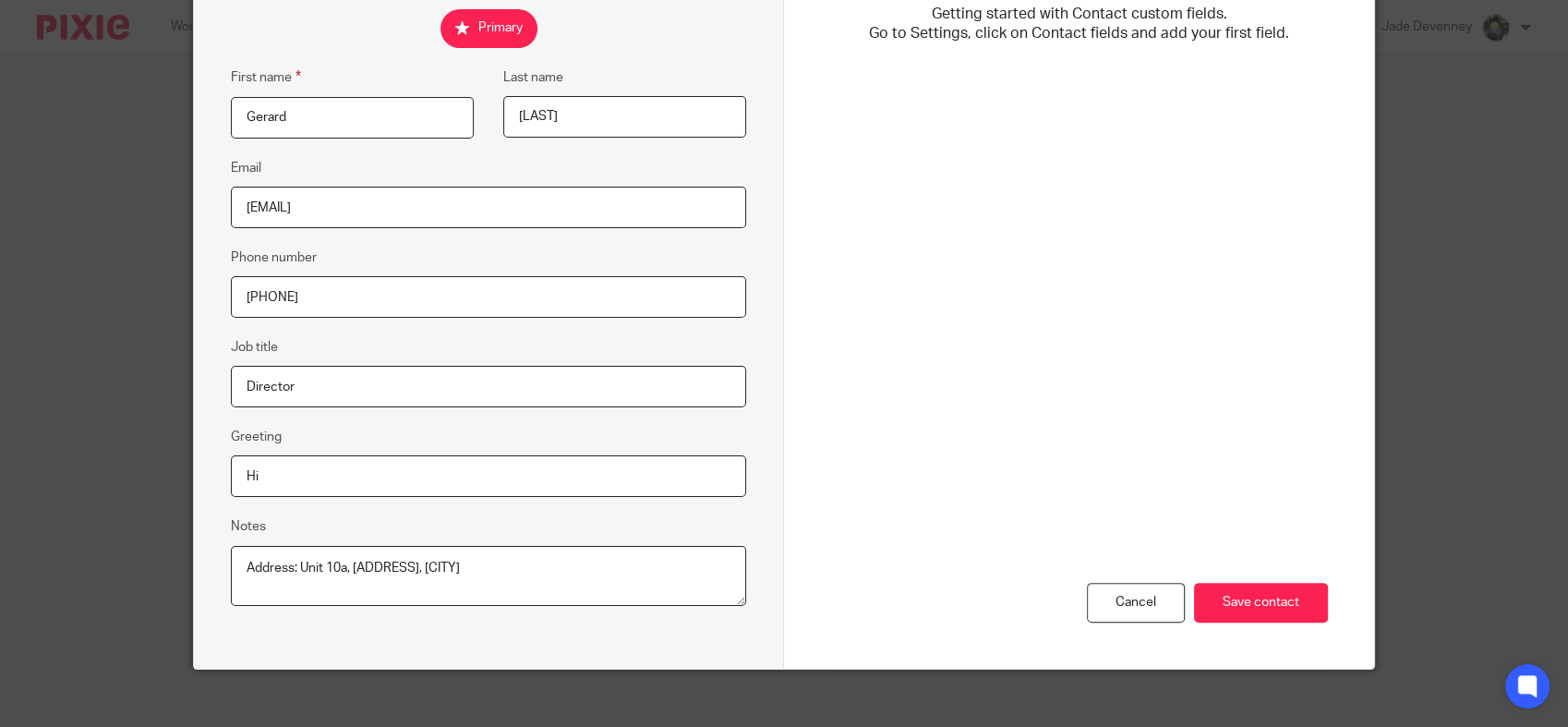 drag, startPoint x: 621, startPoint y: 561, endPoint x: 33, endPoint y: 512, distance: 590.0381 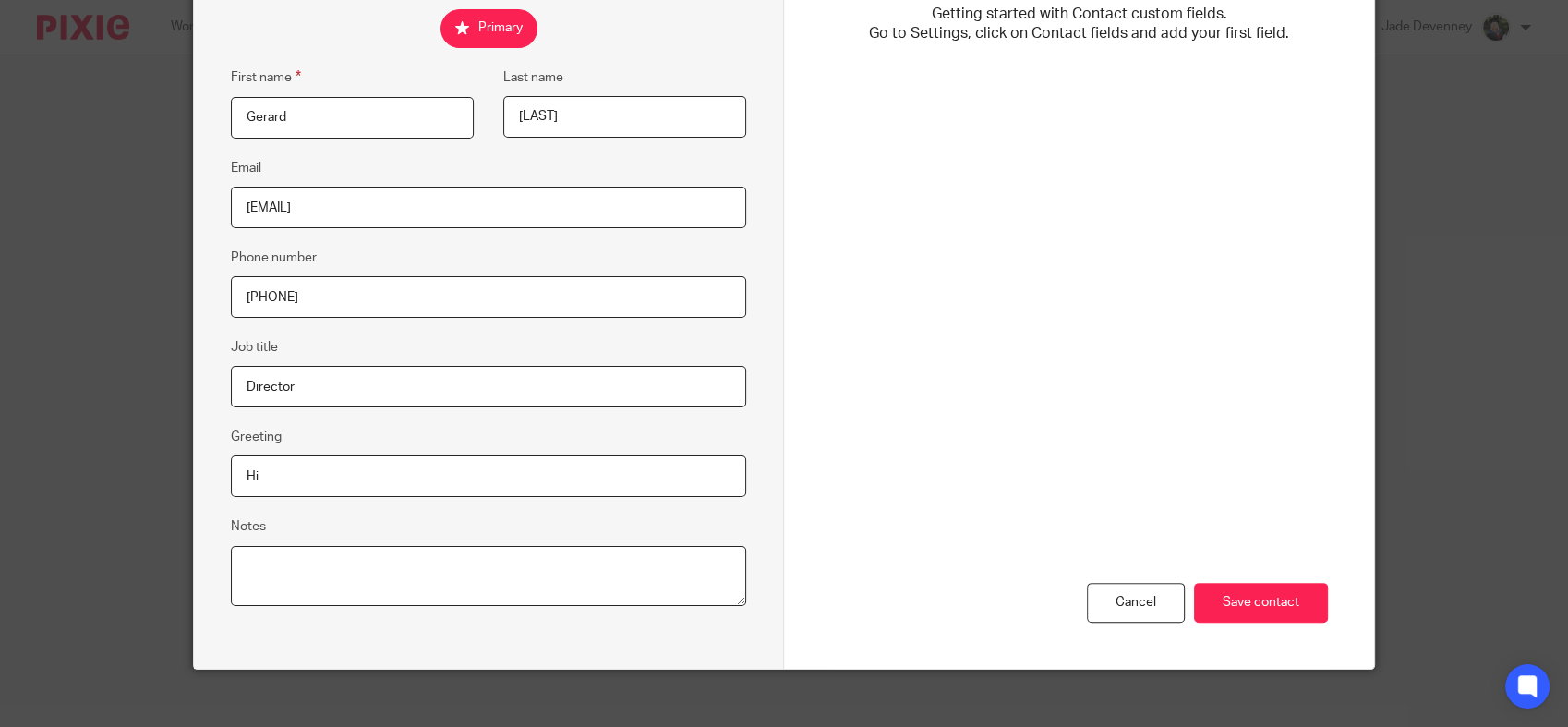 type 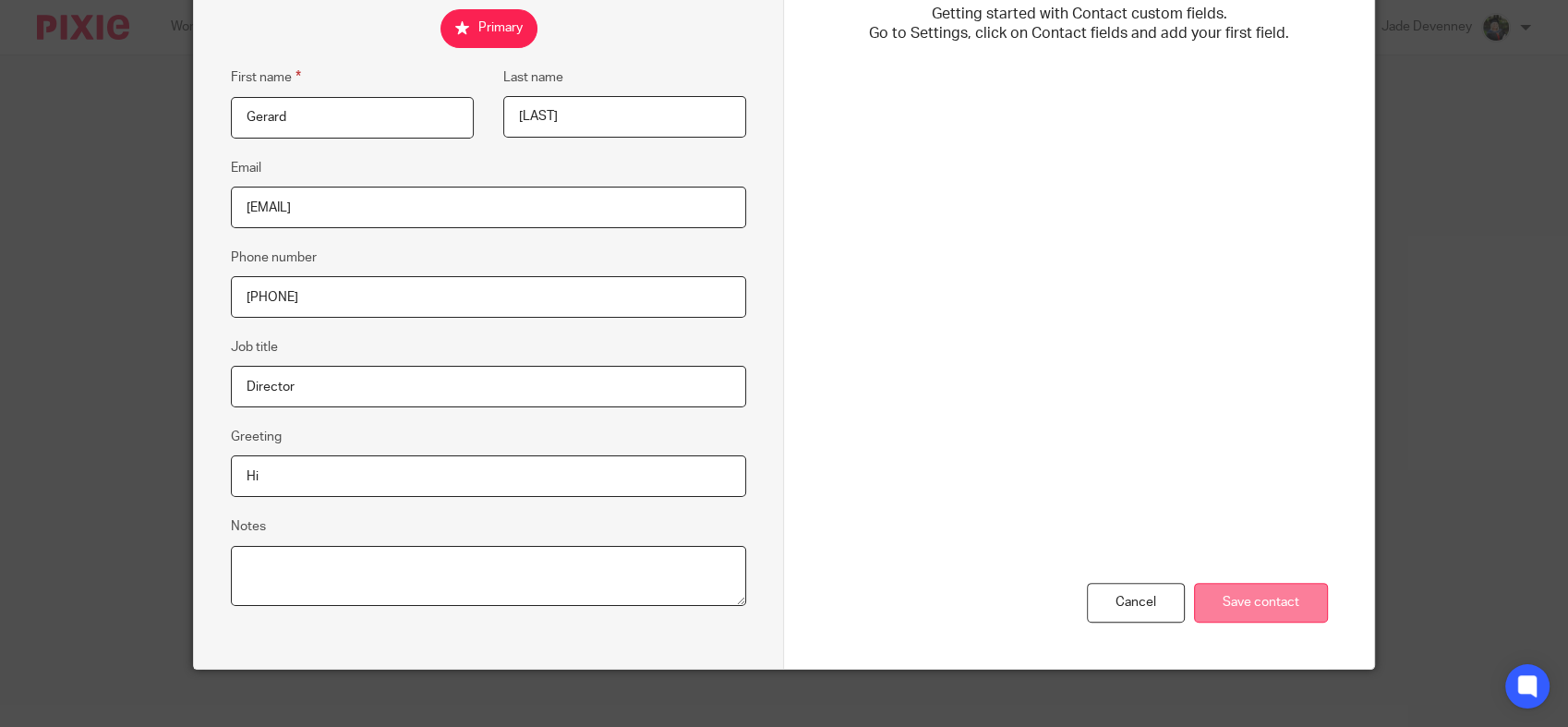 click on "Save contact" at bounding box center [1260, 602] 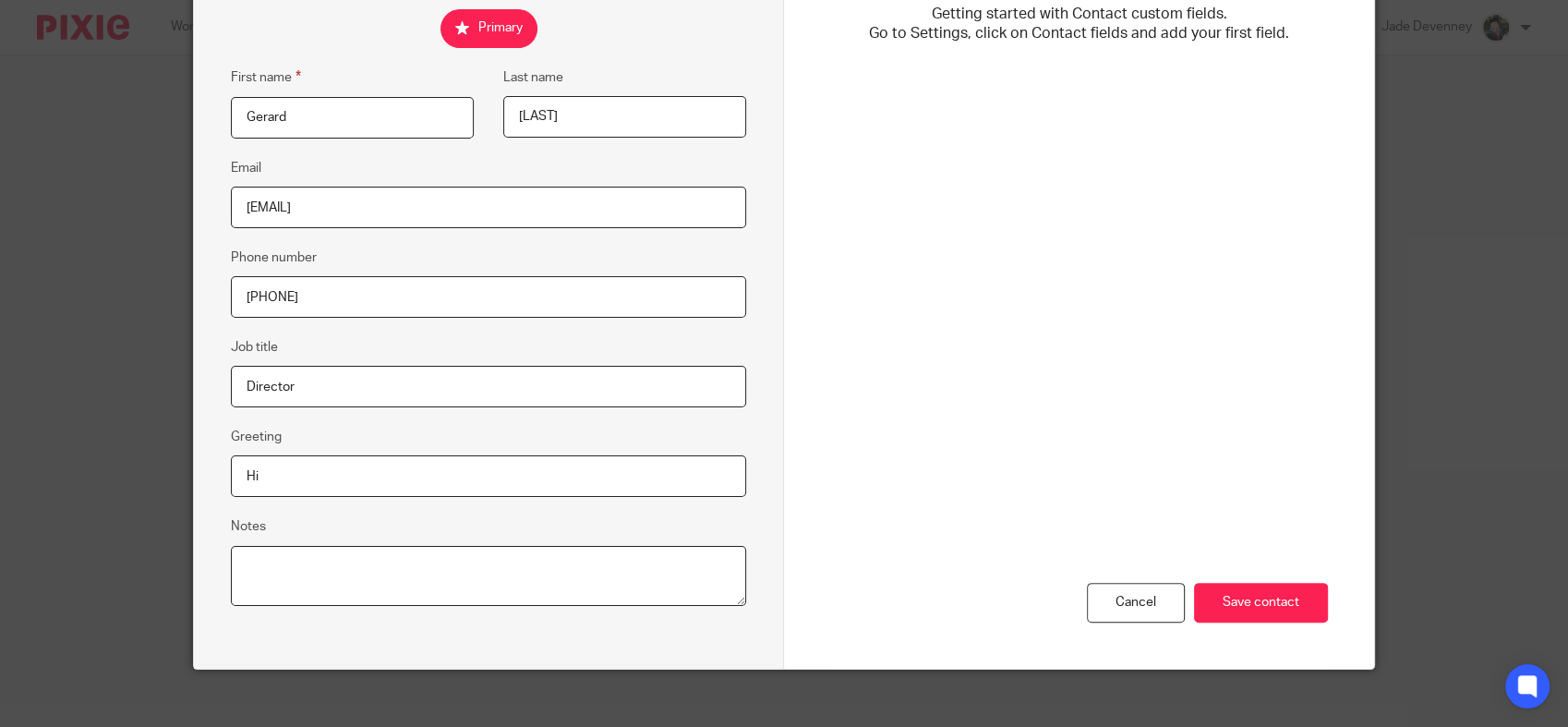 drag, startPoint x: 385, startPoint y: 466, endPoint x: 20, endPoint y: 488, distance: 365.66241 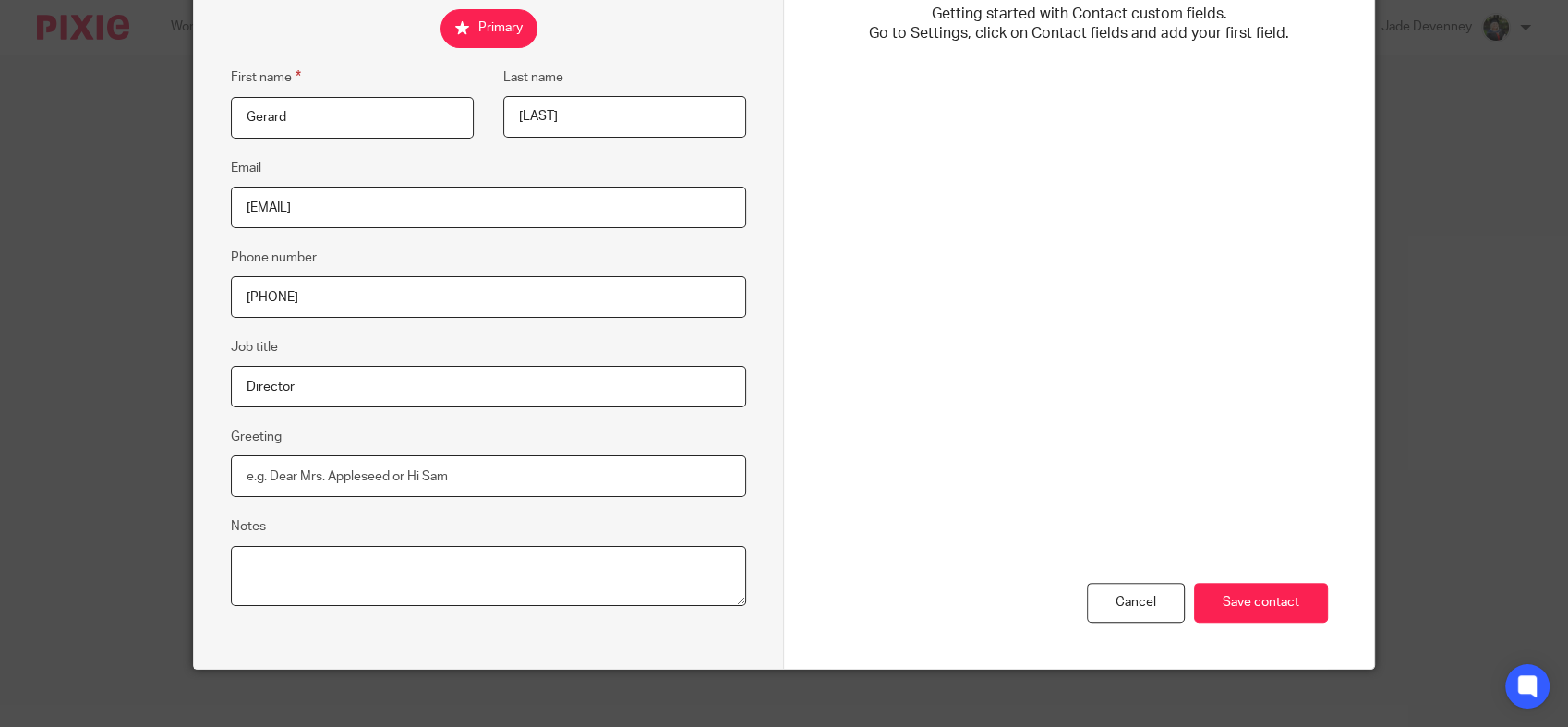 type 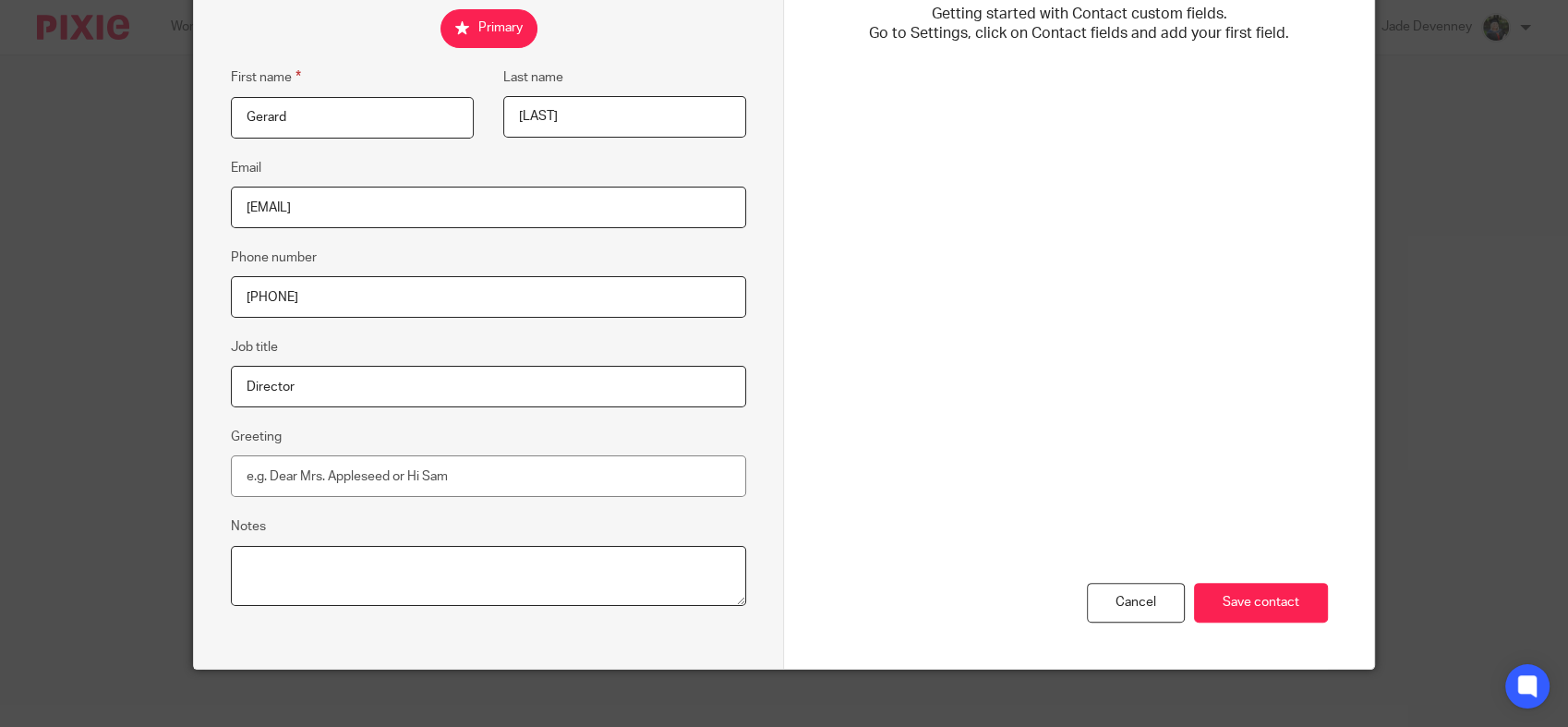 click on "Address: Unit 10a, Ballybane Industrial Estate, Galway" at bounding box center [488, 576] 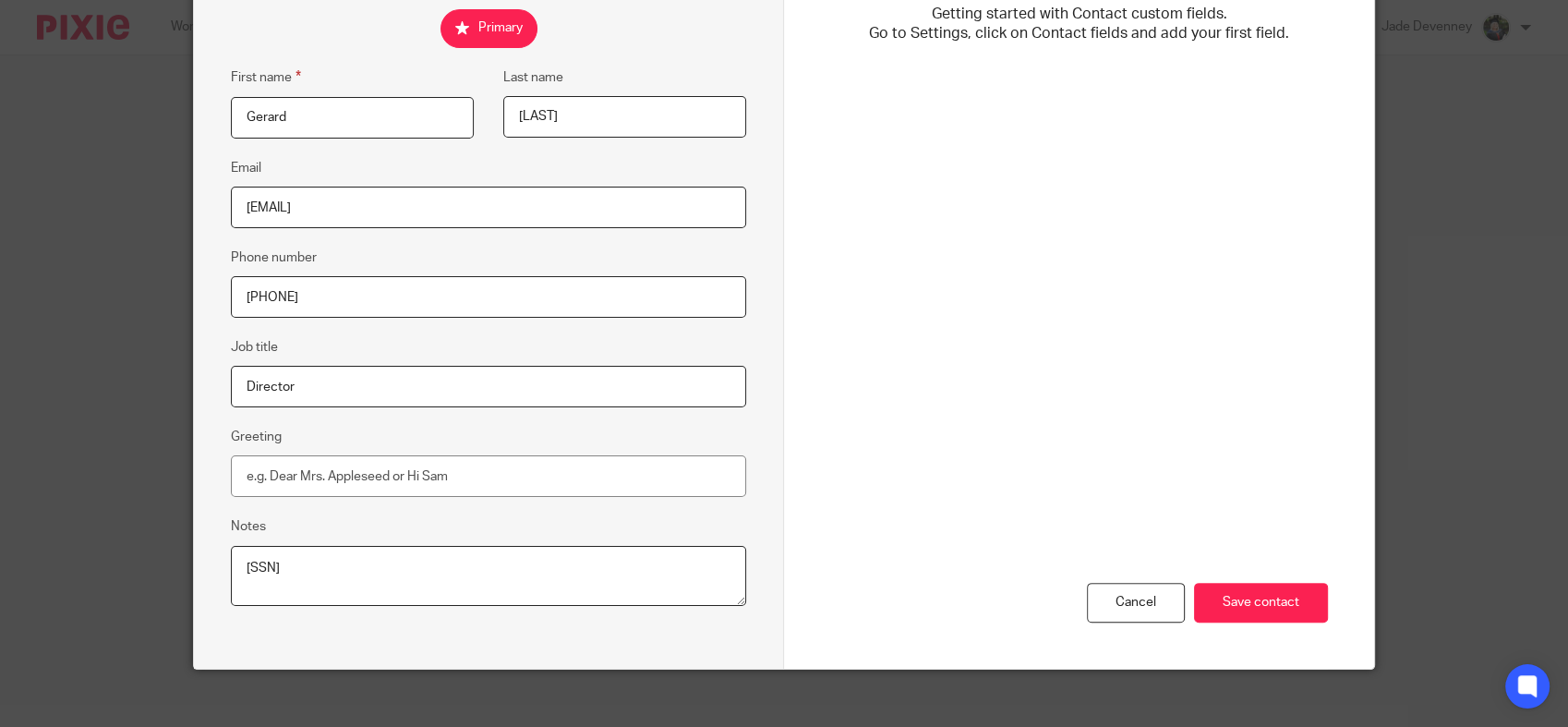 click on "Address: Unit 10a, Ballybane Industrial Estate, Galway" at bounding box center (488, 576) 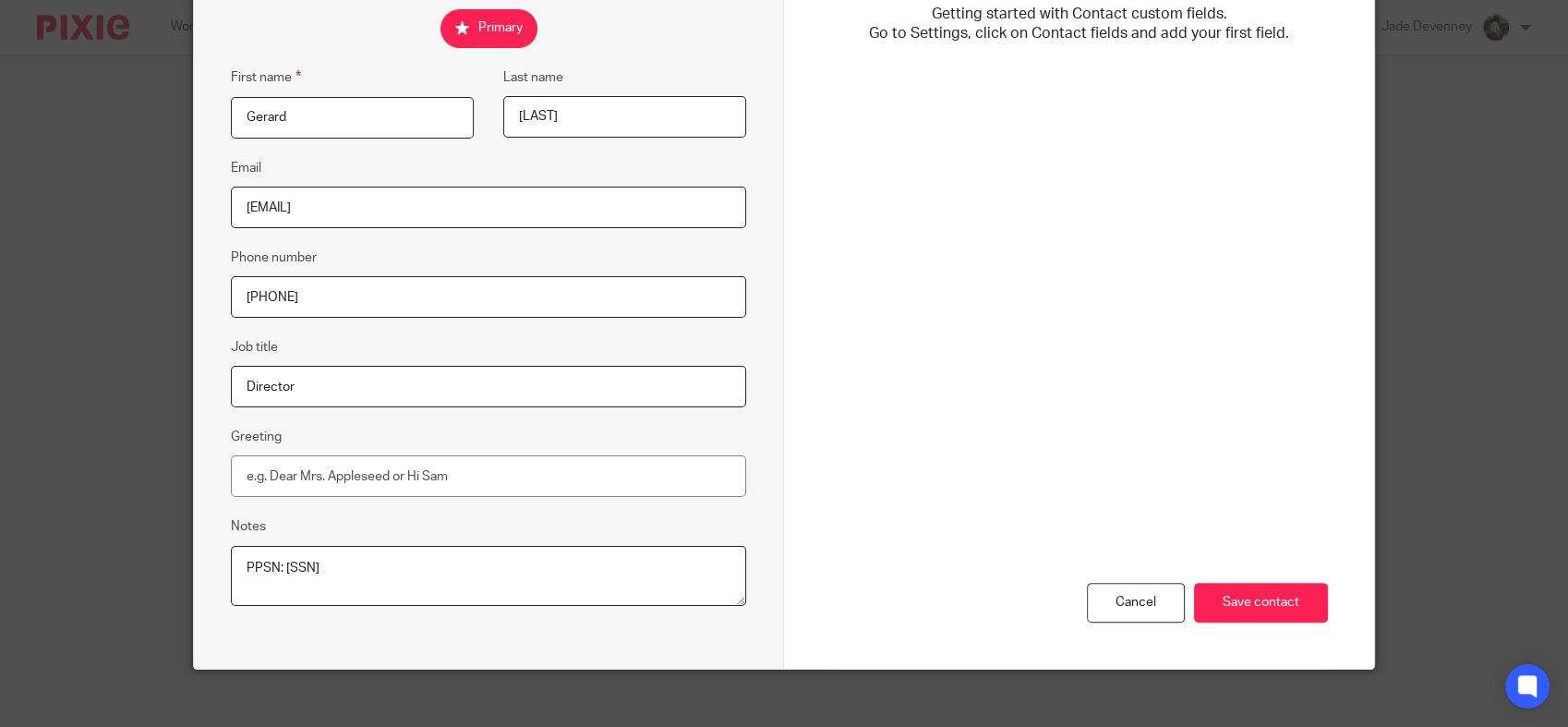 click on "Address: Unit 10a, Ballybane Industrial Estate, Galway" at bounding box center [488, 576] 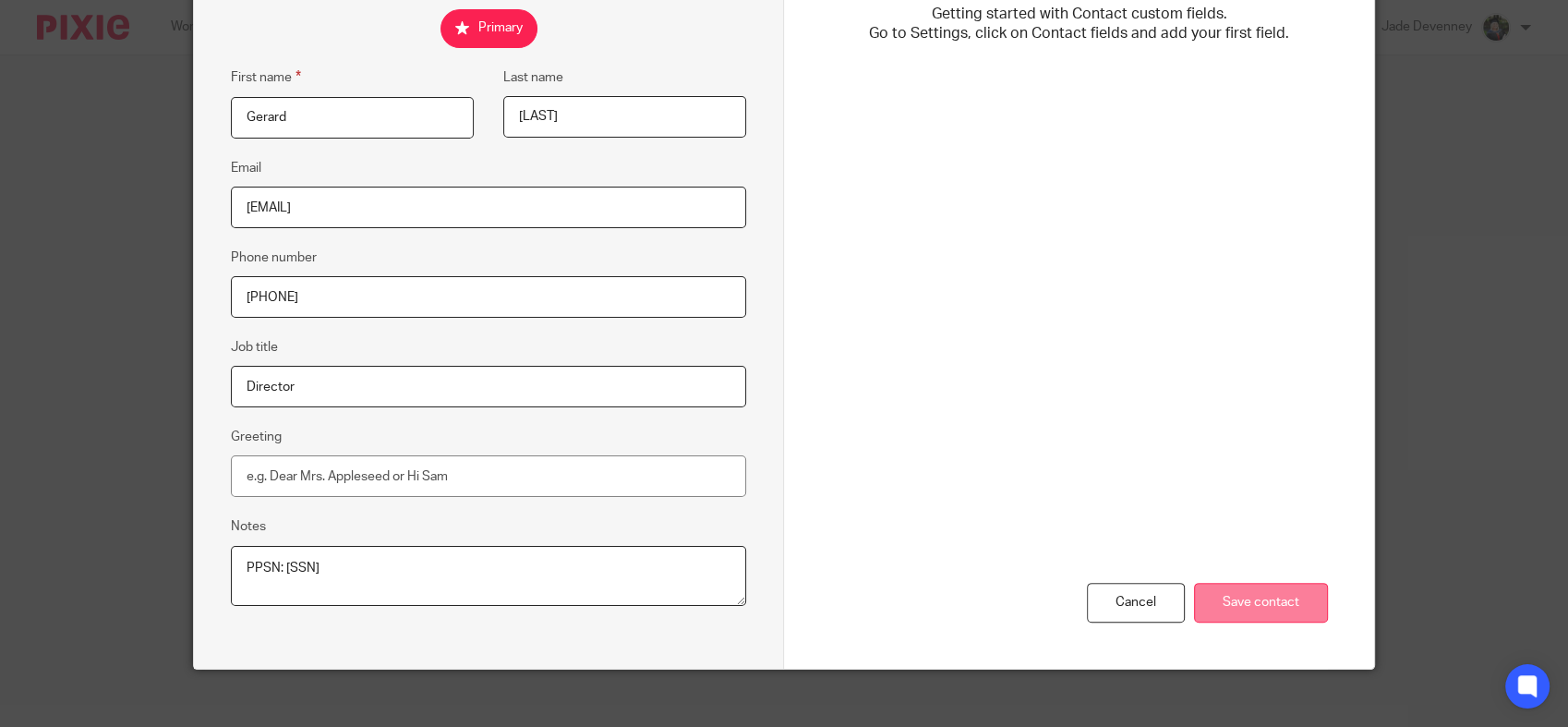 click on "Save contact" at bounding box center (1260, 602) 